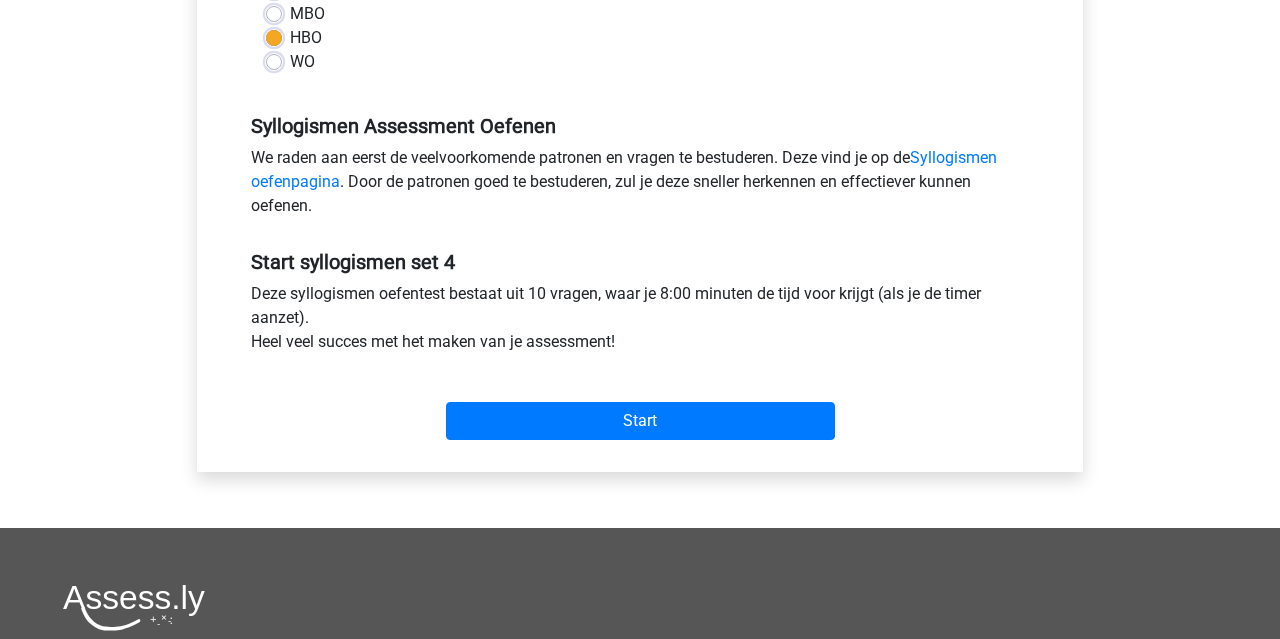 scroll, scrollTop: 490, scrollLeft: 0, axis: vertical 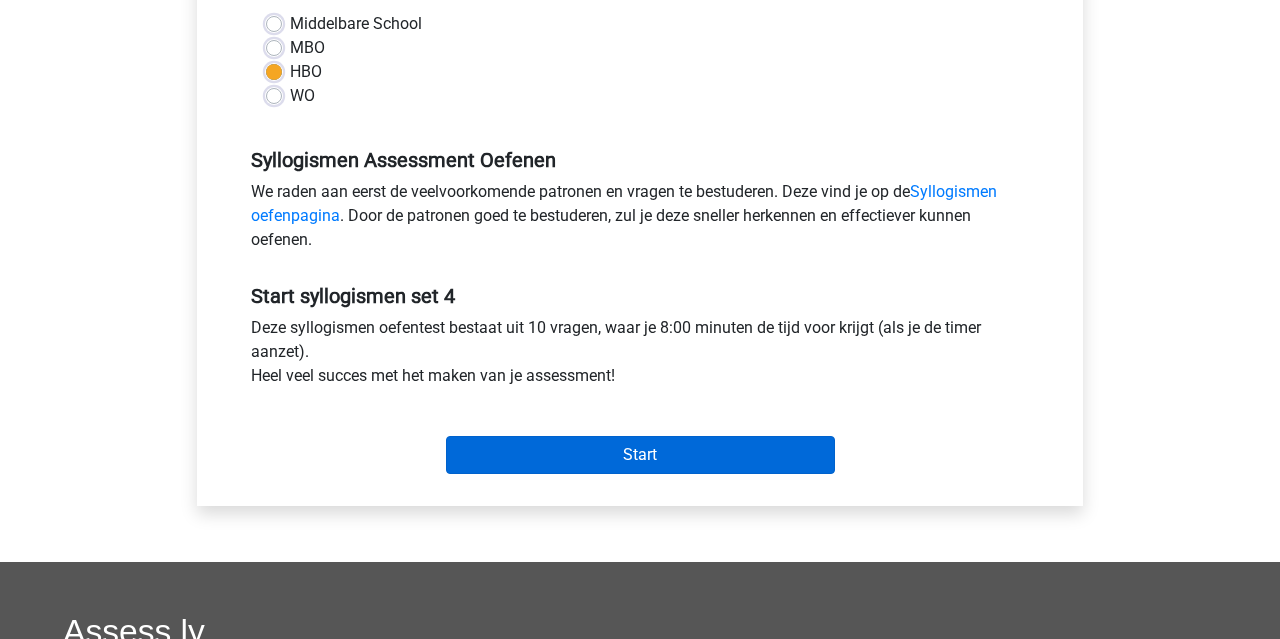 click on "Start" at bounding box center (640, 455) 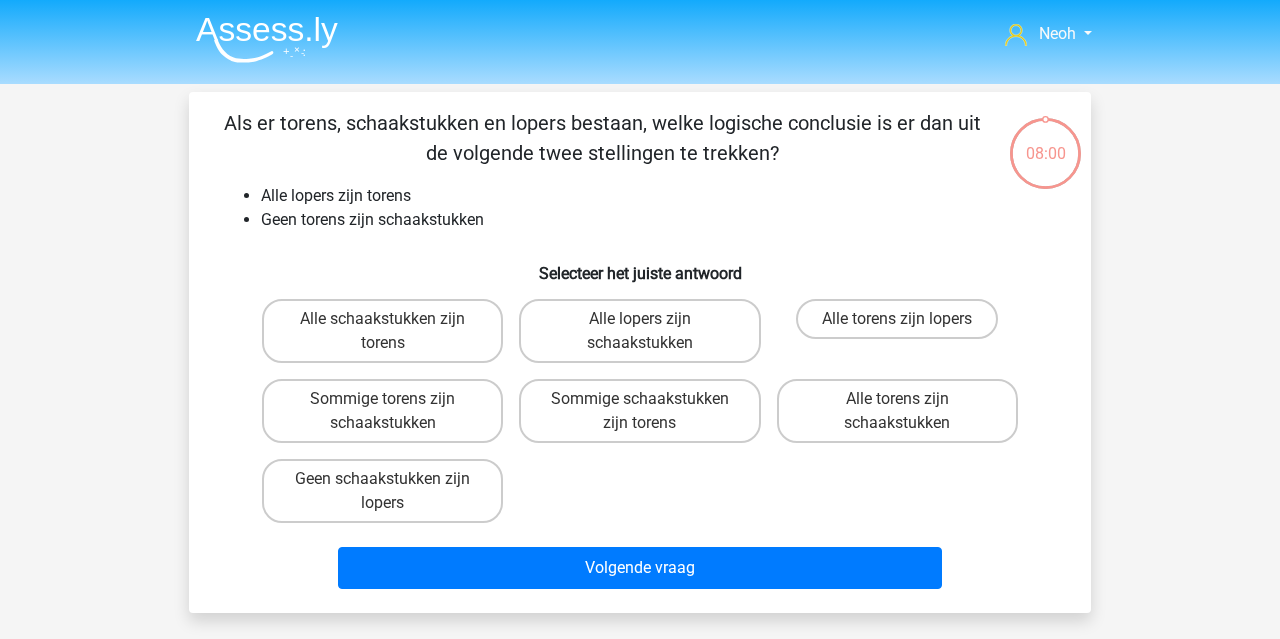 scroll, scrollTop: 0, scrollLeft: 0, axis: both 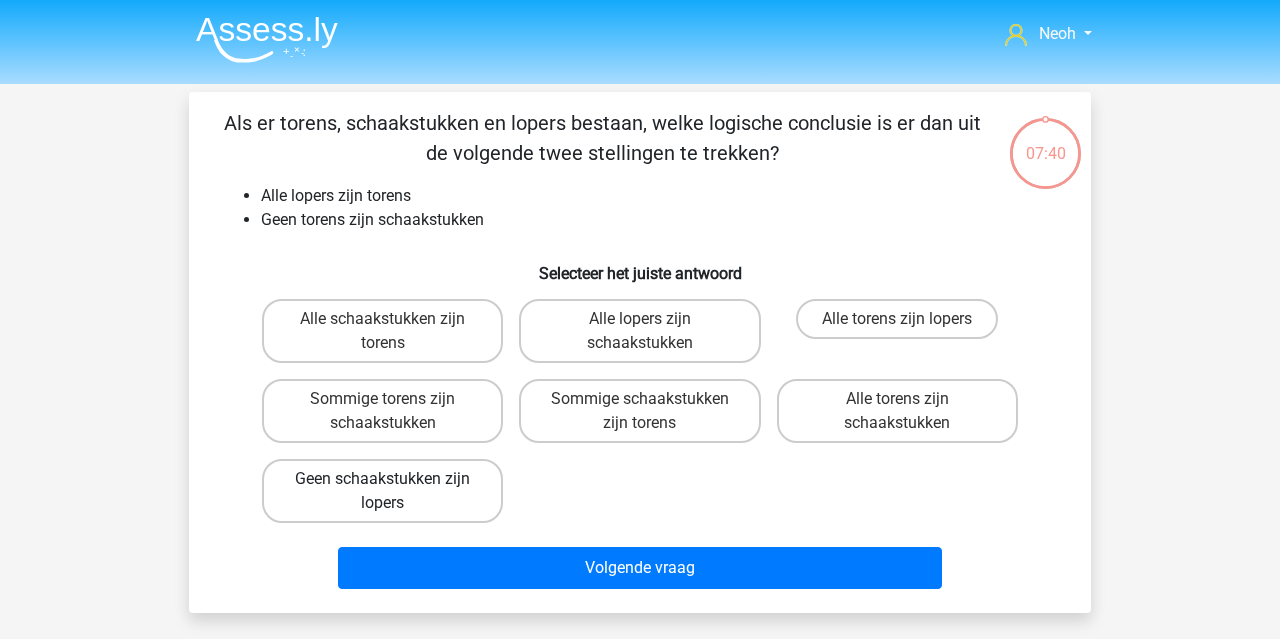click on "Geen schaakstukken zijn lopers" at bounding box center [382, 491] 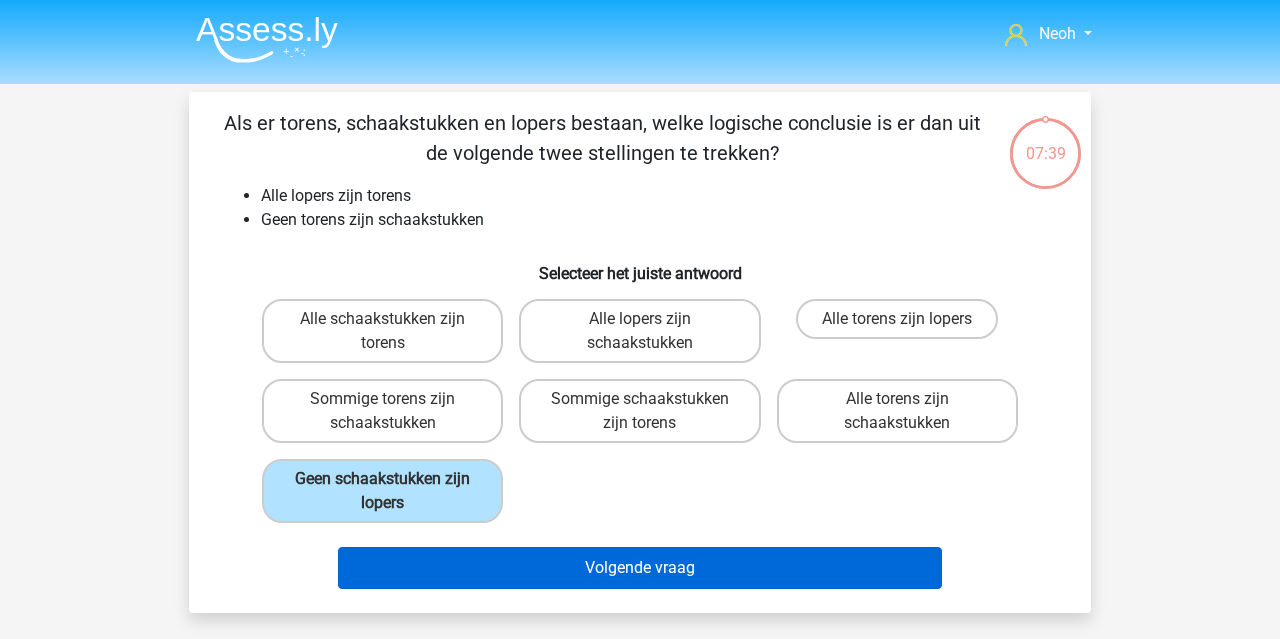 click on "Volgende vraag" at bounding box center (640, 568) 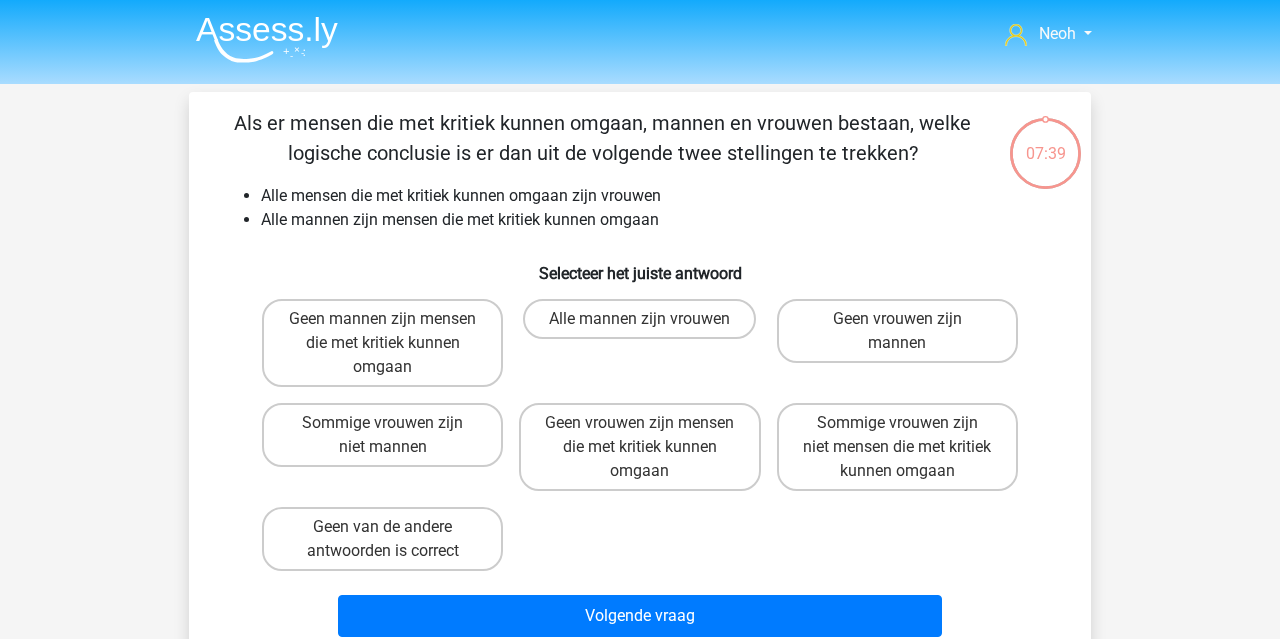 scroll, scrollTop: 92, scrollLeft: 0, axis: vertical 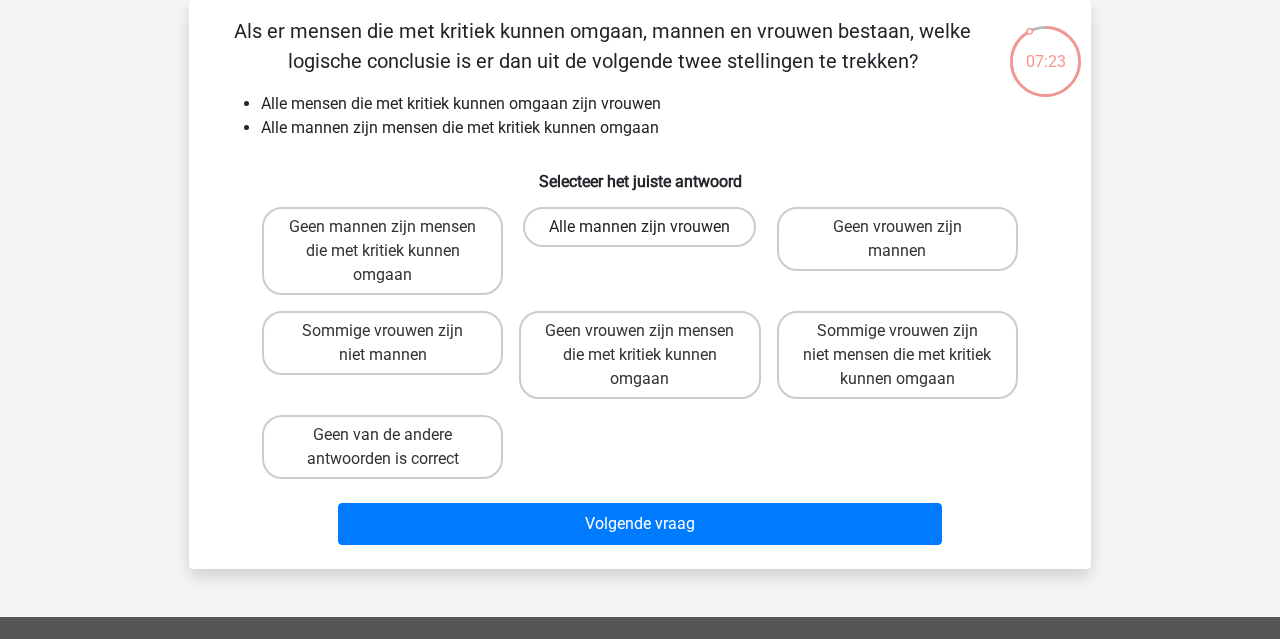 click on "Alle mannen zijn vrouwen" at bounding box center (639, 227) 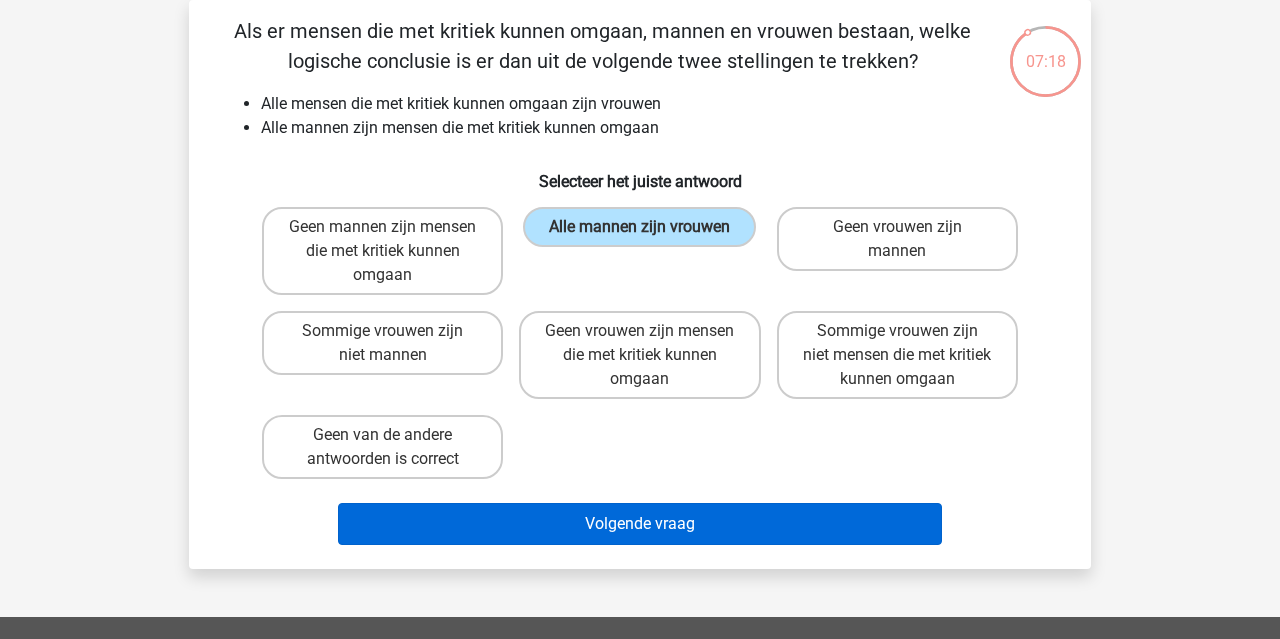 click on "Volgende vraag" at bounding box center [640, 524] 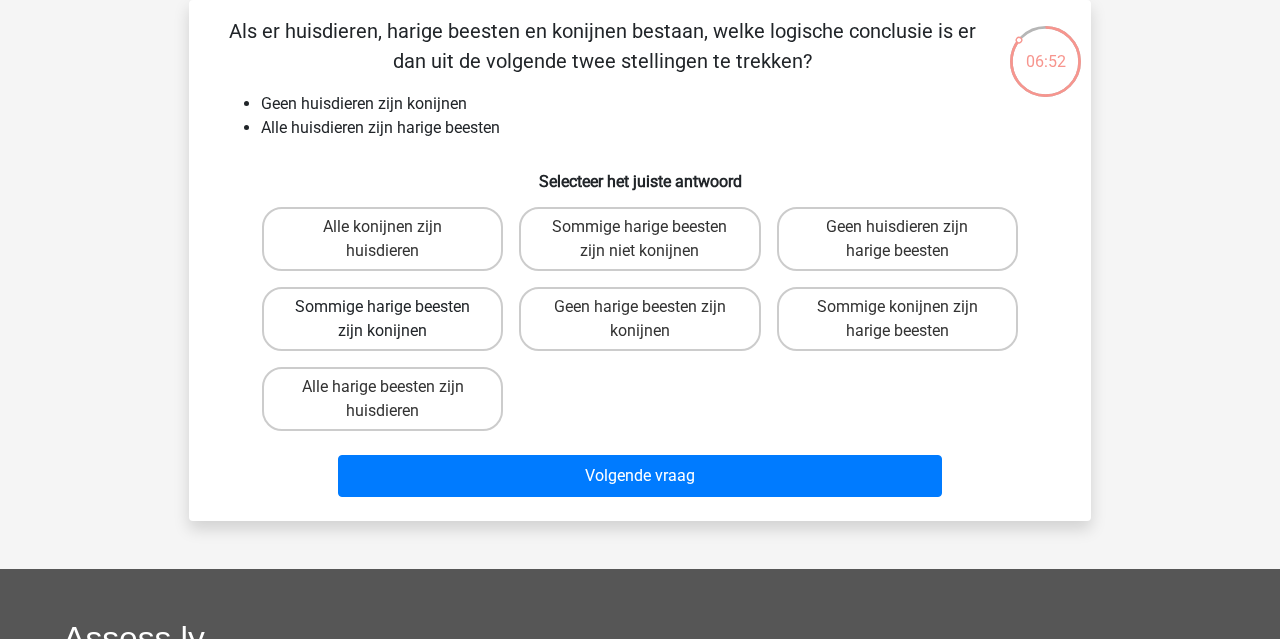 click on "Sommige harige beesten zijn konijnen" at bounding box center [382, 319] 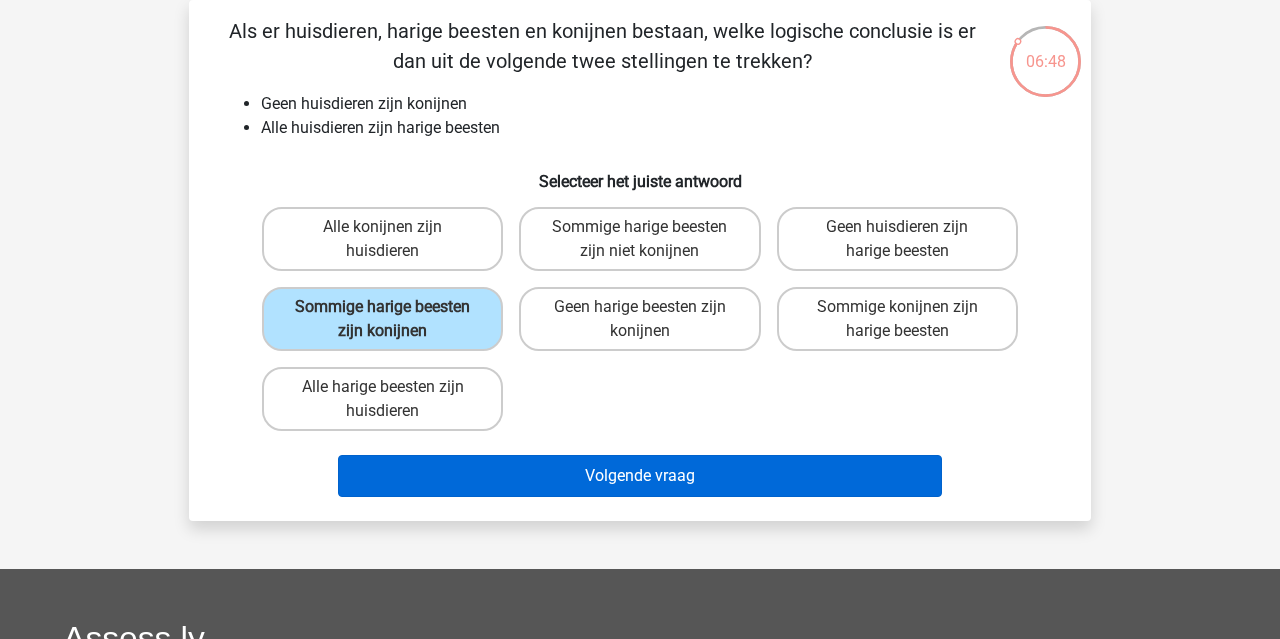 click on "Volgende vraag" at bounding box center [640, 476] 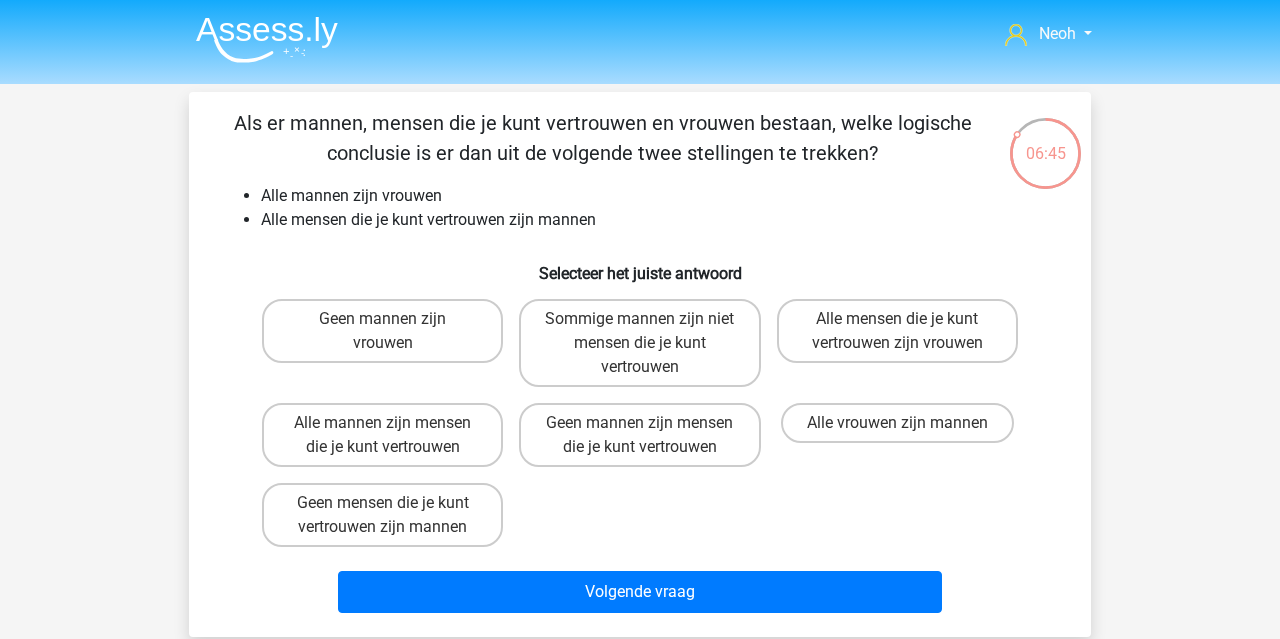 scroll, scrollTop: 0, scrollLeft: 0, axis: both 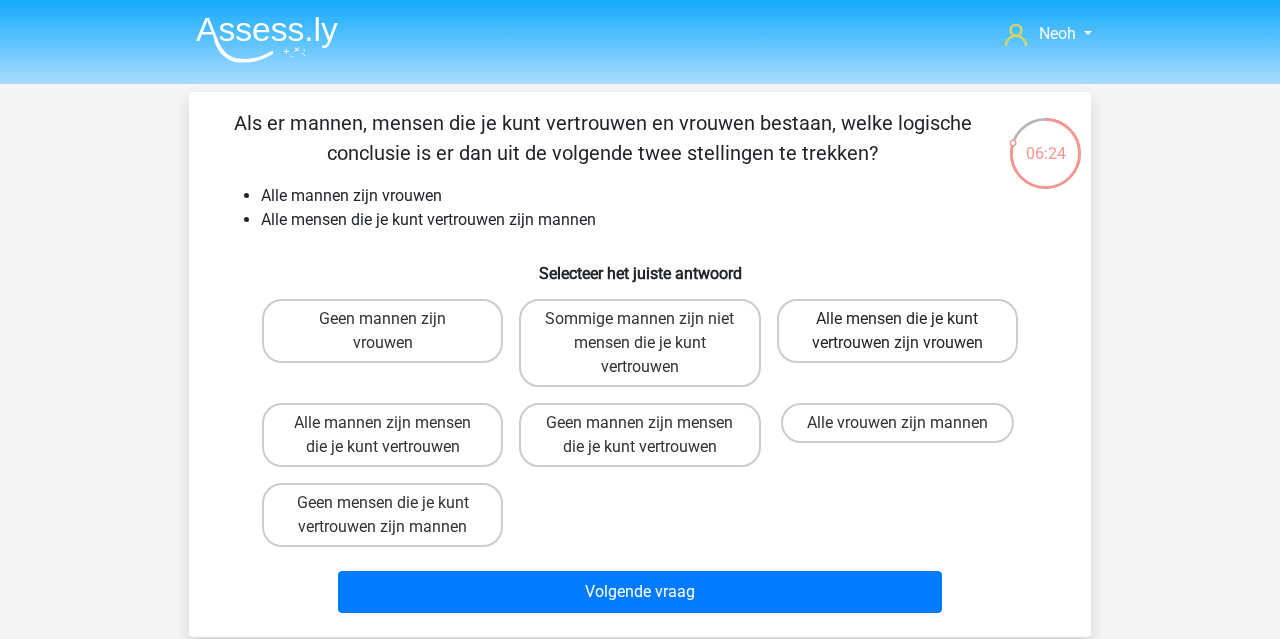click on "Alle mensen die je kunt vertrouwen zijn vrouwen" at bounding box center (897, 331) 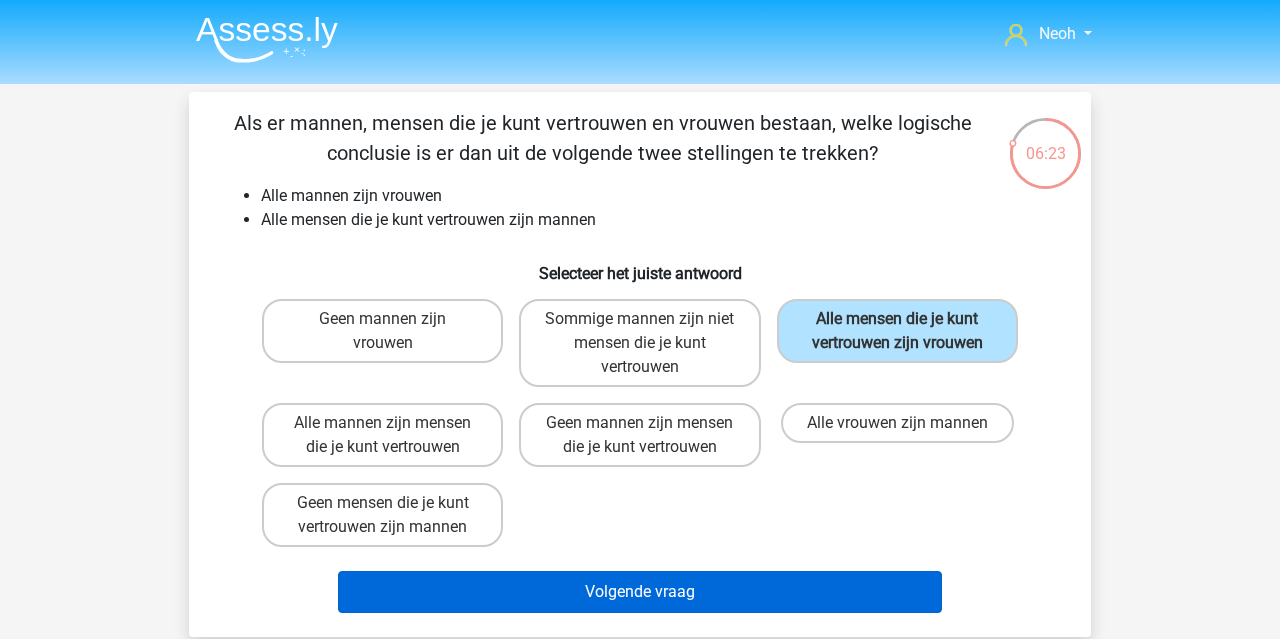 click on "Volgende vraag" at bounding box center (640, 592) 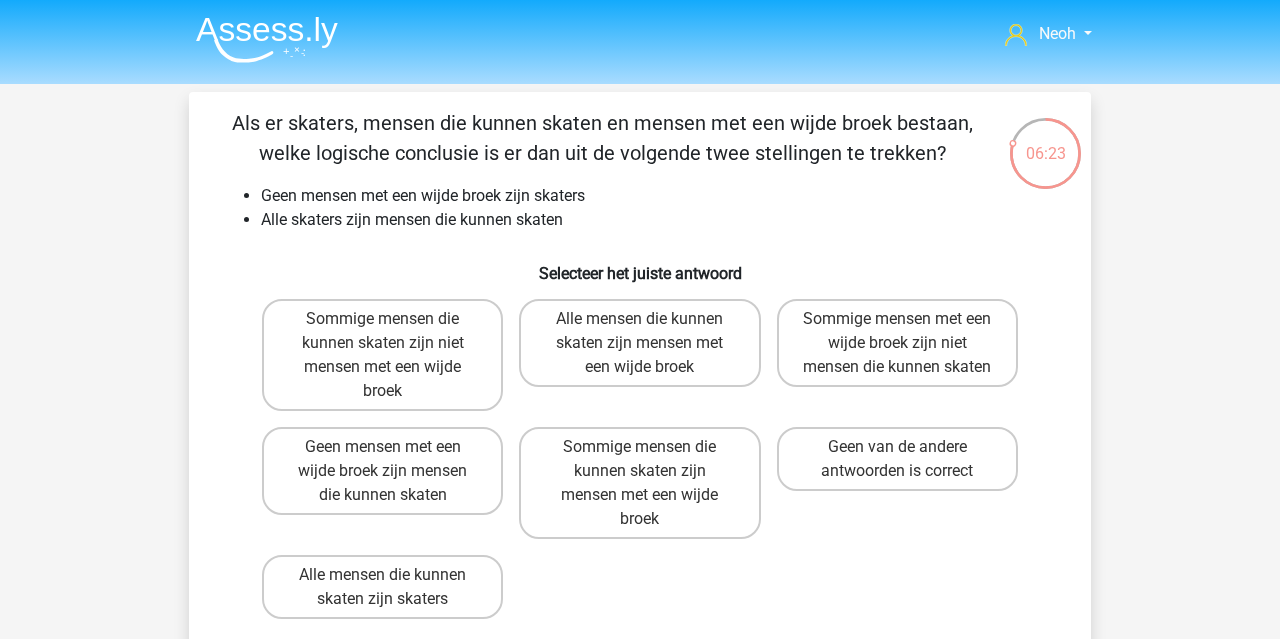 scroll, scrollTop: 92, scrollLeft: 0, axis: vertical 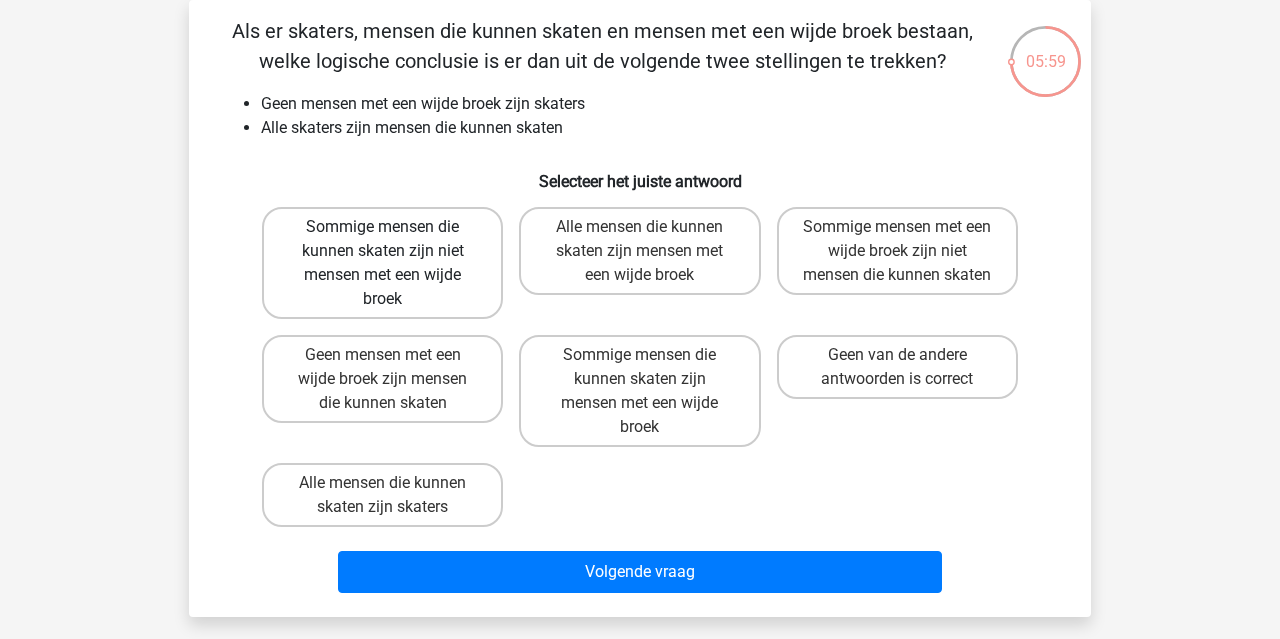 click on "Sommige mensen die kunnen skaten zijn niet mensen met een wijde broek" at bounding box center (382, 263) 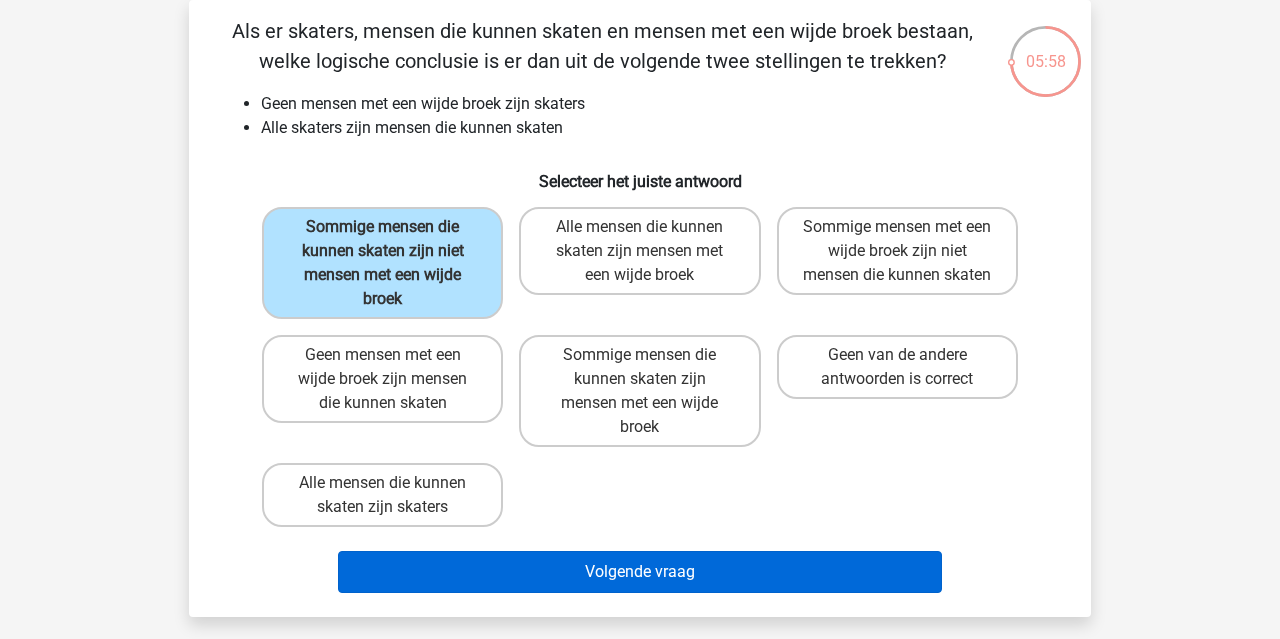 click on "Volgende vraag" at bounding box center [640, 572] 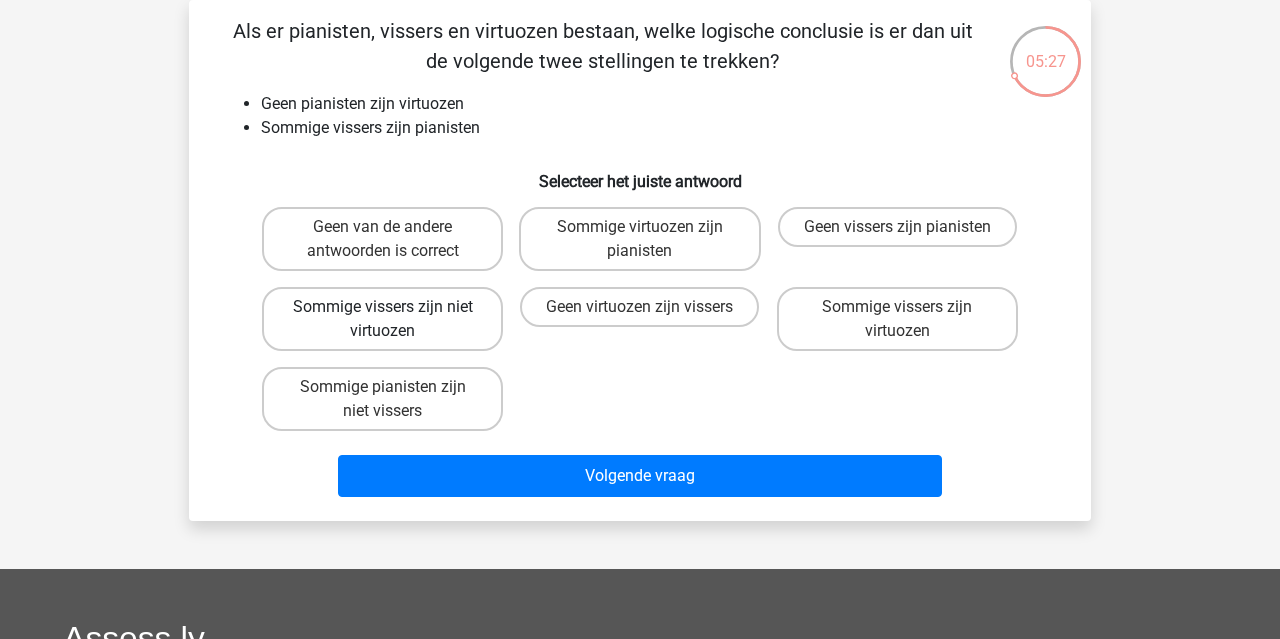 click on "Sommige vissers zijn niet virtuozen" at bounding box center (382, 319) 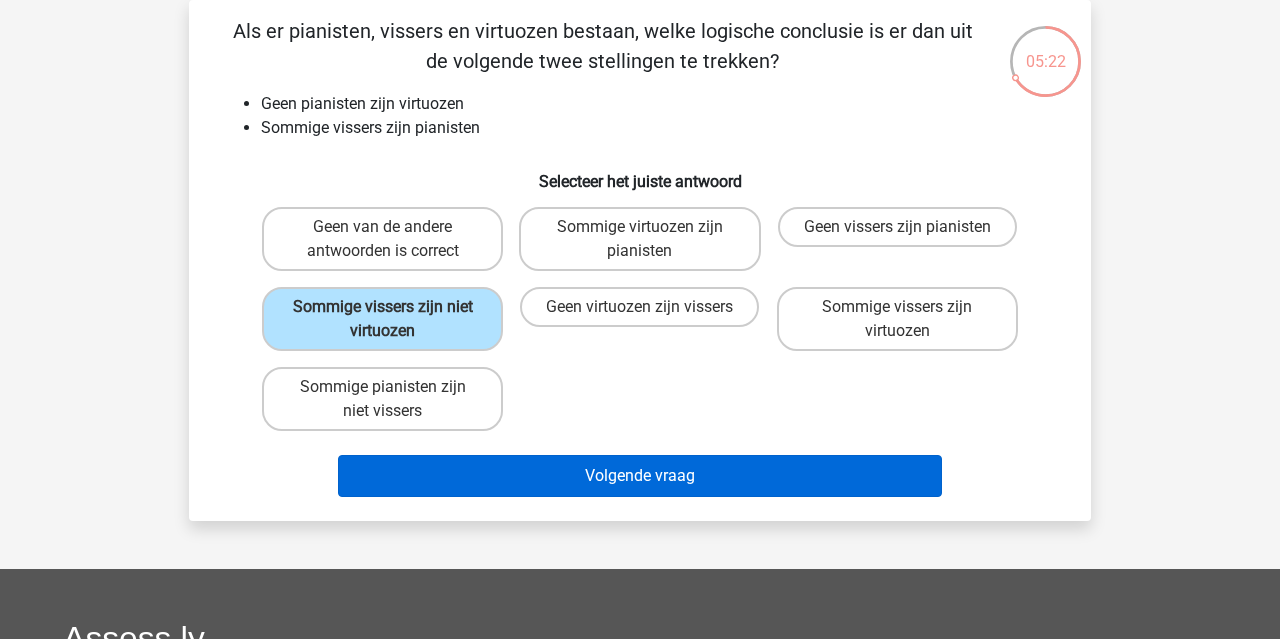 click on "Volgende vraag" at bounding box center (640, 476) 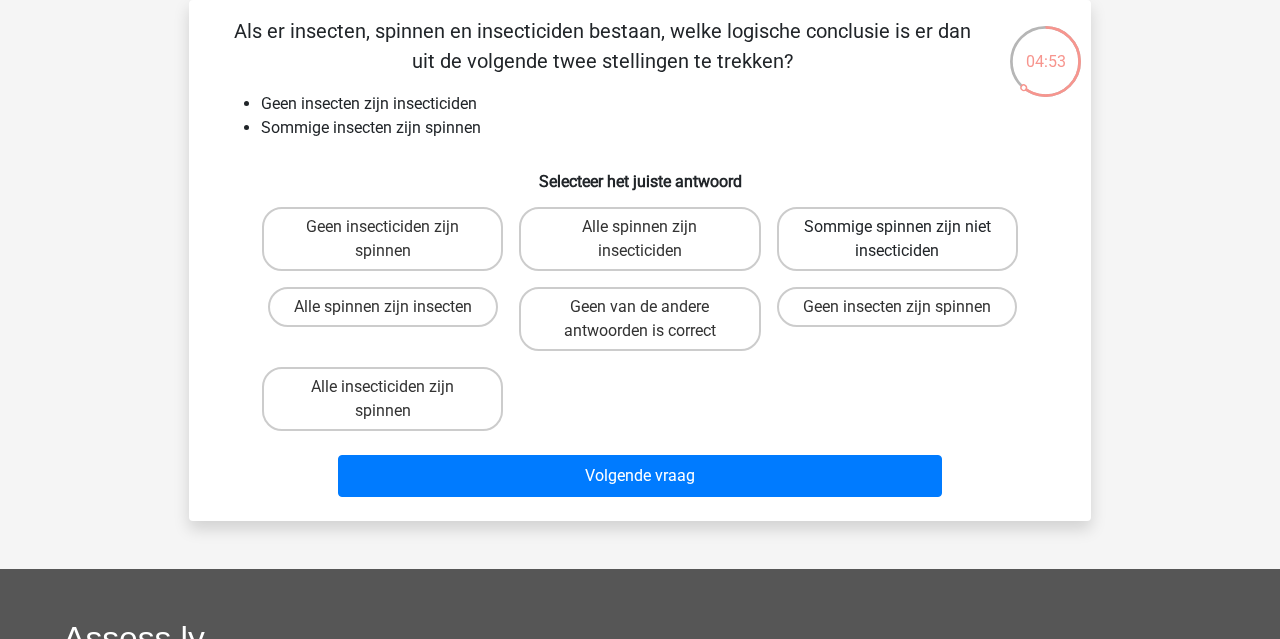 click on "Sommige spinnen zijn niet insecticiden" at bounding box center [897, 239] 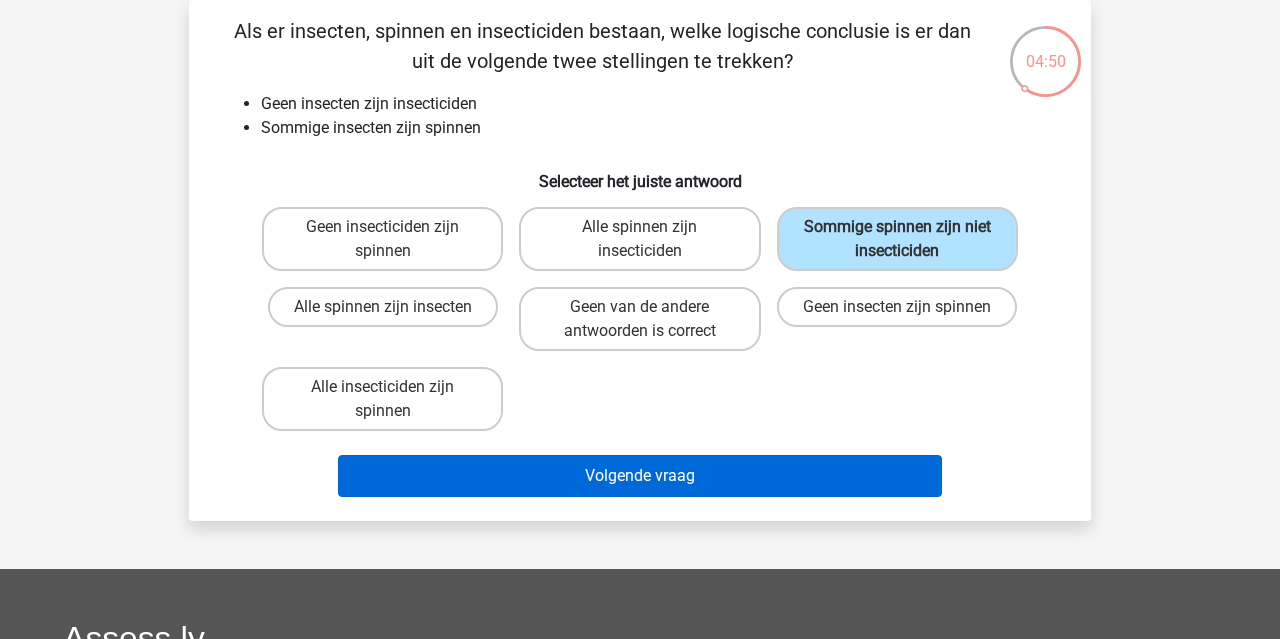 click on "Volgende vraag" at bounding box center (640, 476) 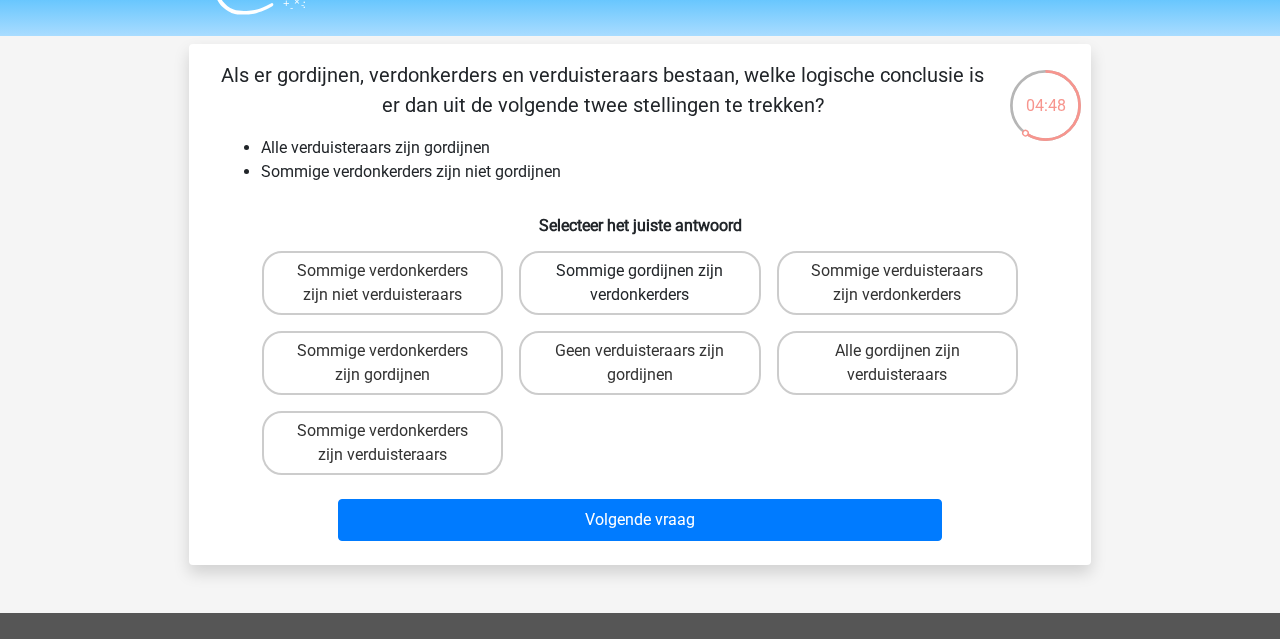 scroll, scrollTop: 50, scrollLeft: 0, axis: vertical 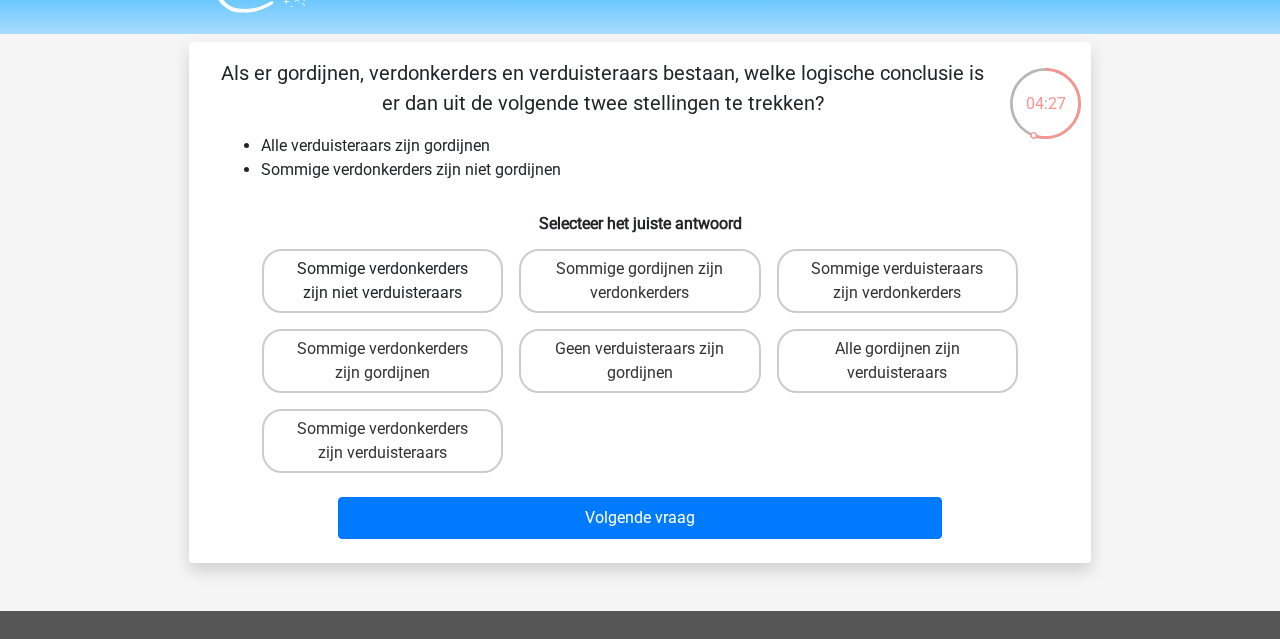 click on "Sommige verdonkerders zijn niet verduisteraars" at bounding box center (382, 281) 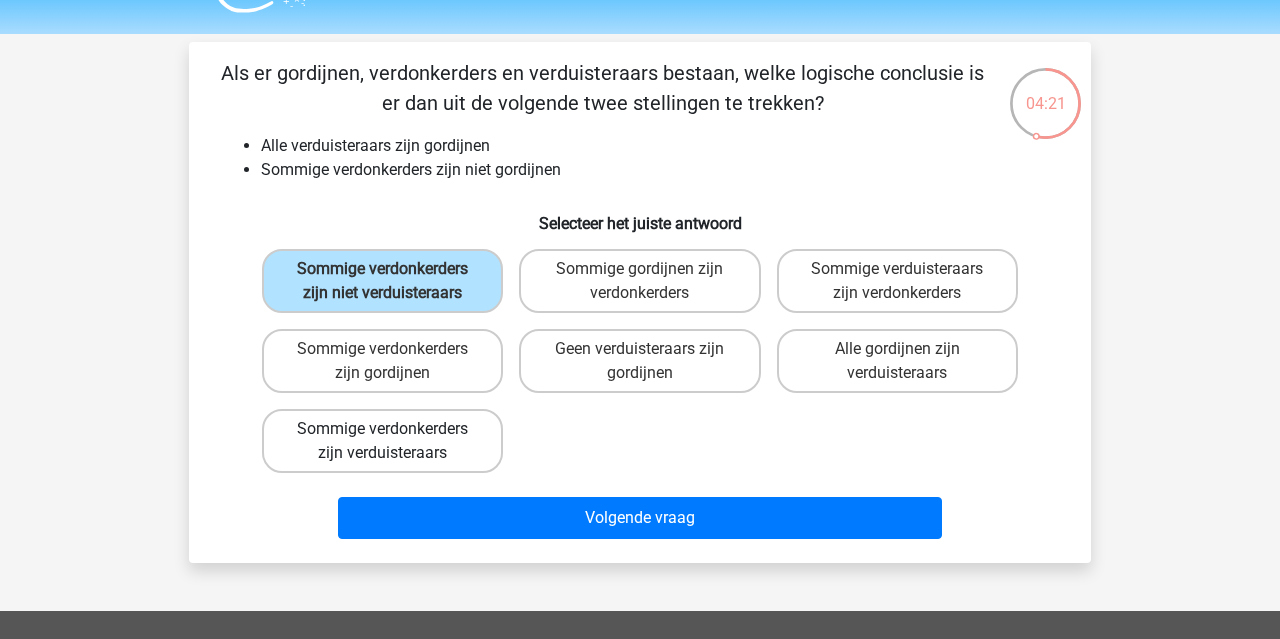click on "Sommige verdonkerders zijn verduisteraars" at bounding box center [382, 441] 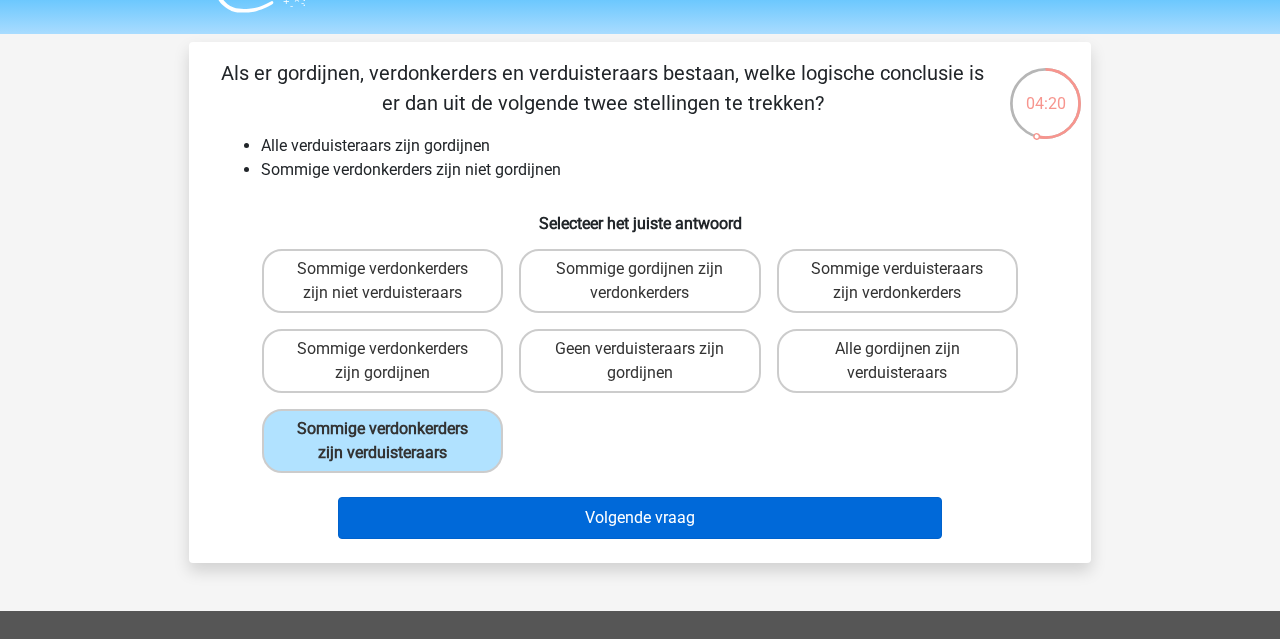 click on "Volgende vraag" at bounding box center (640, 518) 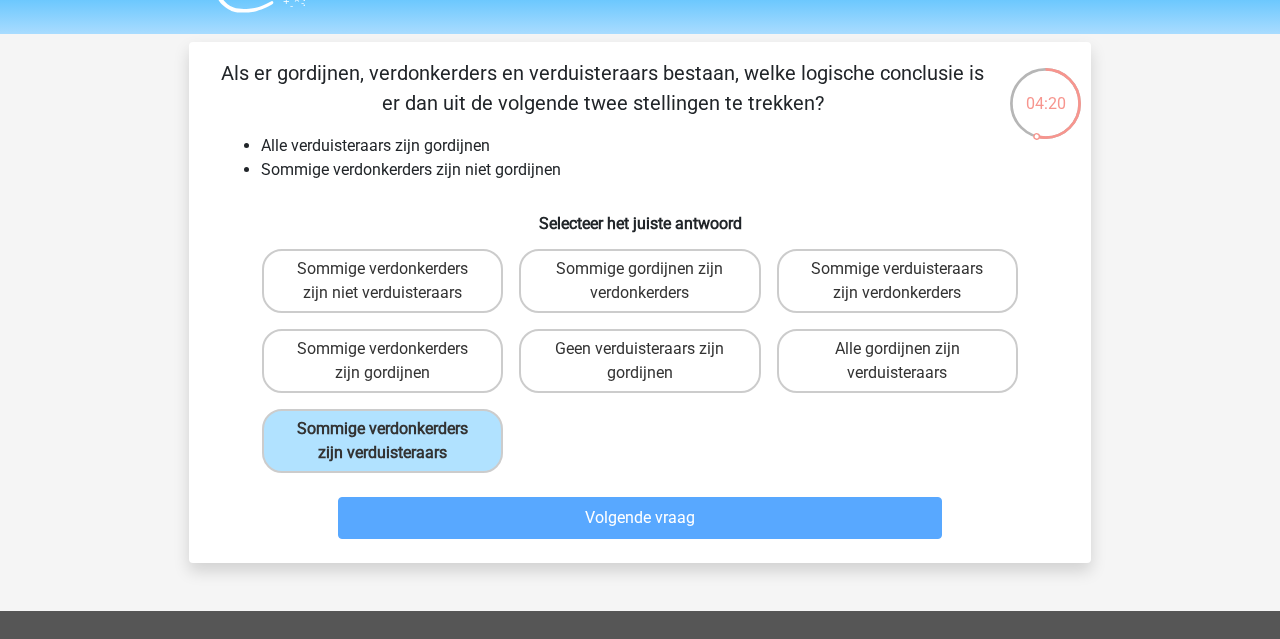scroll, scrollTop: 92, scrollLeft: 0, axis: vertical 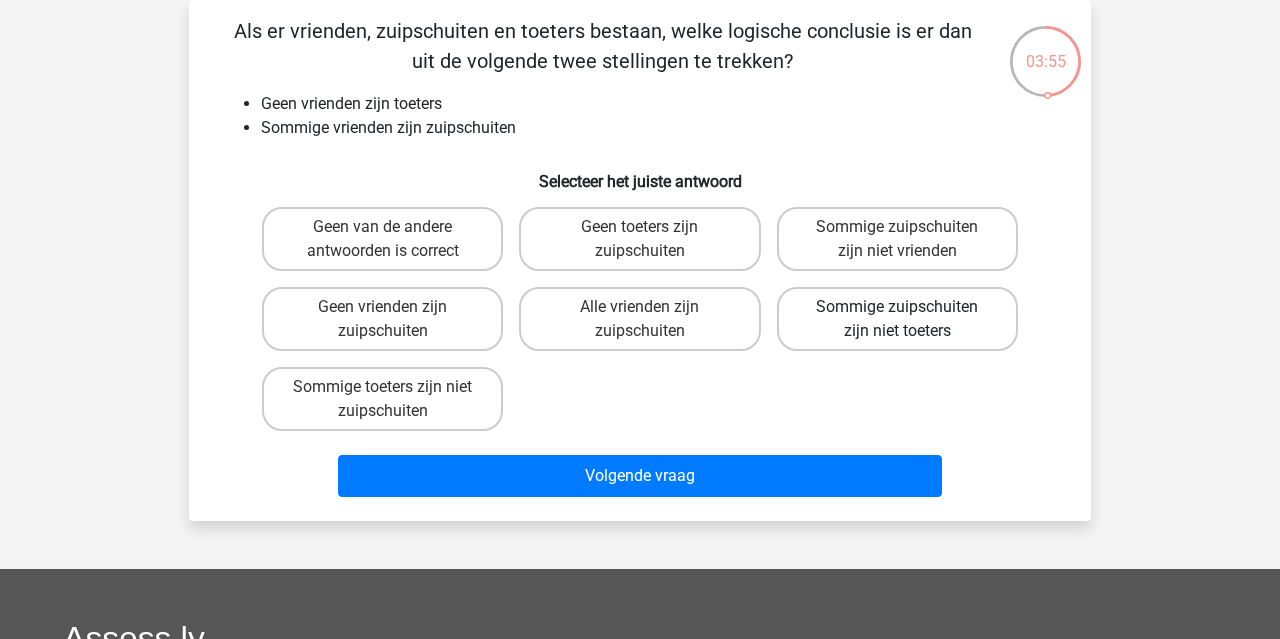 click on "Sommige zuipschuiten zijn niet toeters" at bounding box center [897, 319] 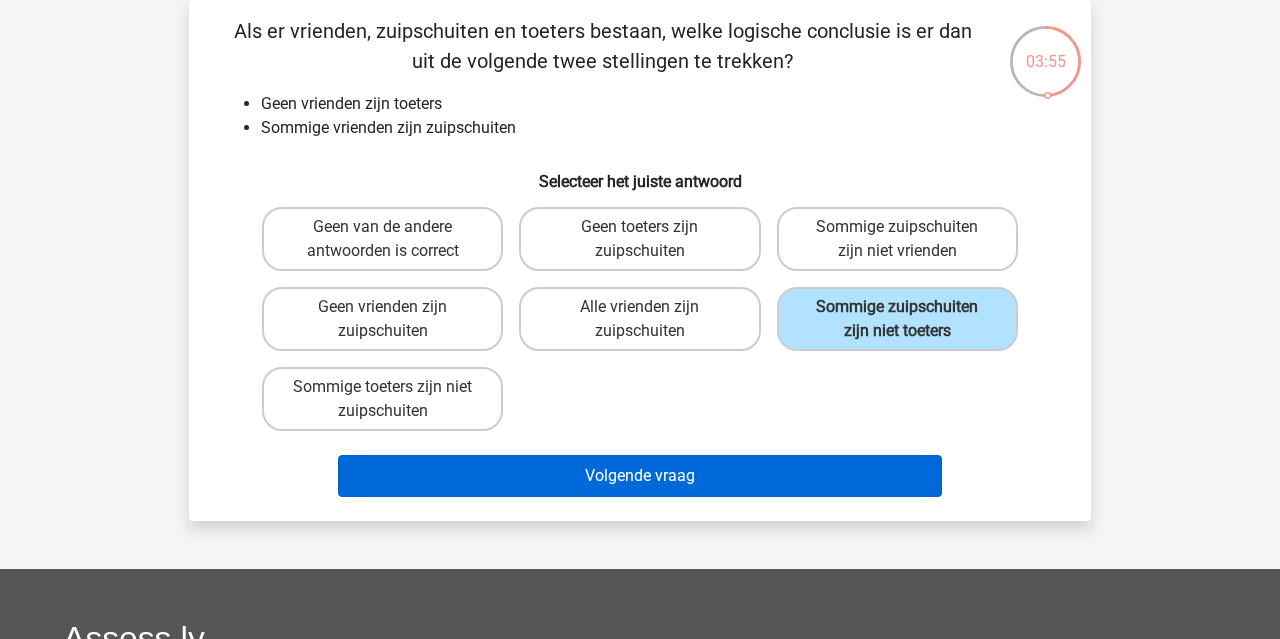 click on "Volgende vraag" at bounding box center [640, 476] 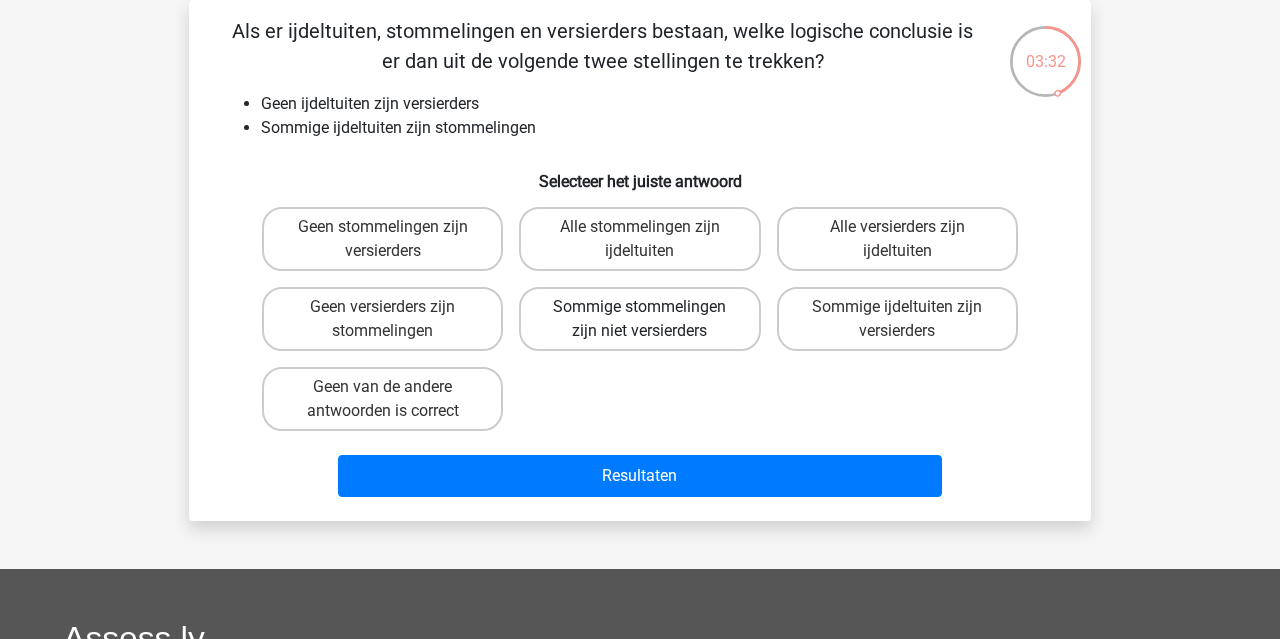 click on "Sommige stommelingen zijn niet versierders" at bounding box center [639, 319] 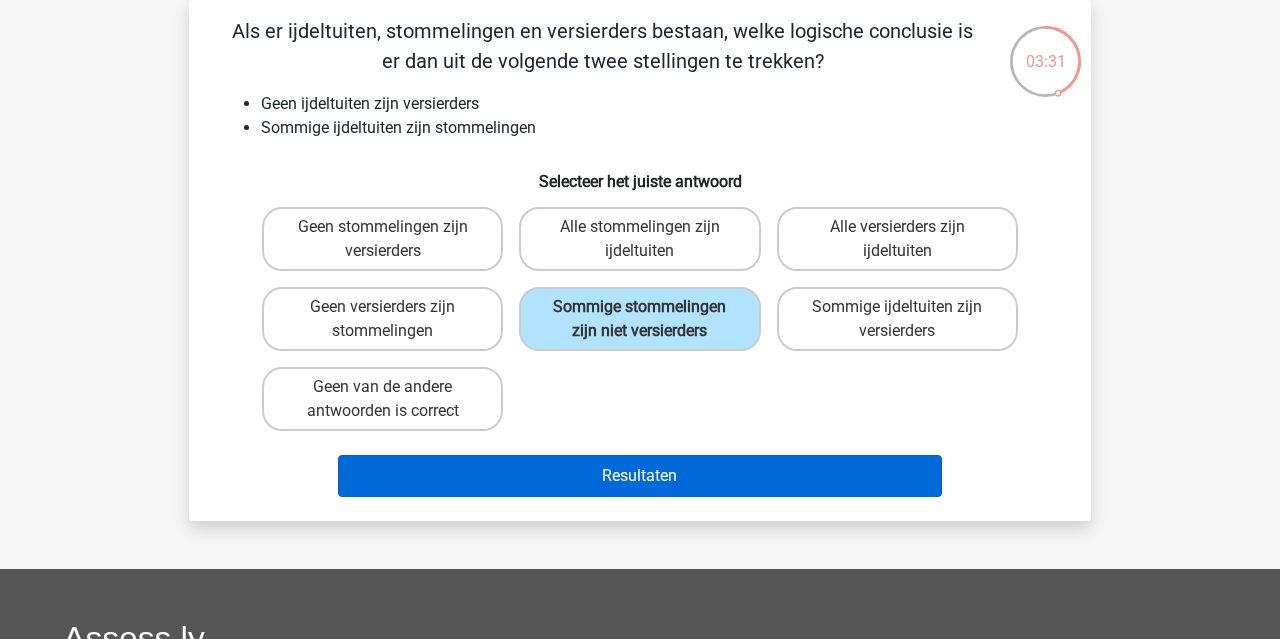 click on "Resultaten" at bounding box center (640, 476) 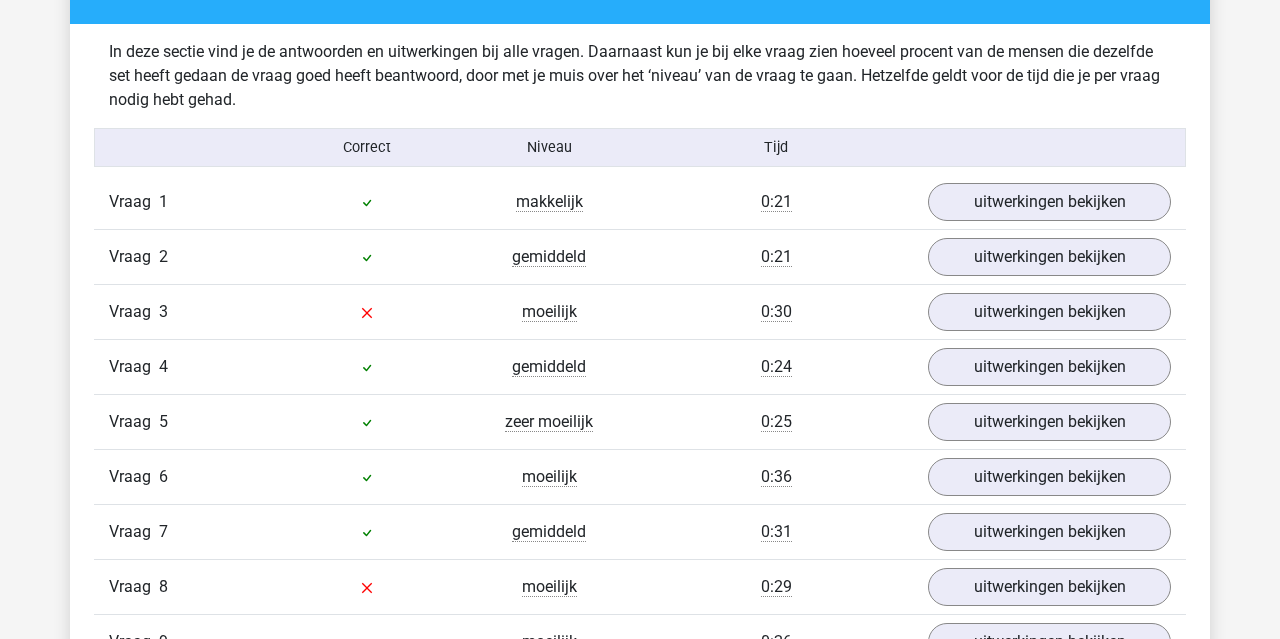 scroll, scrollTop: 1139, scrollLeft: 0, axis: vertical 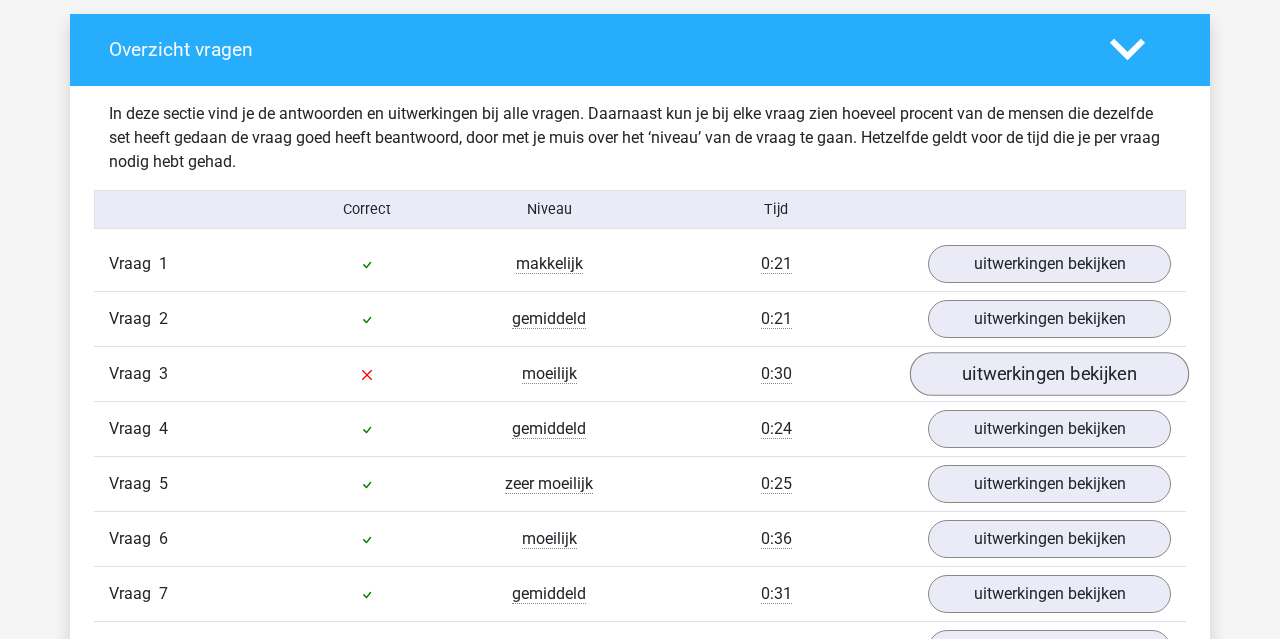 click on "uitwerkingen bekijken" at bounding box center (1049, 374) 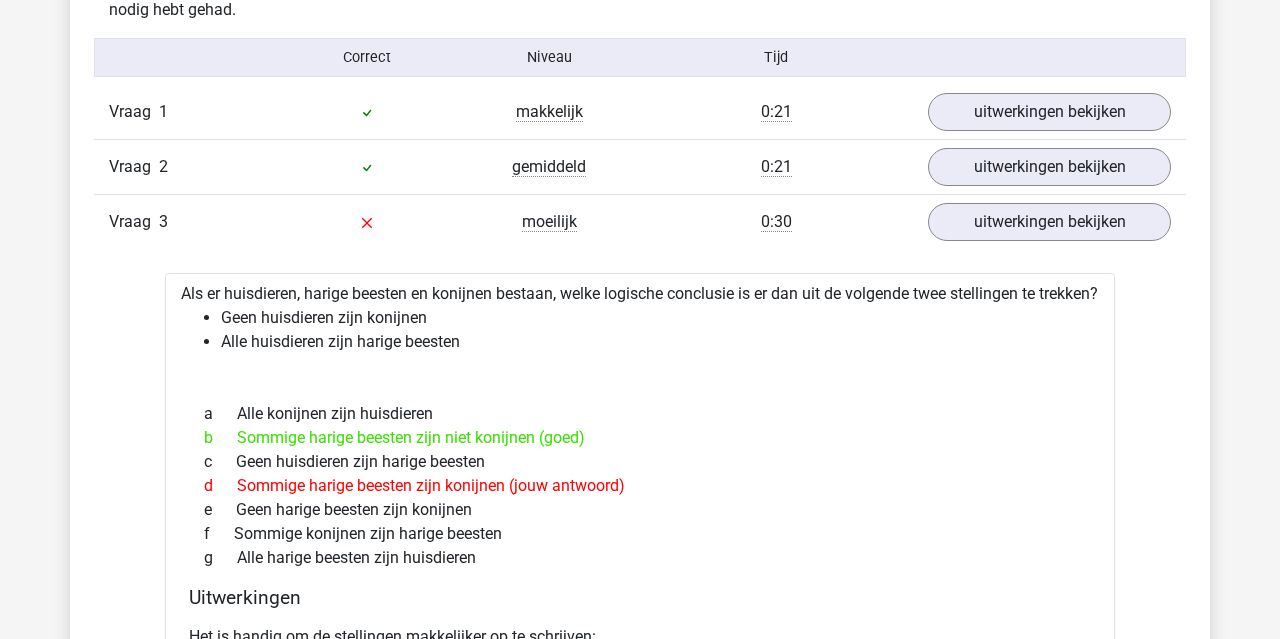 scroll, scrollTop: 1278, scrollLeft: 0, axis: vertical 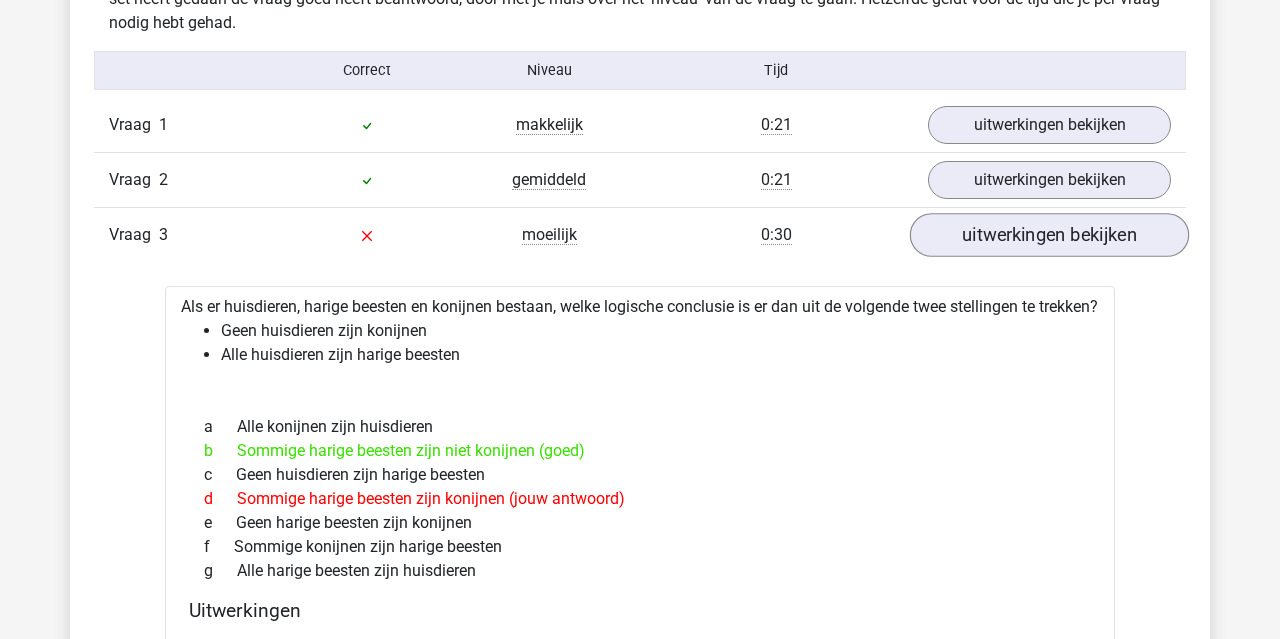 click on "uitwerkingen bekijken" at bounding box center (1049, 235) 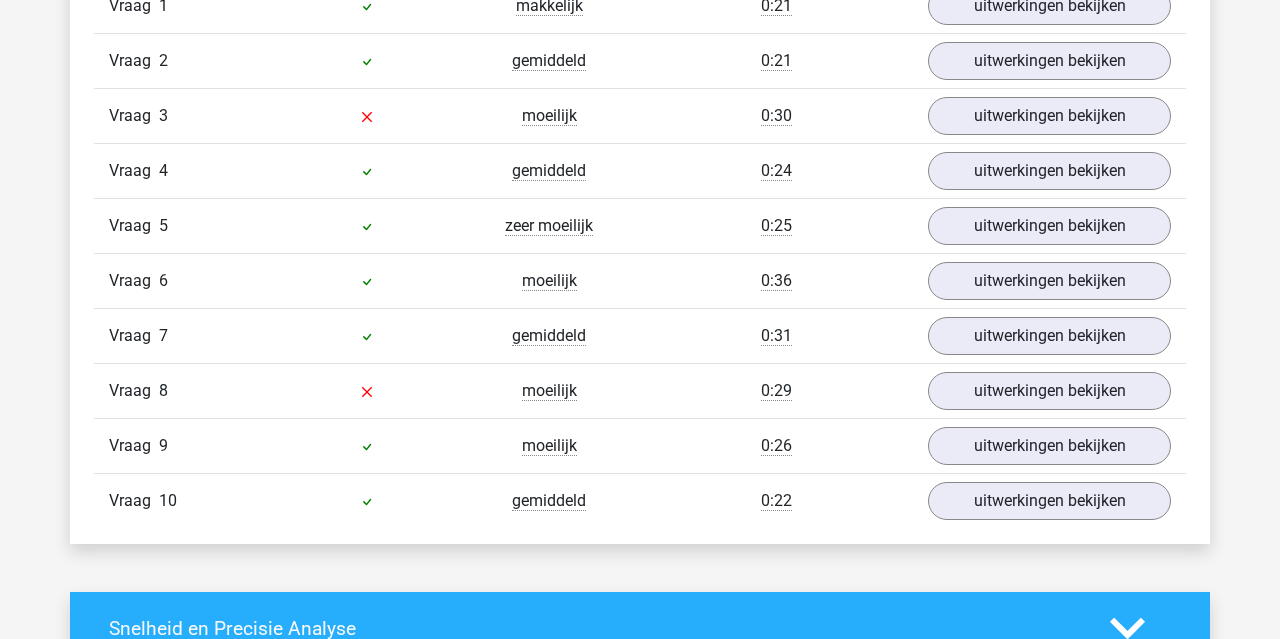scroll, scrollTop: 1403, scrollLeft: 0, axis: vertical 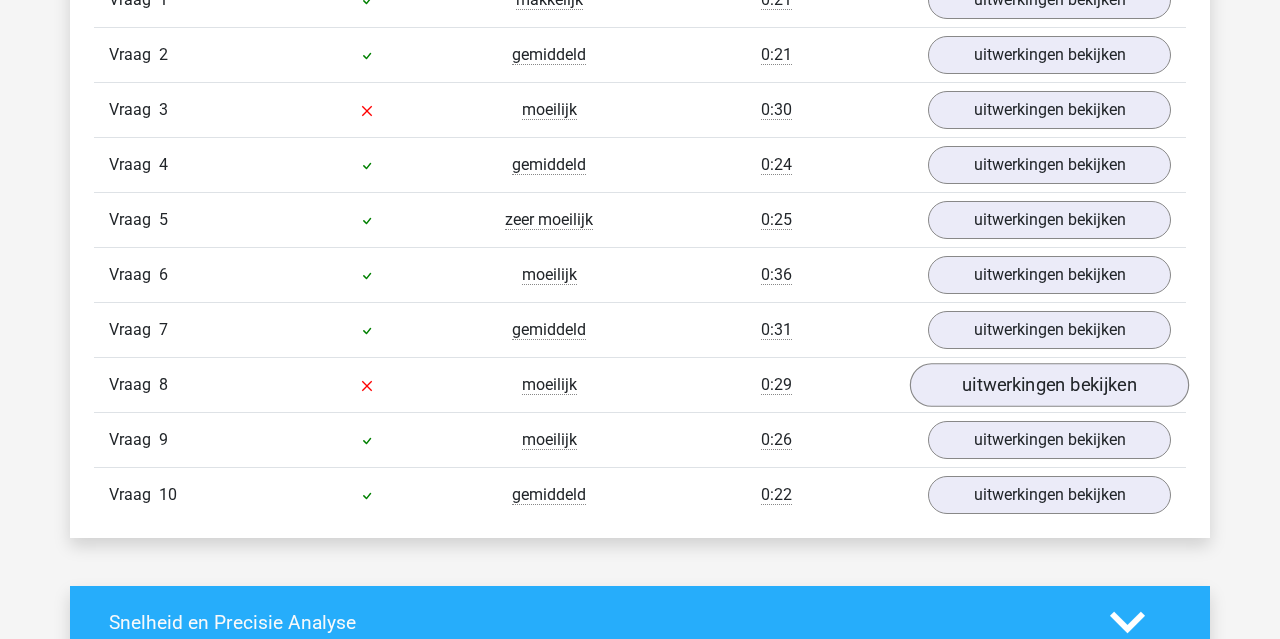 click on "uitwerkingen bekijken" at bounding box center (1049, 385) 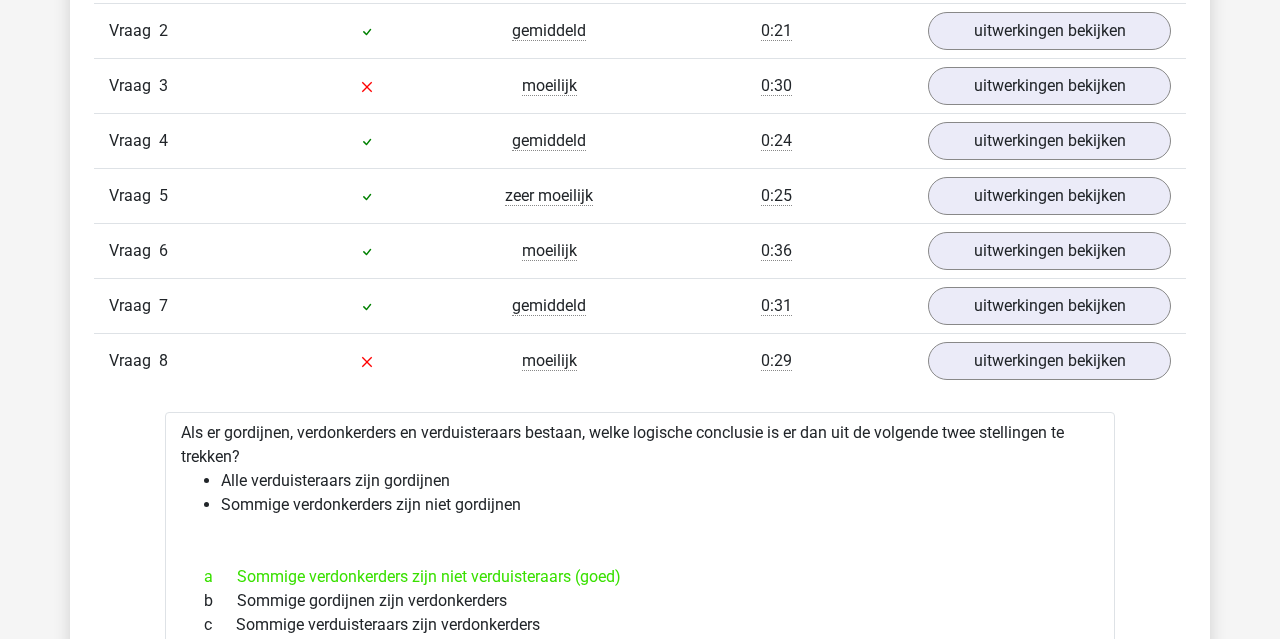 scroll, scrollTop: 1422, scrollLeft: 0, axis: vertical 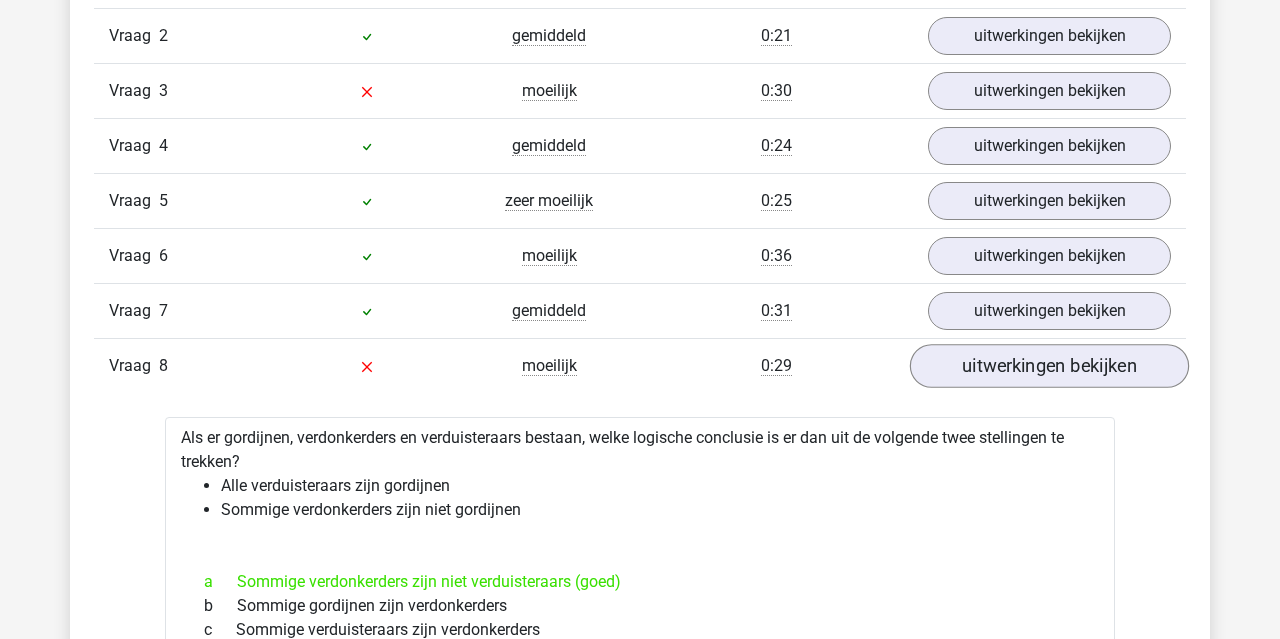 click on "uitwerkingen bekijken" at bounding box center [1049, 366] 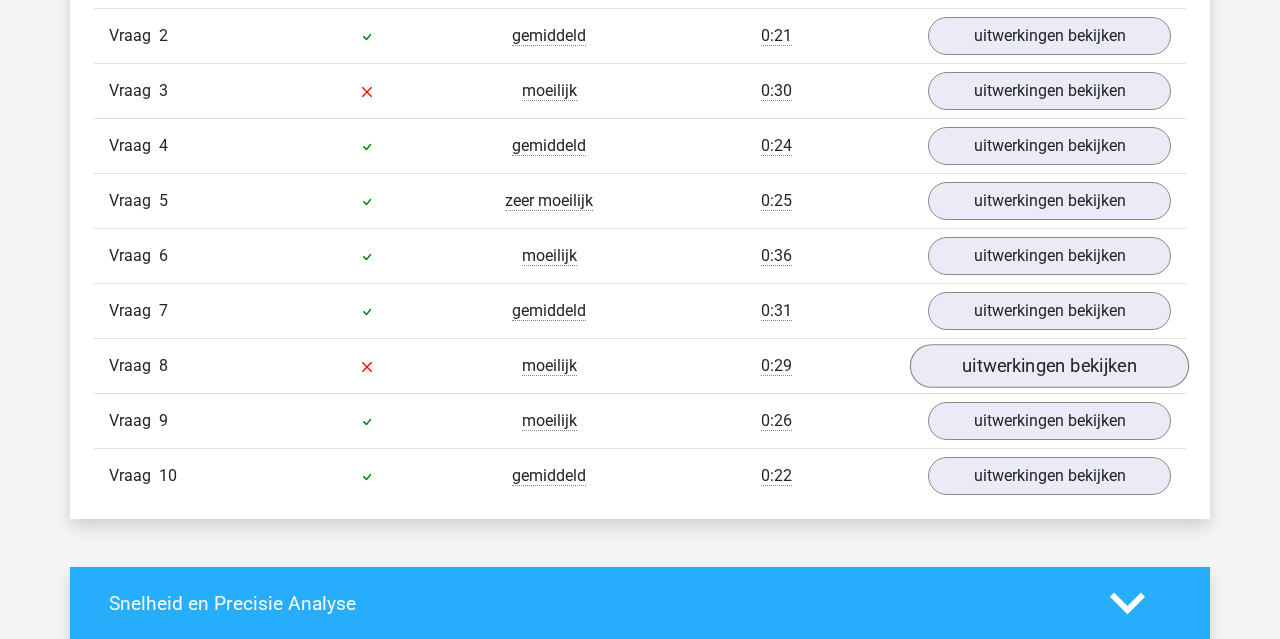 click on "uitwerkingen bekijken" at bounding box center [1049, 366] 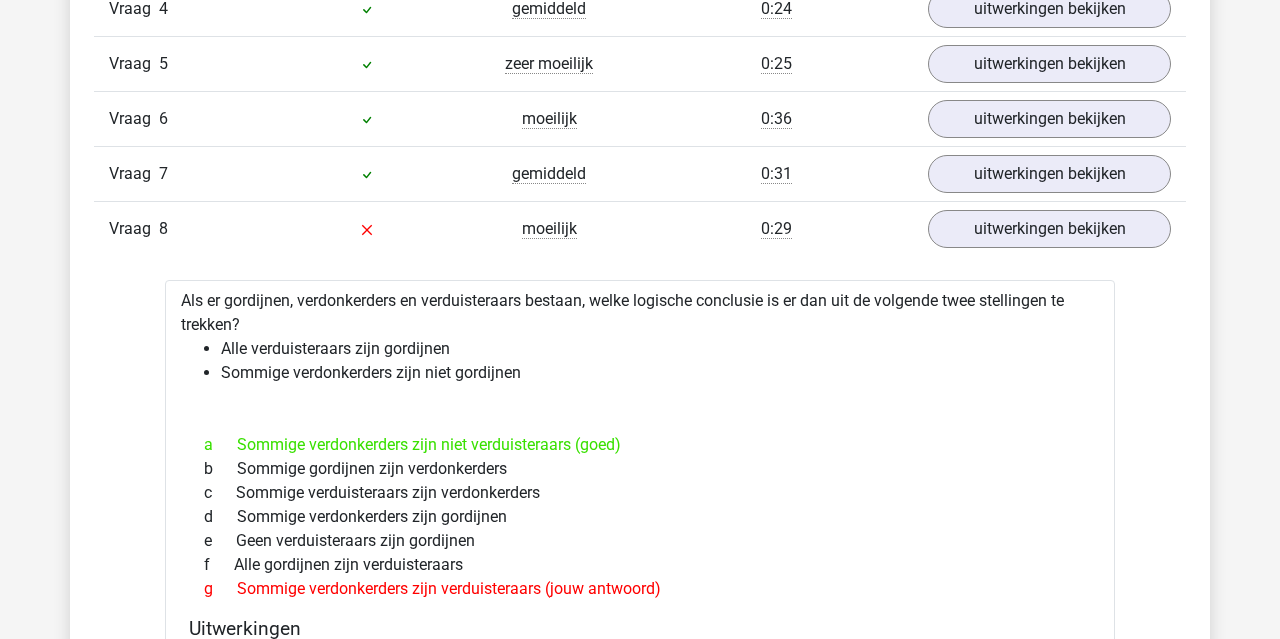 scroll, scrollTop: 1553, scrollLeft: 0, axis: vertical 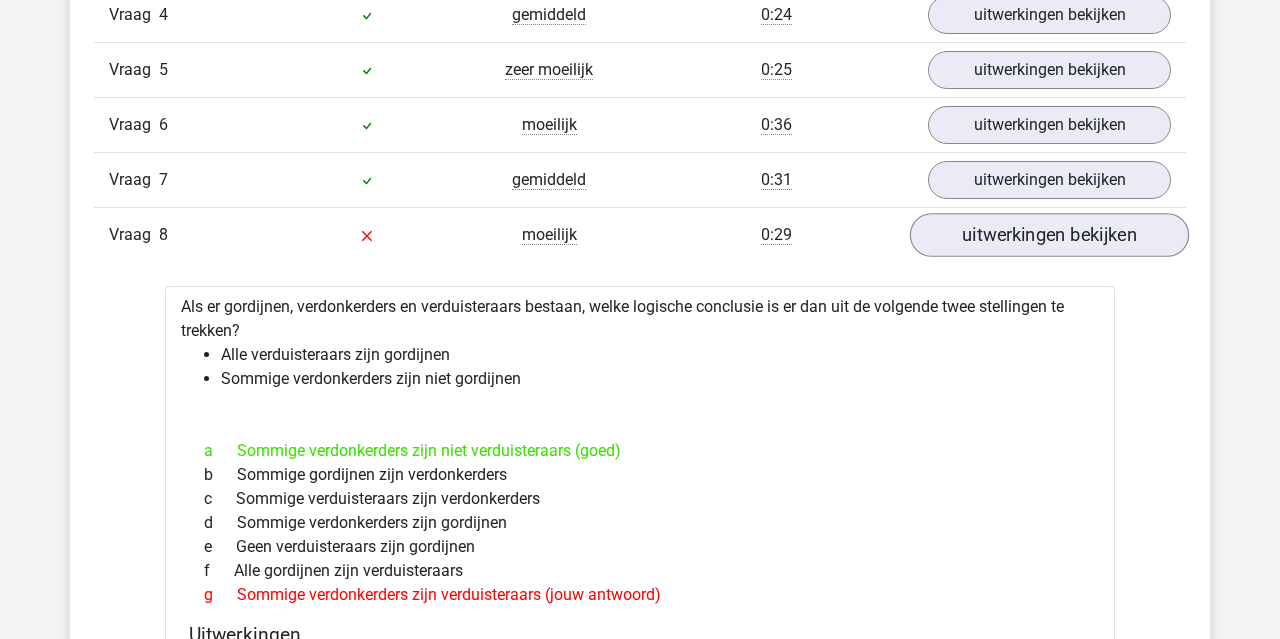 click on "uitwerkingen bekijken" at bounding box center [1049, 235] 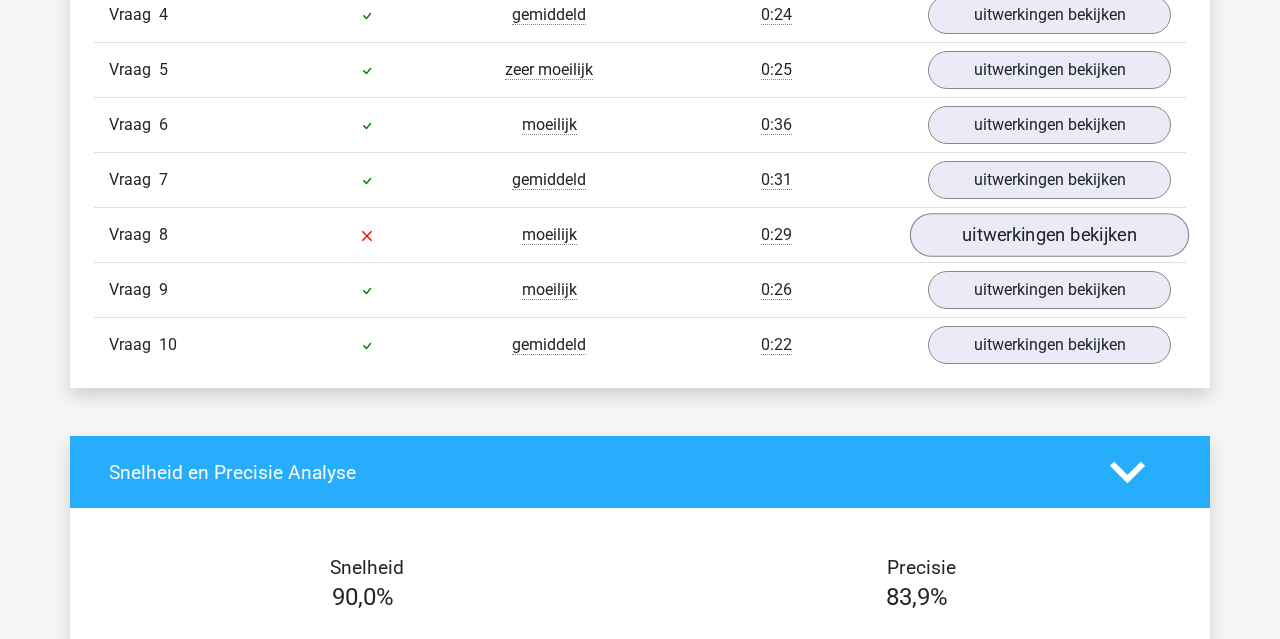click on "uitwerkingen bekijken" at bounding box center (1049, 235) 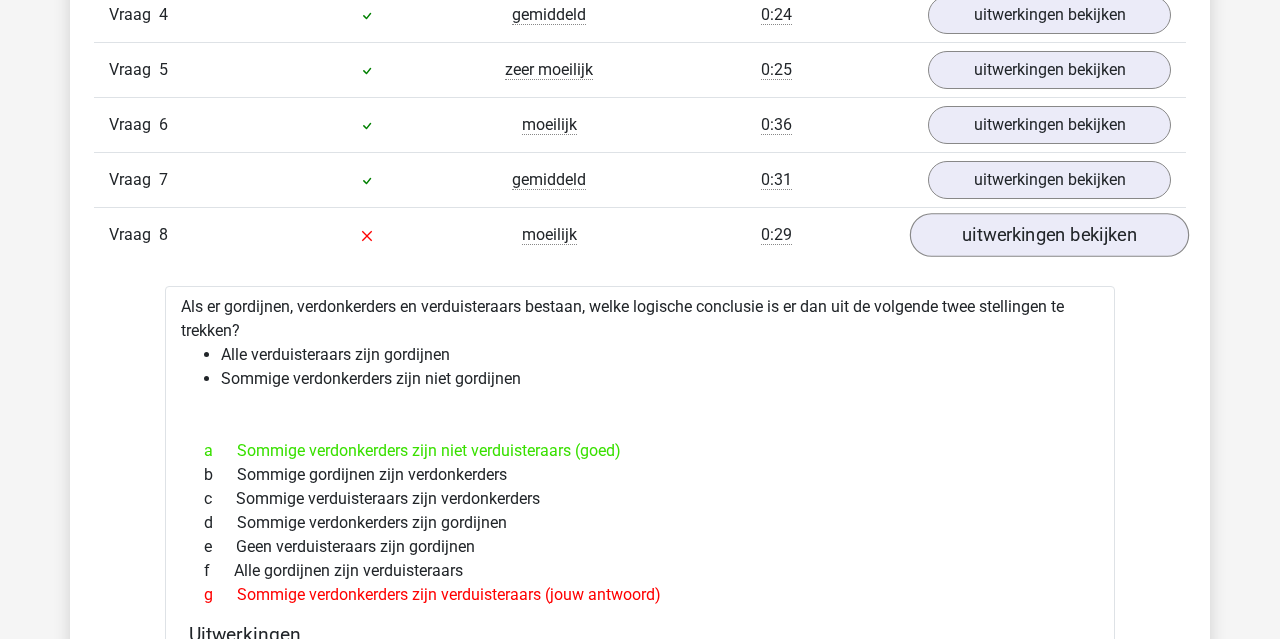 click on "uitwerkingen bekijken" at bounding box center (1049, 235) 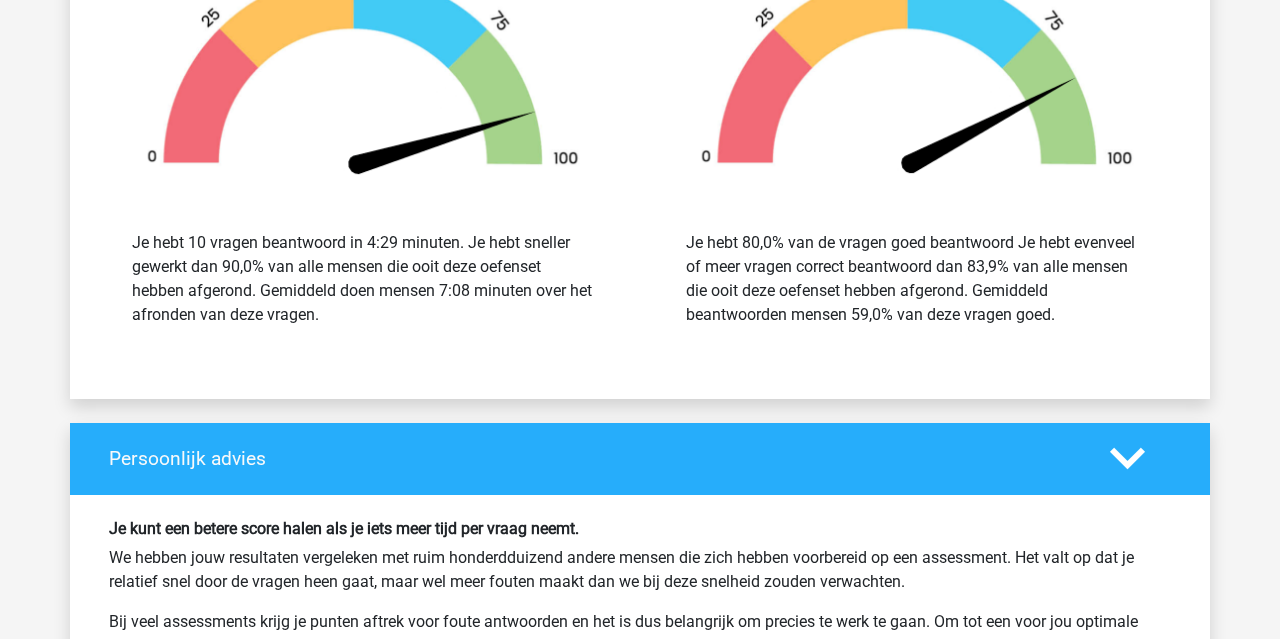 scroll, scrollTop: 2735, scrollLeft: 0, axis: vertical 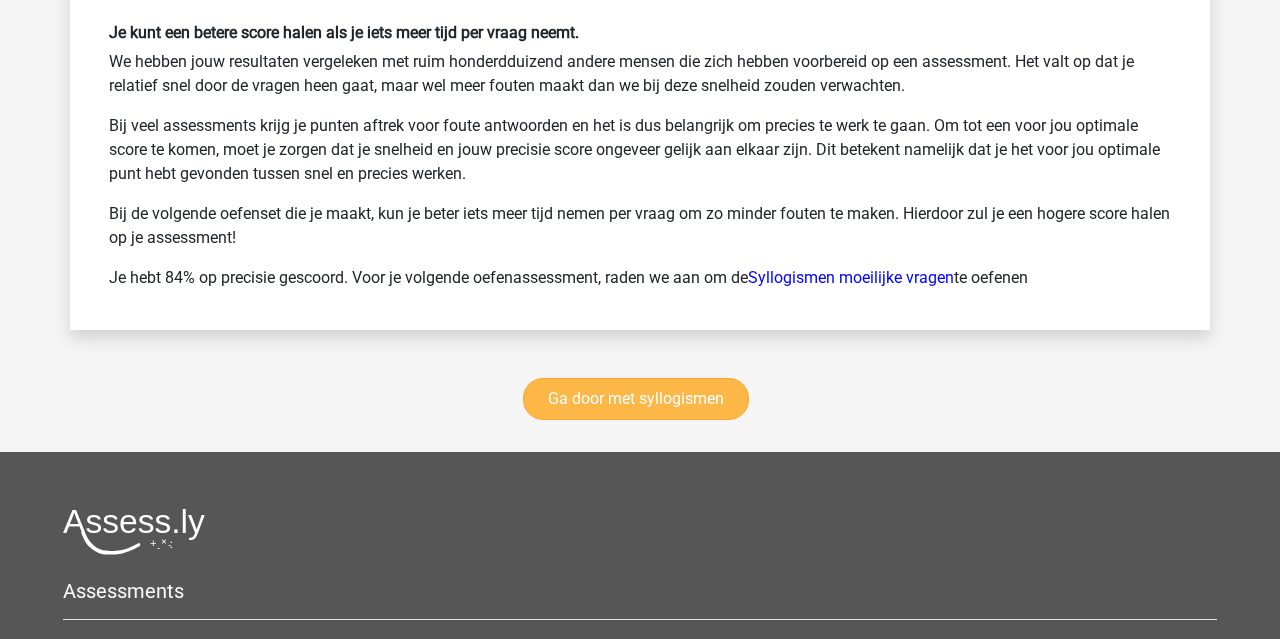 click on "Ga door met syllogismen" at bounding box center (636, 399) 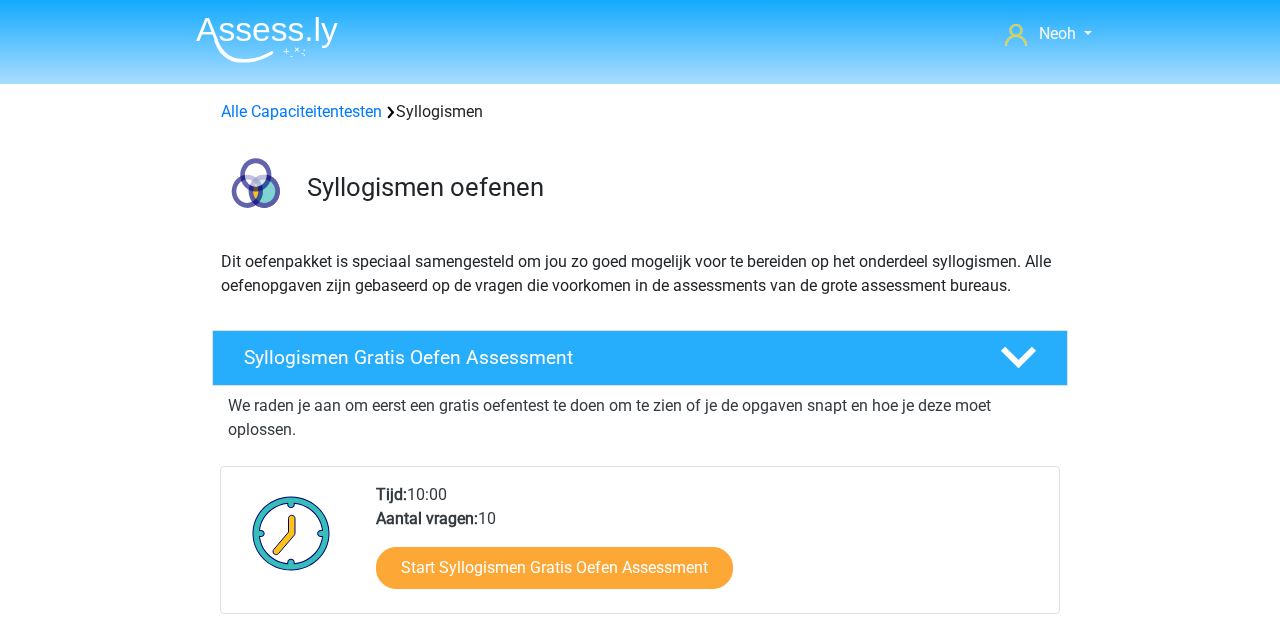 scroll, scrollTop: 820, scrollLeft: 0, axis: vertical 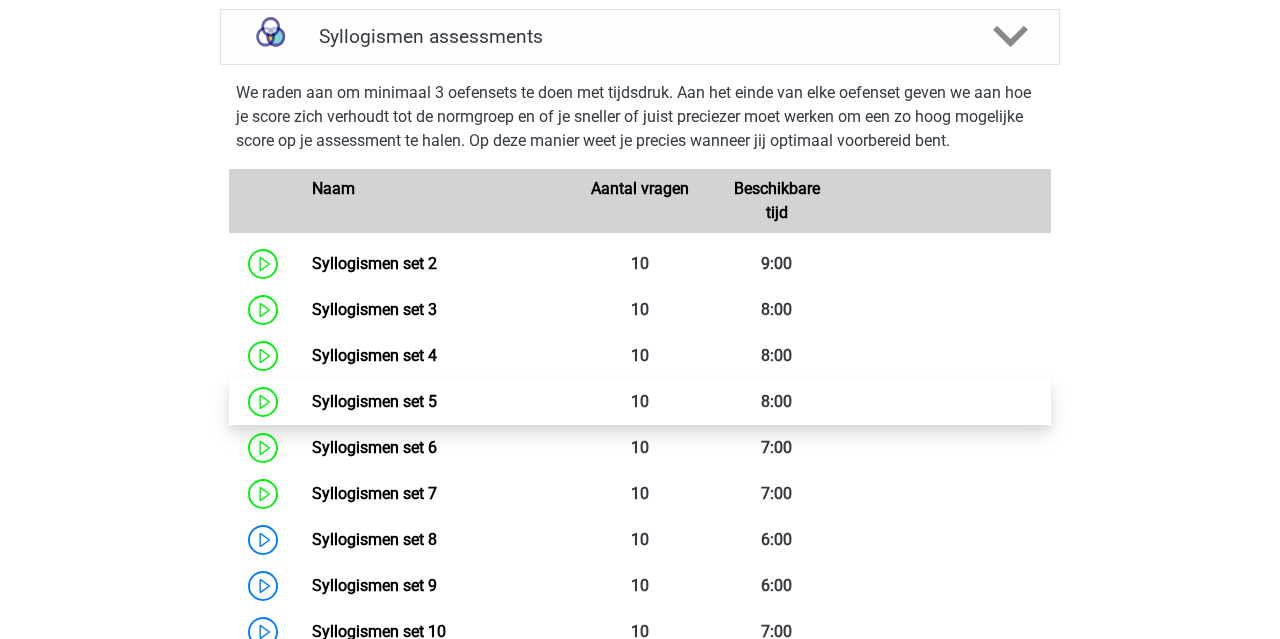 click on "Syllogismen
set 5" at bounding box center (374, 401) 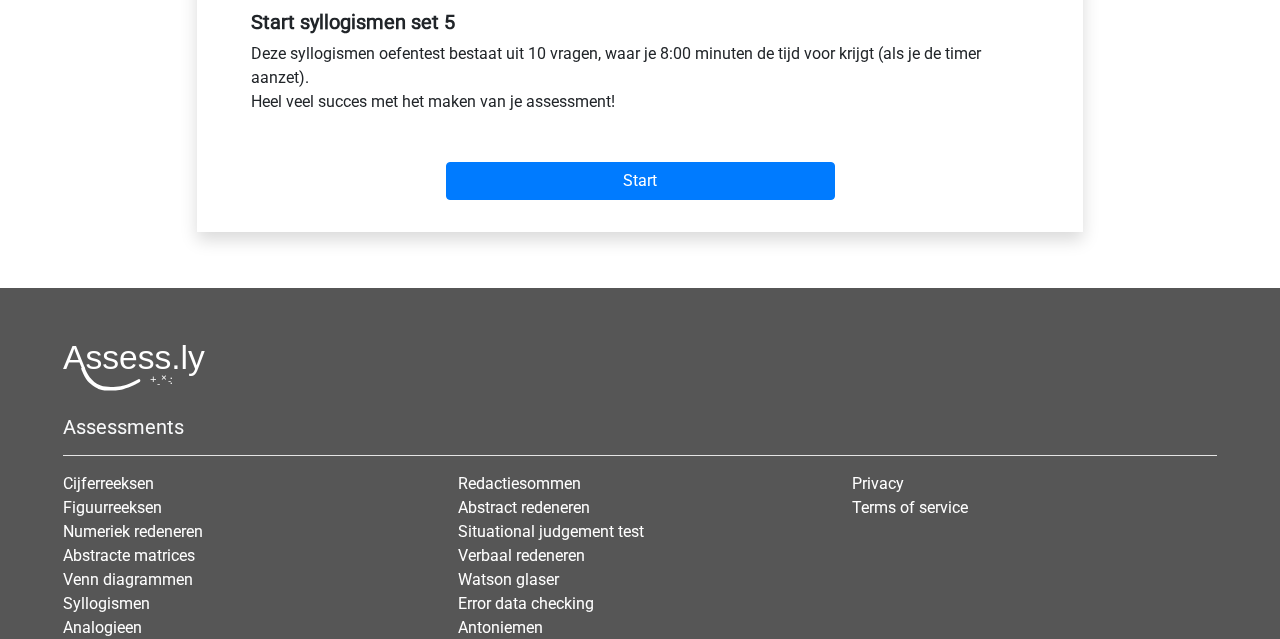 scroll, scrollTop: 762, scrollLeft: 0, axis: vertical 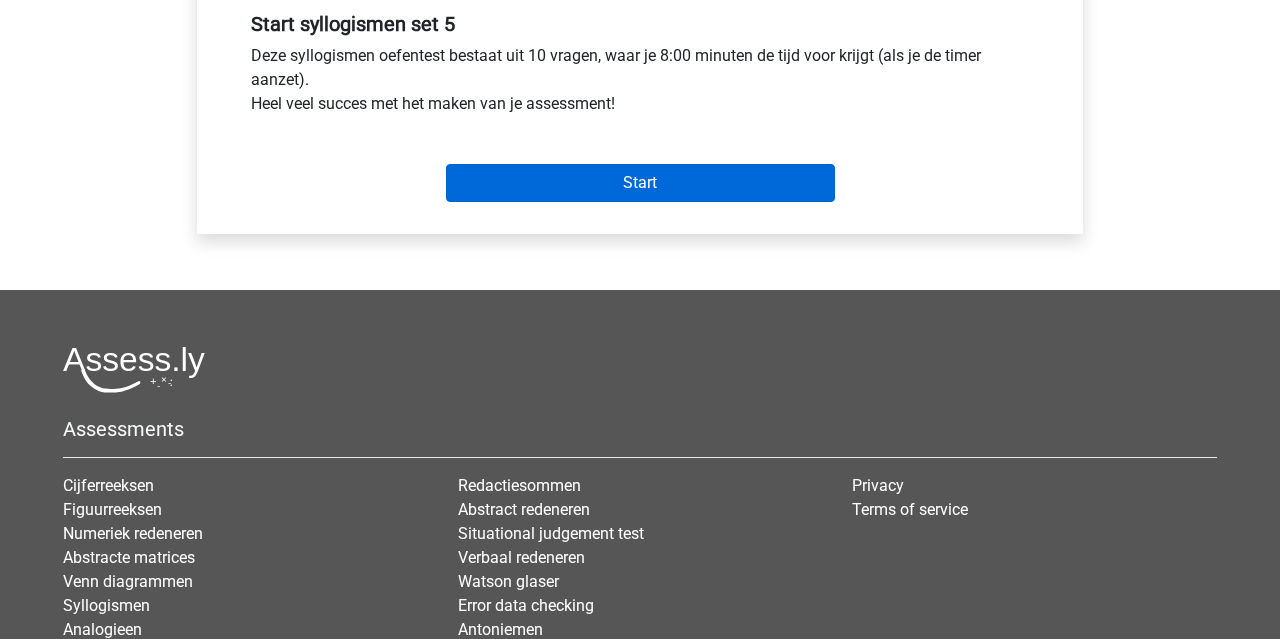 click on "Start" at bounding box center [640, 183] 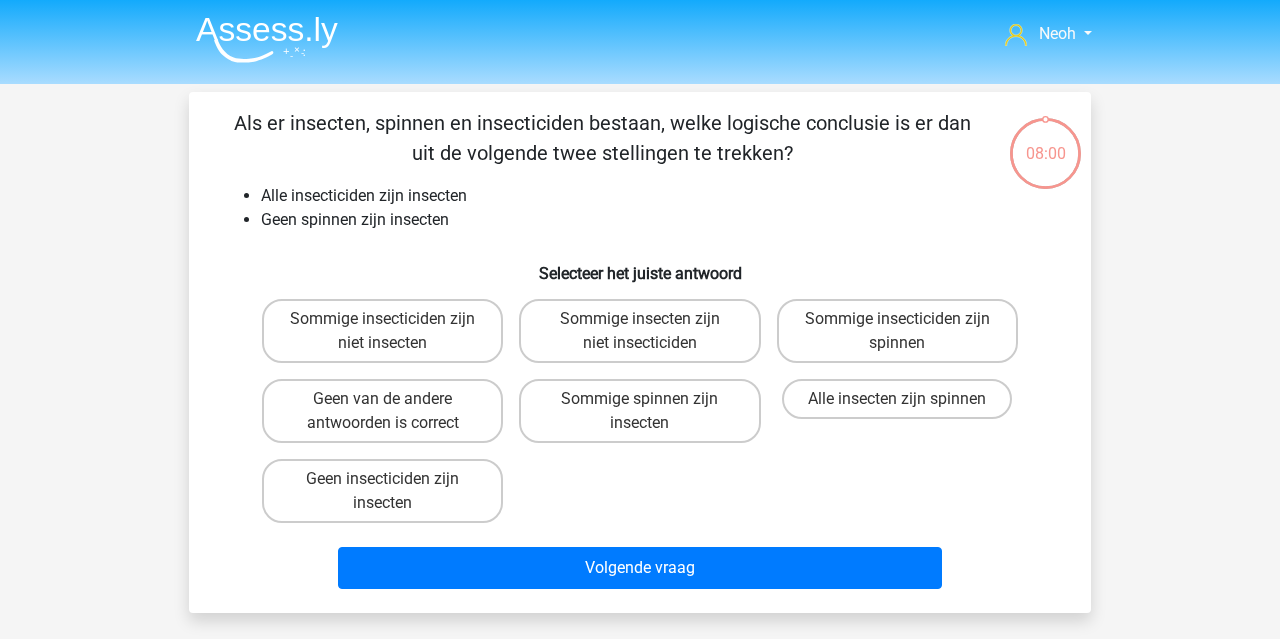 scroll, scrollTop: 0, scrollLeft: 0, axis: both 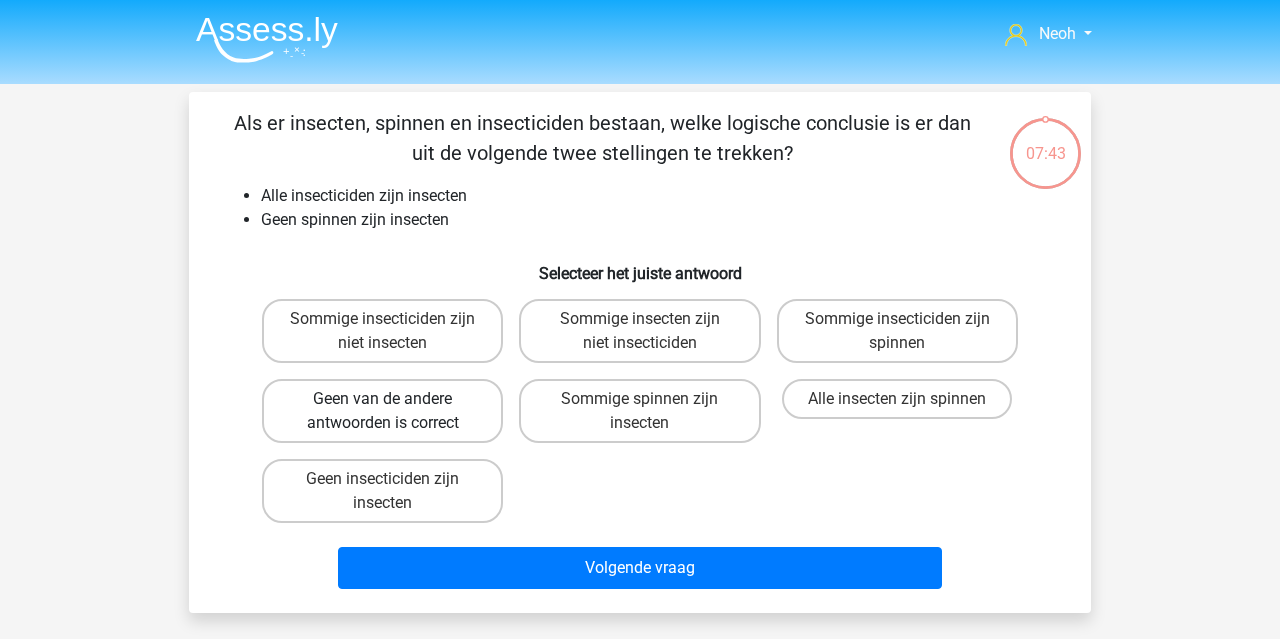 click on "Geen van de andere antwoorden is correct" at bounding box center (382, 411) 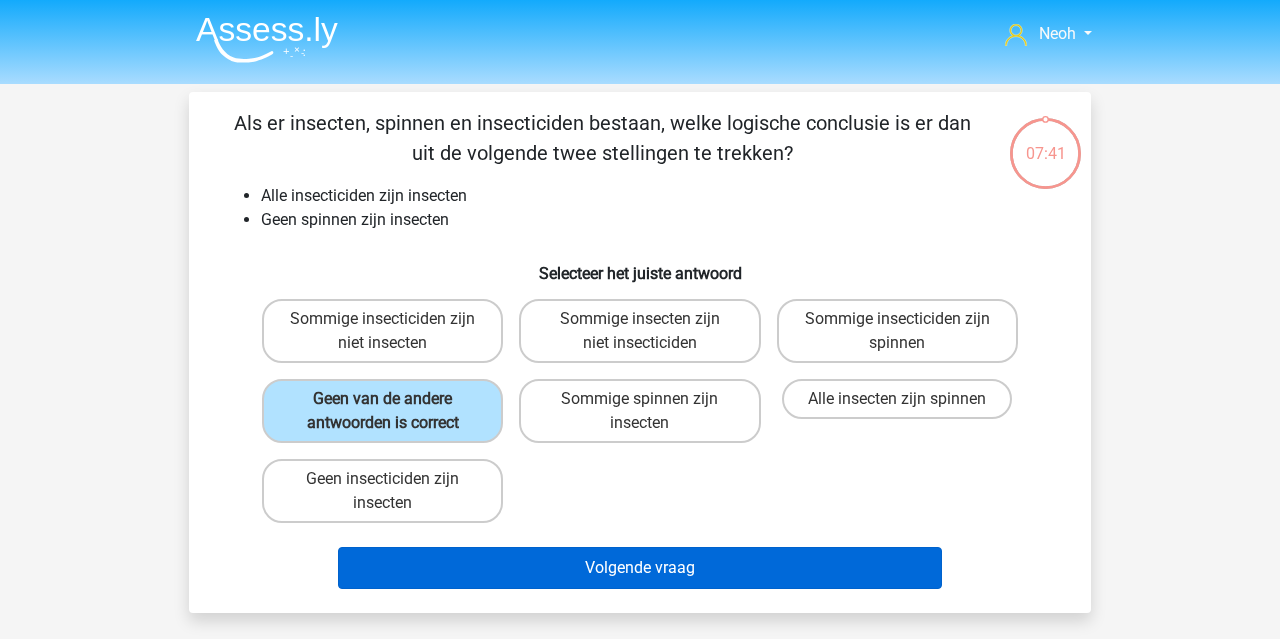 click on "Volgende vraag" at bounding box center (640, 568) 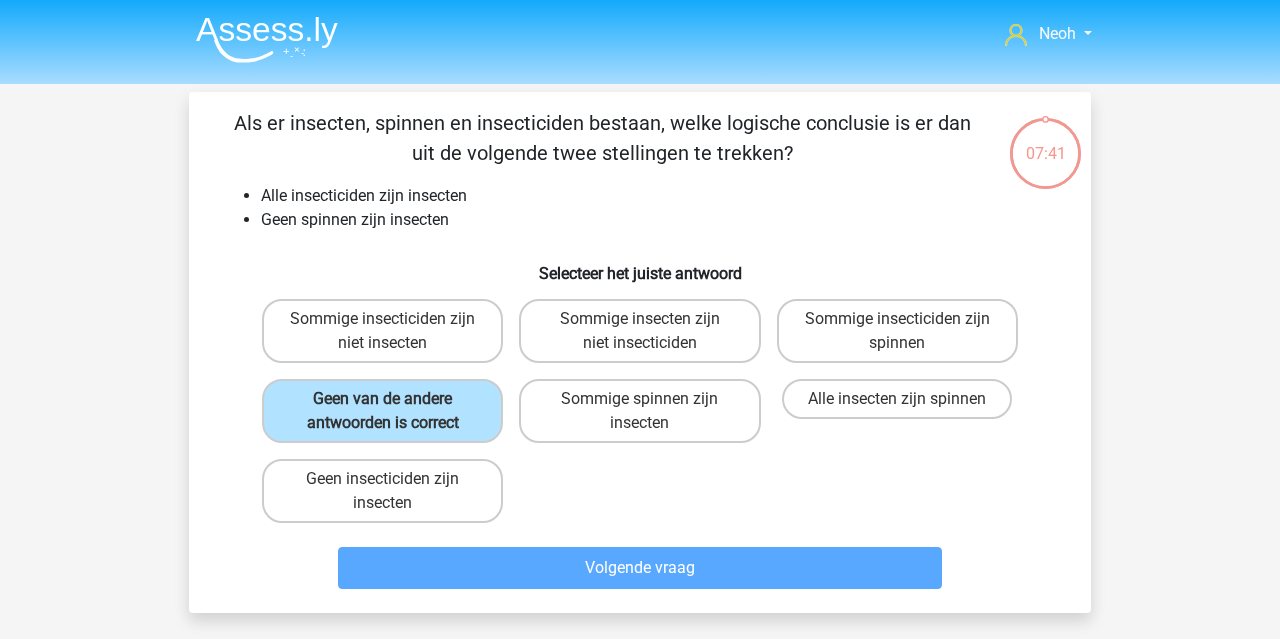 scroll, scrollTop: 92, scrollLeft: 0, axis: vertical 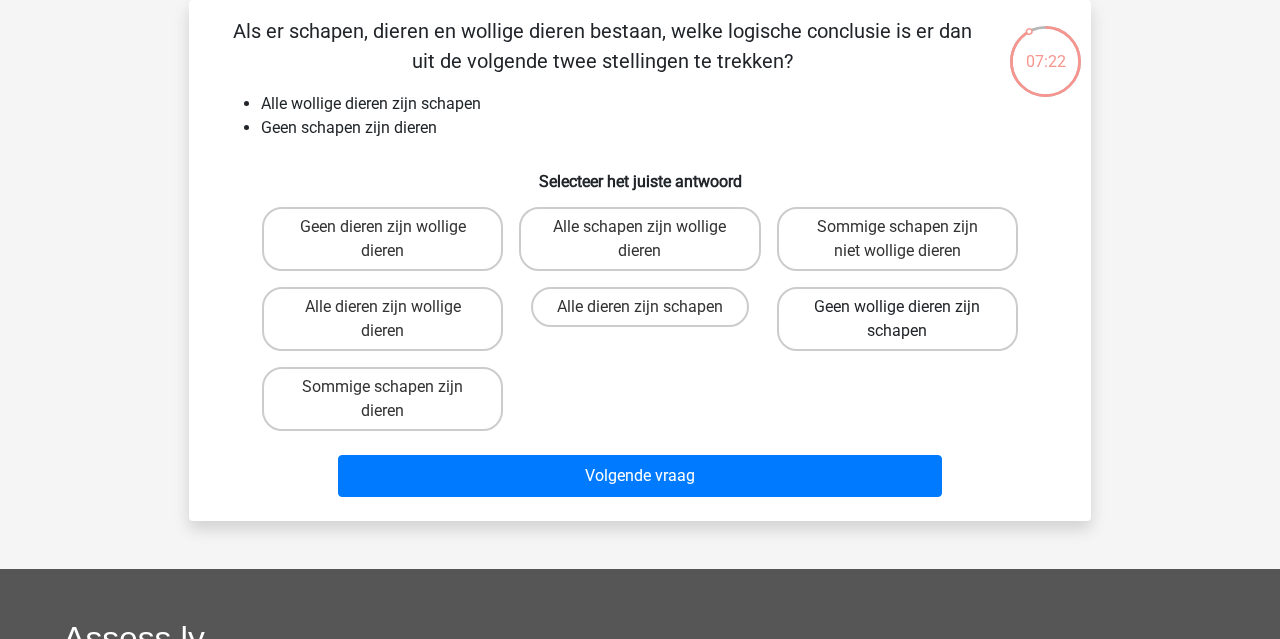 click on "Geen wollige dieren zijn schapen" at bounding box center (897, 319) 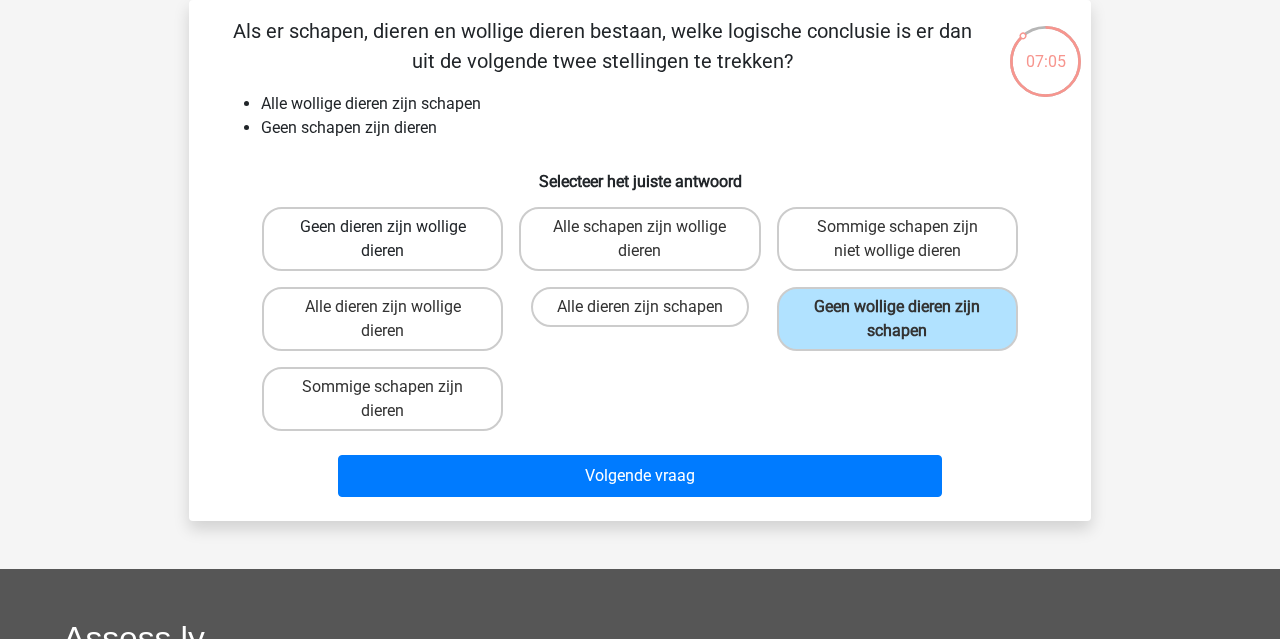click on "Geen dieren zijn wollige dieren" at bounding box center (382, 239) 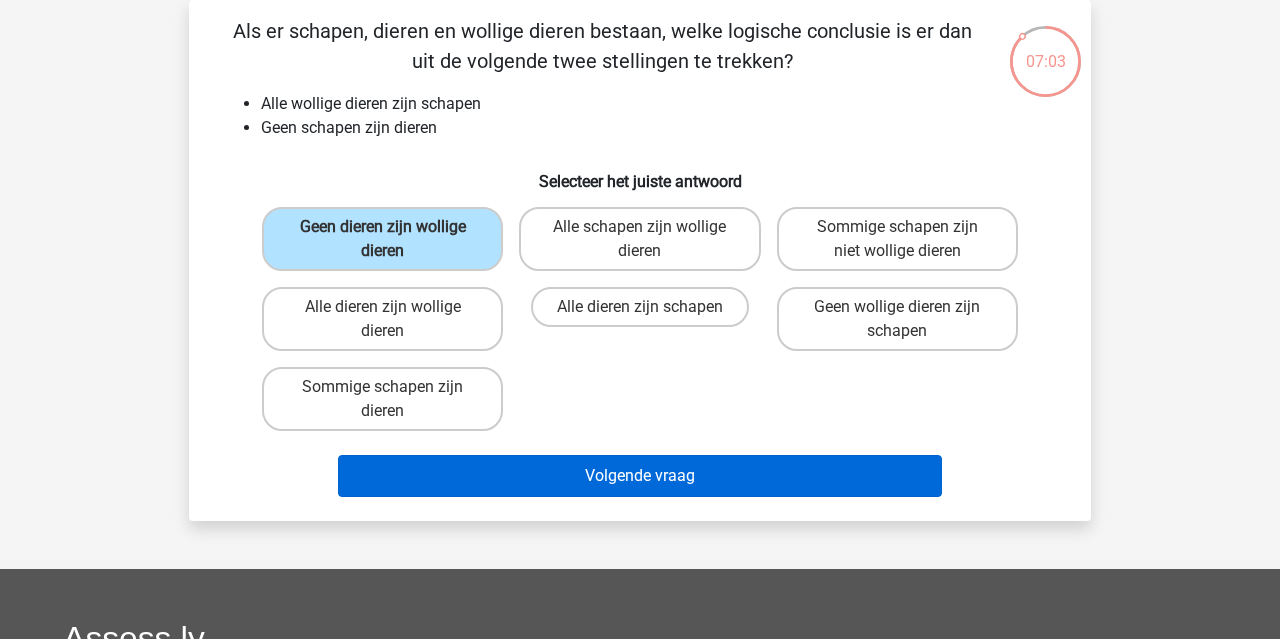 click on "Volgende vraag" at bounding box center (640, 476) 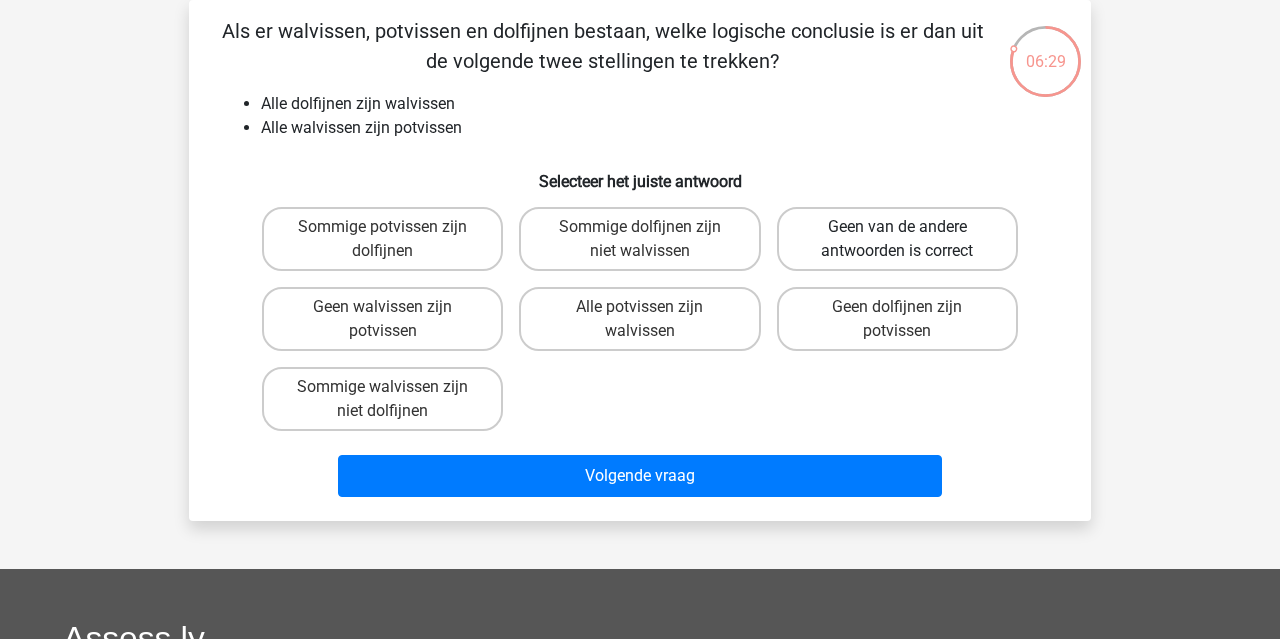 click on "Geen van de andere antwoorden is correct" at bounding box center (897, 239) 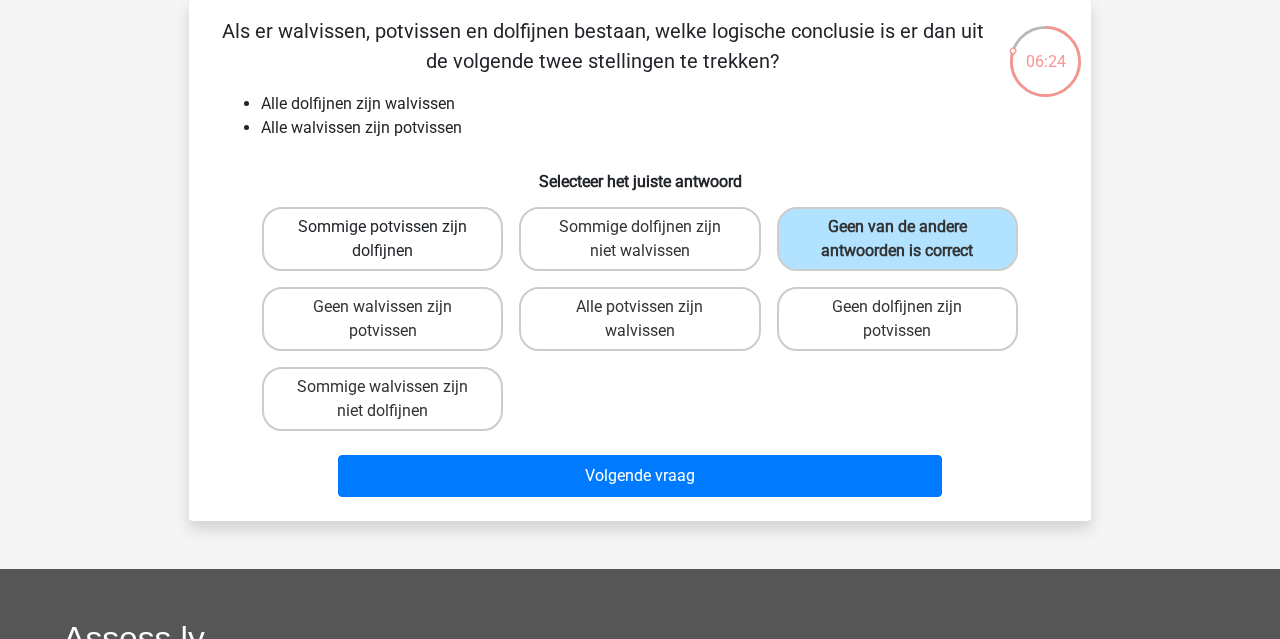 click on "Sommige potvissen zijn dolfijnen" at bounding box center [382, 239] 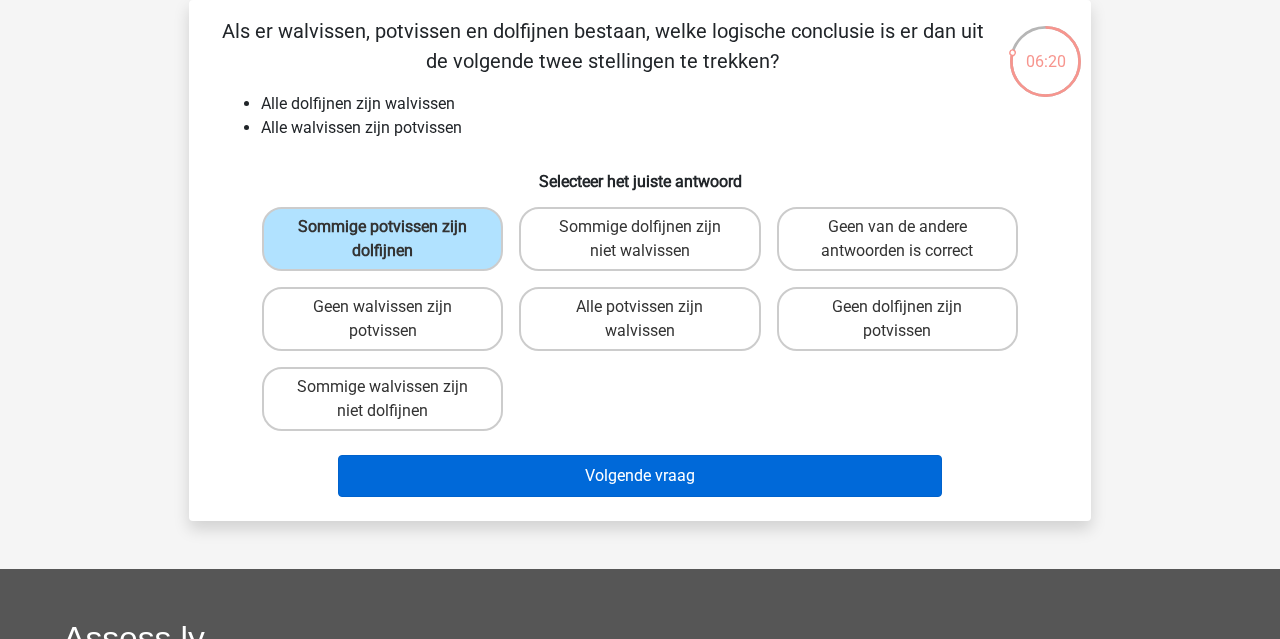 click on "Volgende vraag" at bounding box center (640, 476) 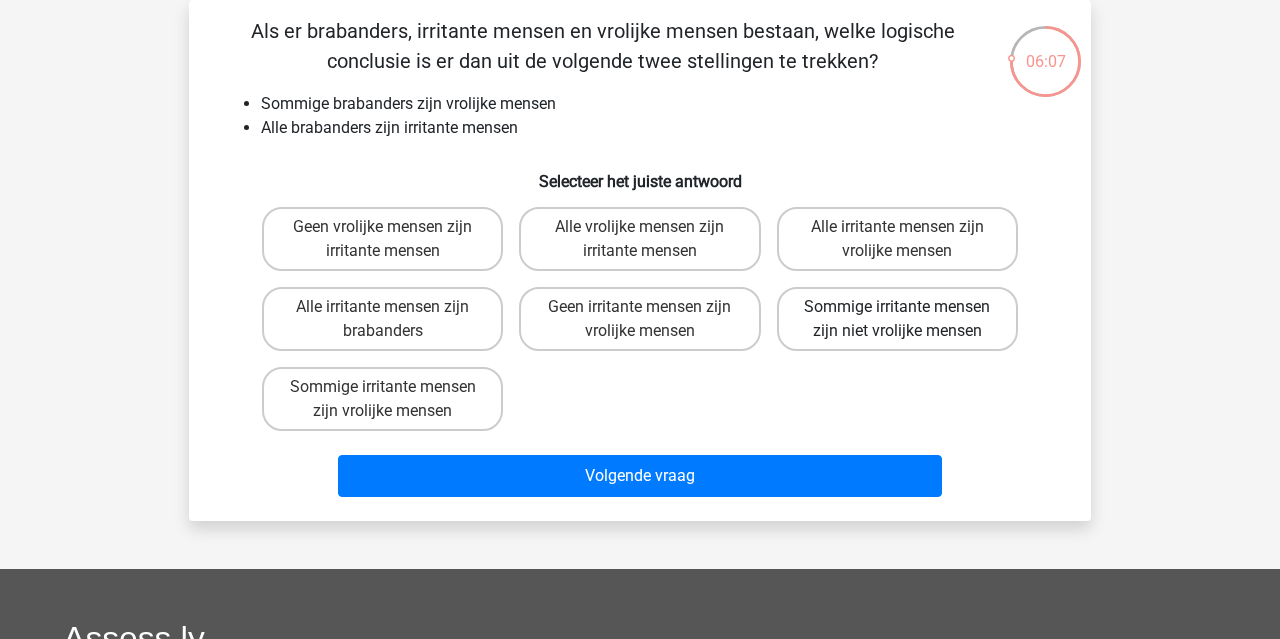 click on "Sommige irritante mensen zijn niet vrolijke mensen" at bounding box center (897, 319) 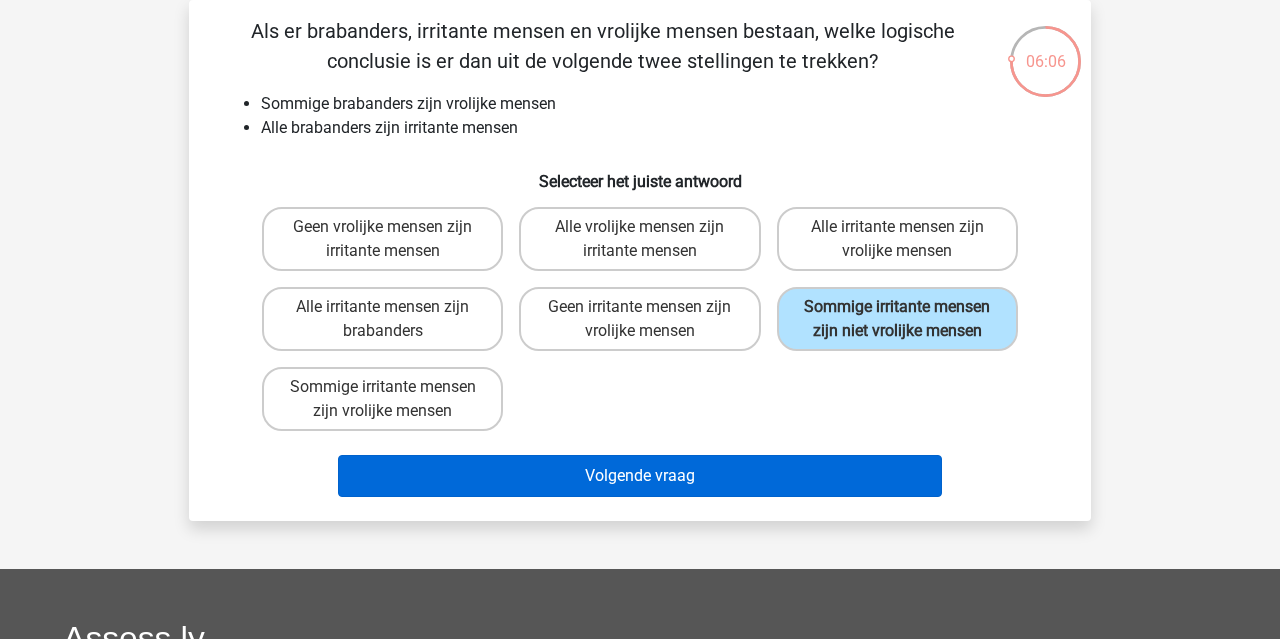 click on "Volgende vraag" at bounding box center (640, 476) 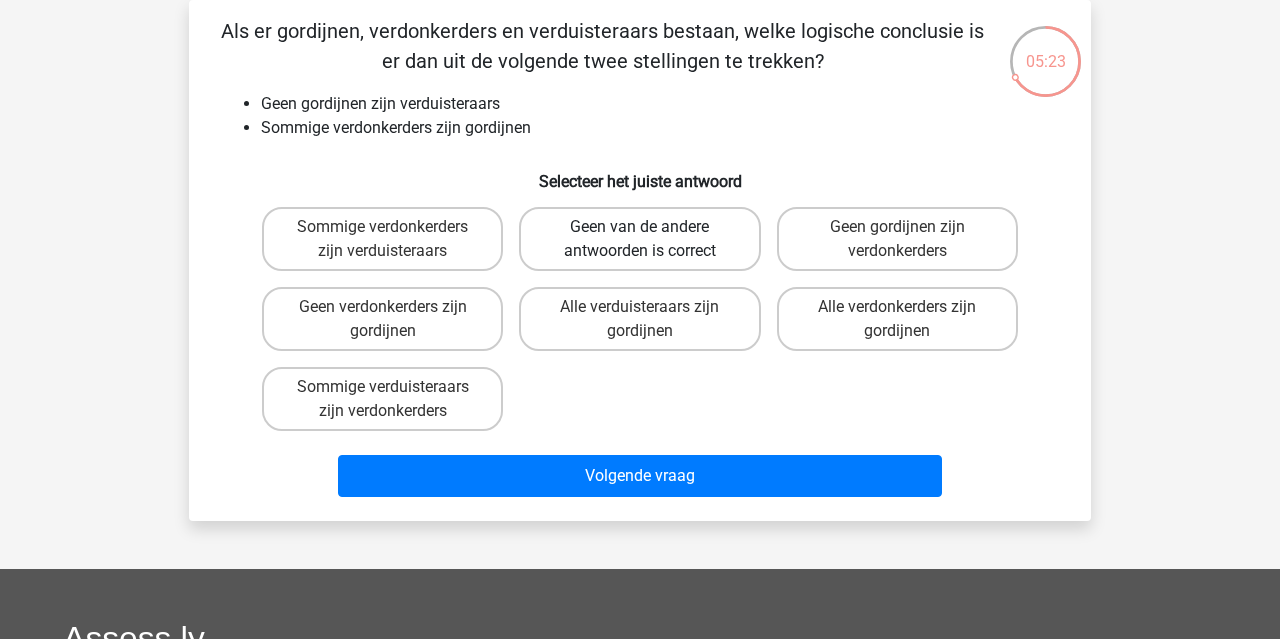 click on "Geen van de andere antwoorden is correct" at bounding box center [639, 239] 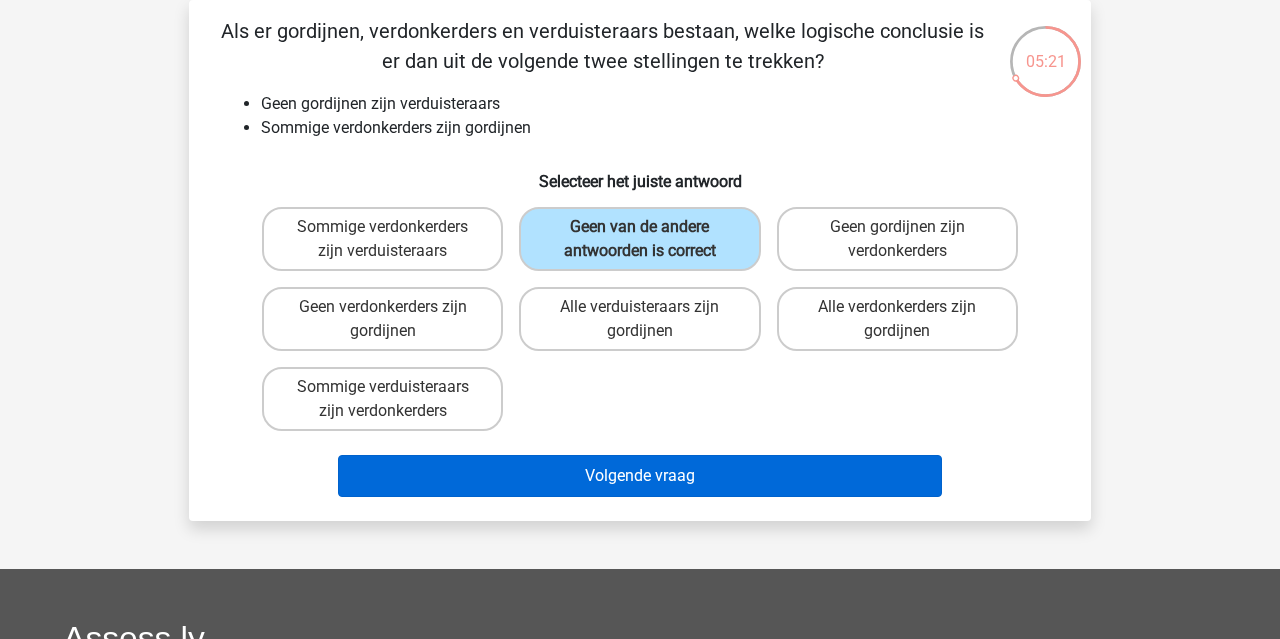 click on "Volgende vraag" at bounding box center (640, 476) 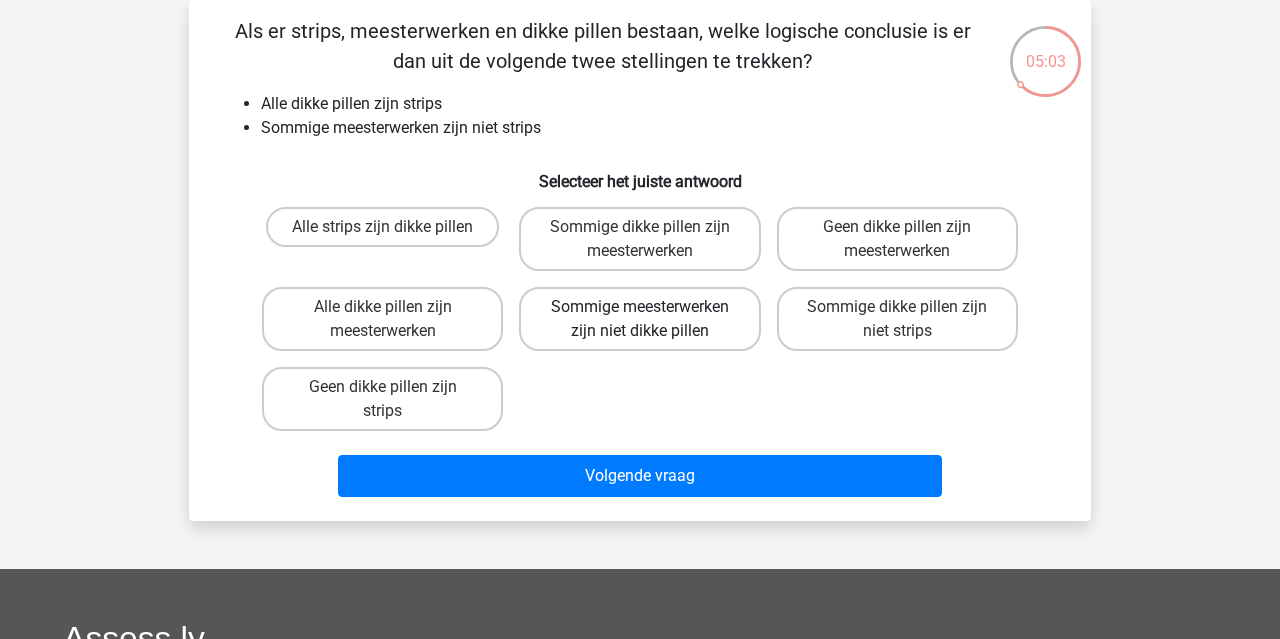 click on "Sommige meesterwerken zijn niet dikke pillen" at bounding box center [639, 319] 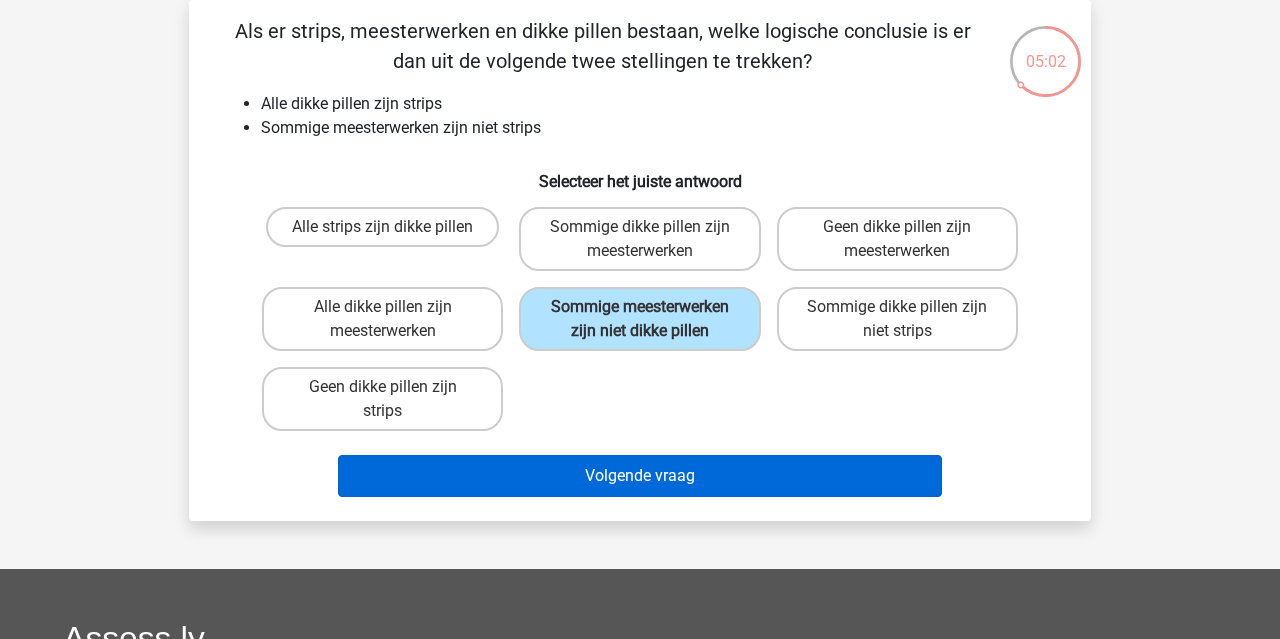click on "Volgende vraag" at bounding box center [640, 476] 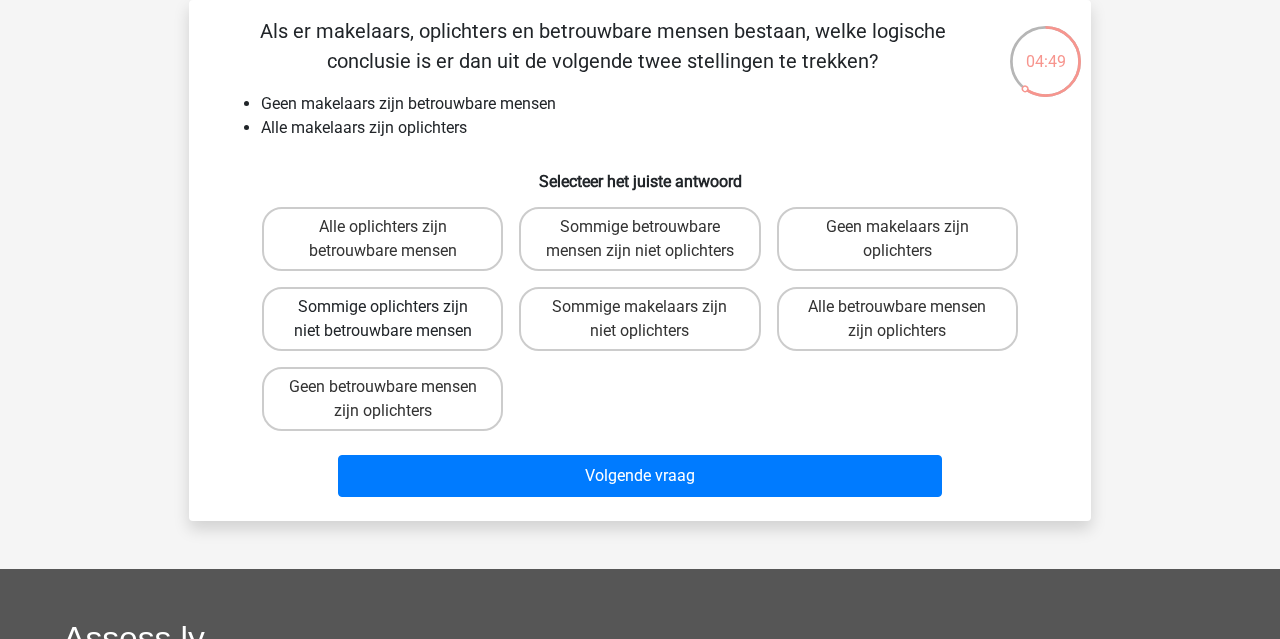 click on "Sommige oplichters zijn niet betrouwbare mensen" at bounding box center [382, 319] 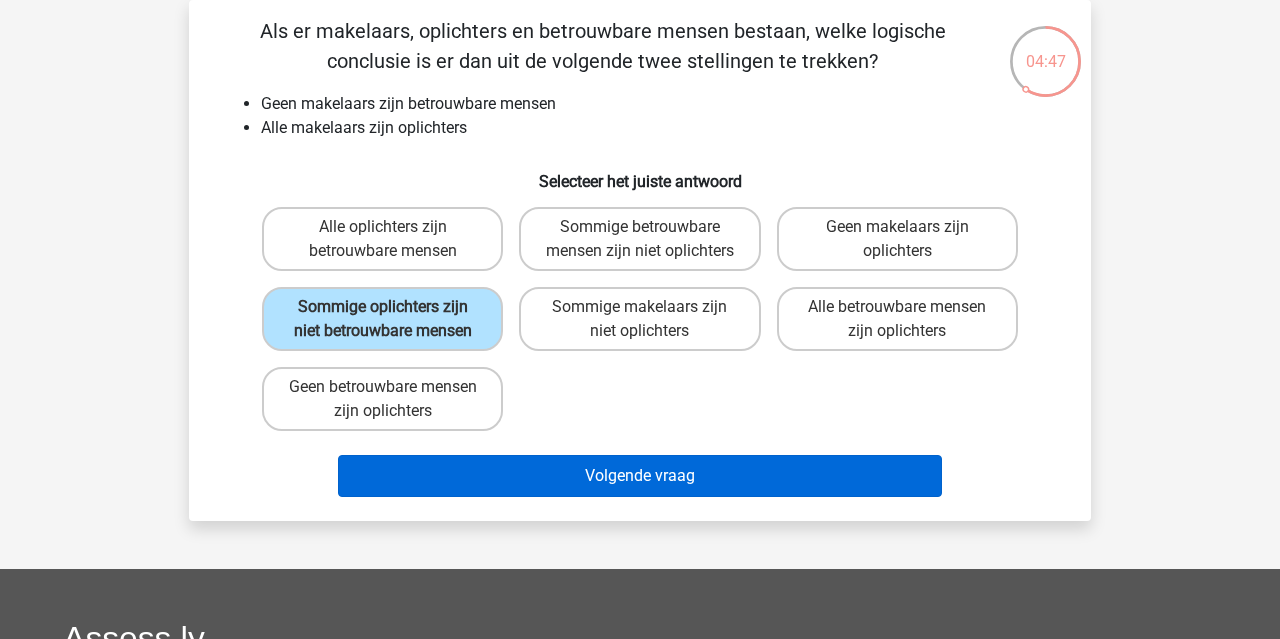 click on "Volgende vraag" at bounding box center [640, 476] 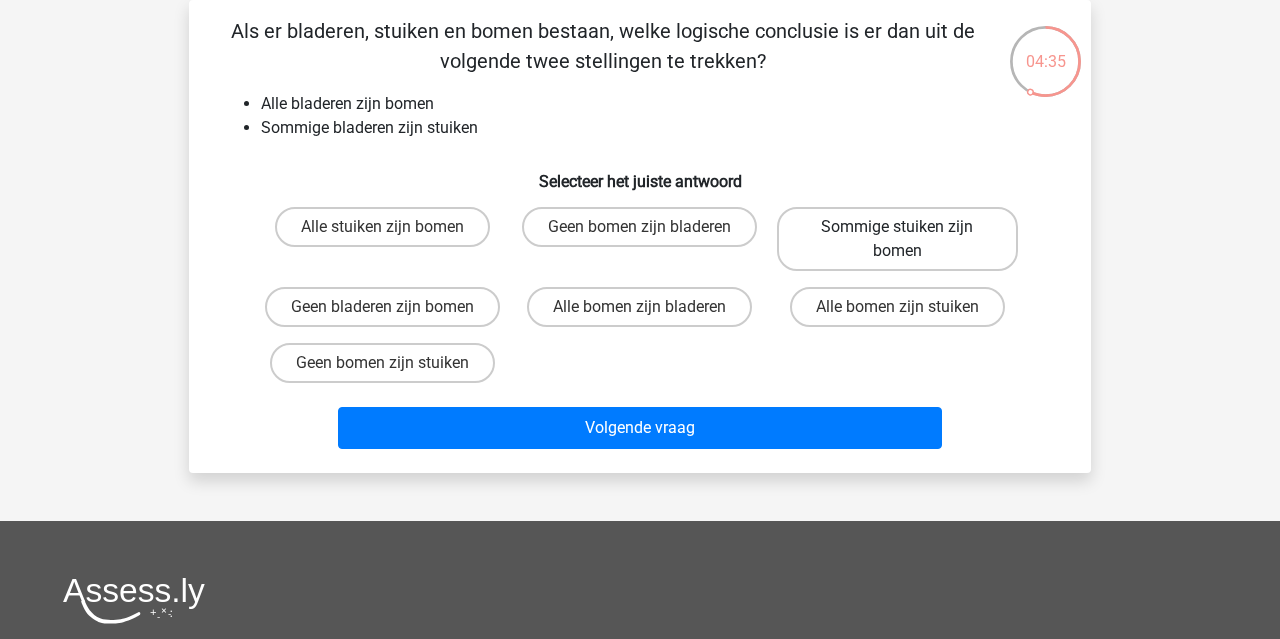 click on "Sommige stuiken zijn bomen" at bounding box center [897, 239] 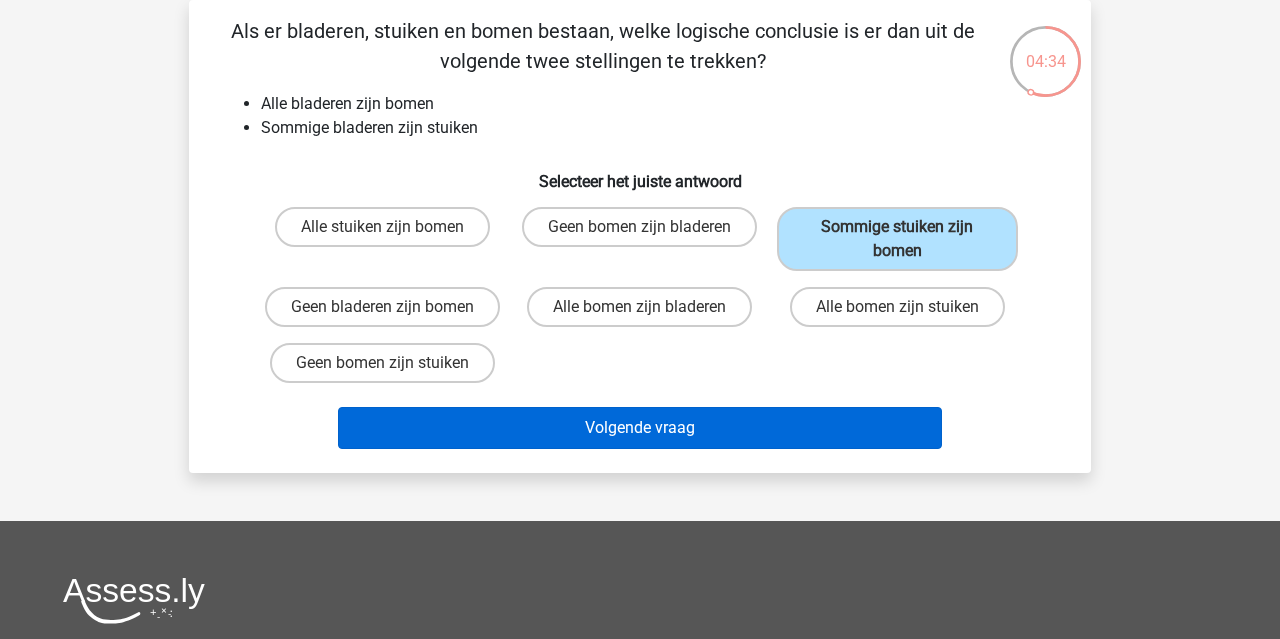 click on "Volgende vraag" at bounding box center (640, 428) 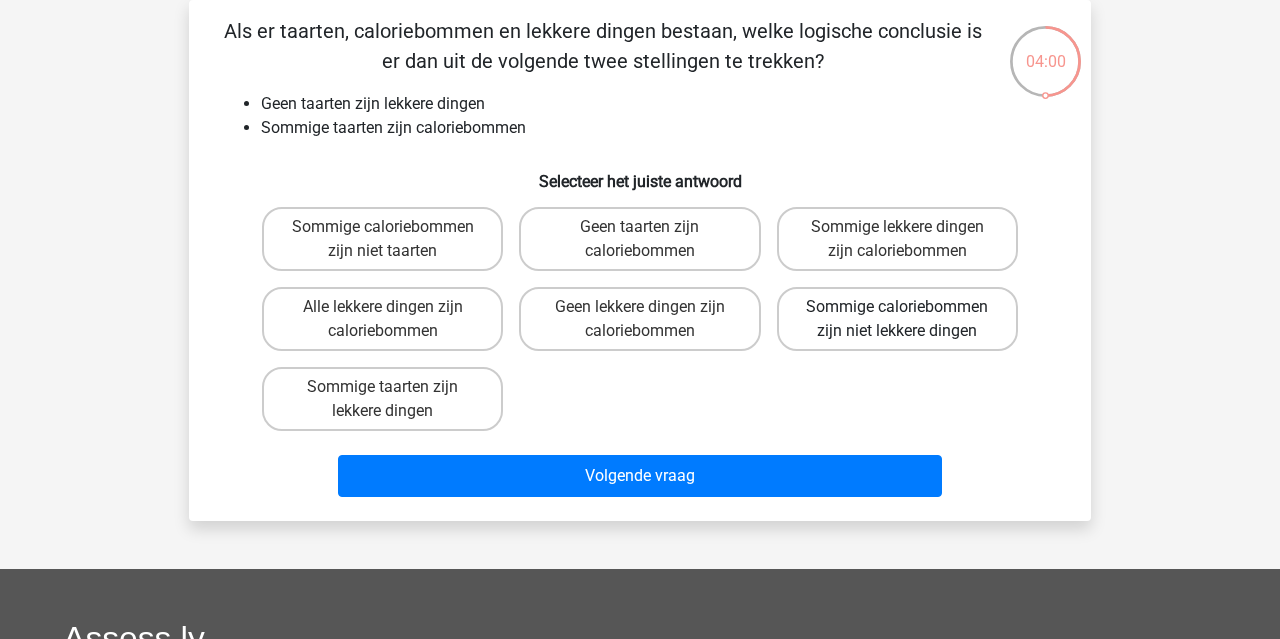 click on "Sommige caloriebommen zijn niet lekkere dingen" at bounding box center (897, 319) 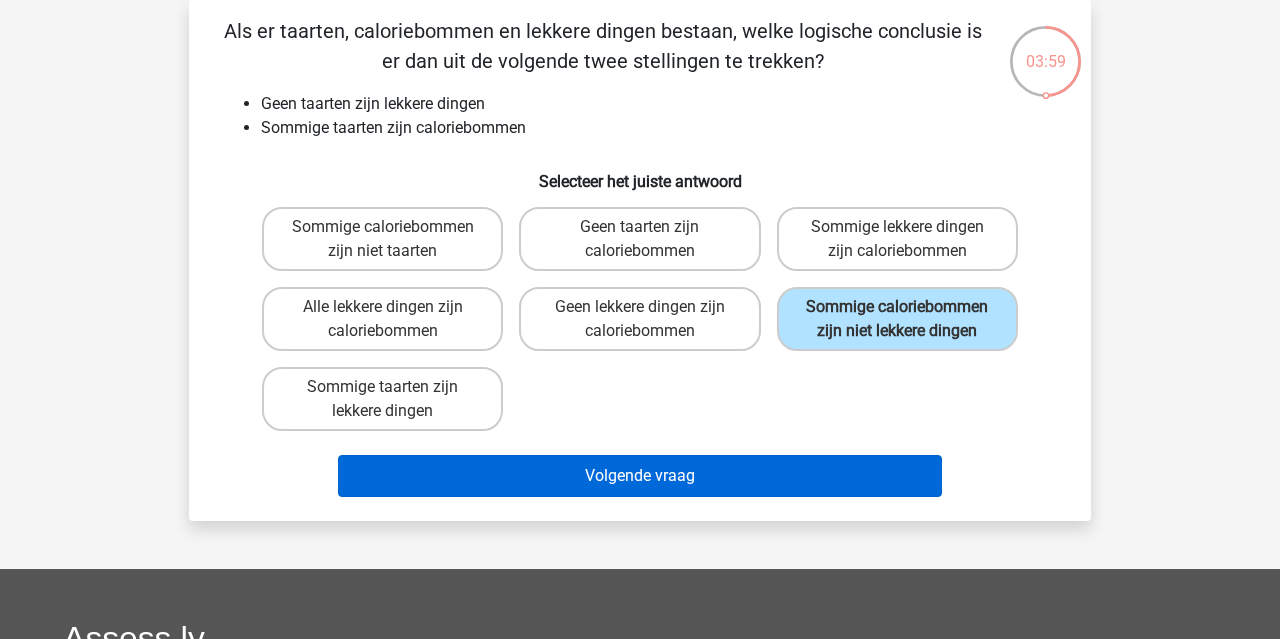click on "Volgende vraag" at bounding box center [640, 476] 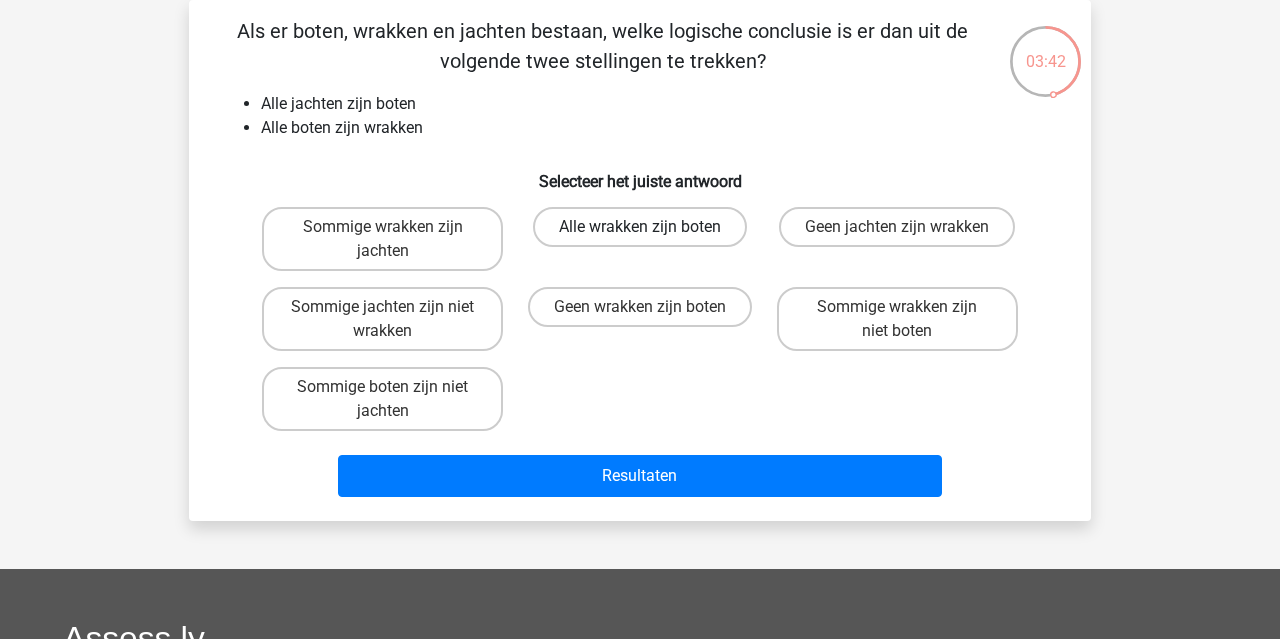 click on "Alle wrakken zijn boten" at bounding box center [640, 227] 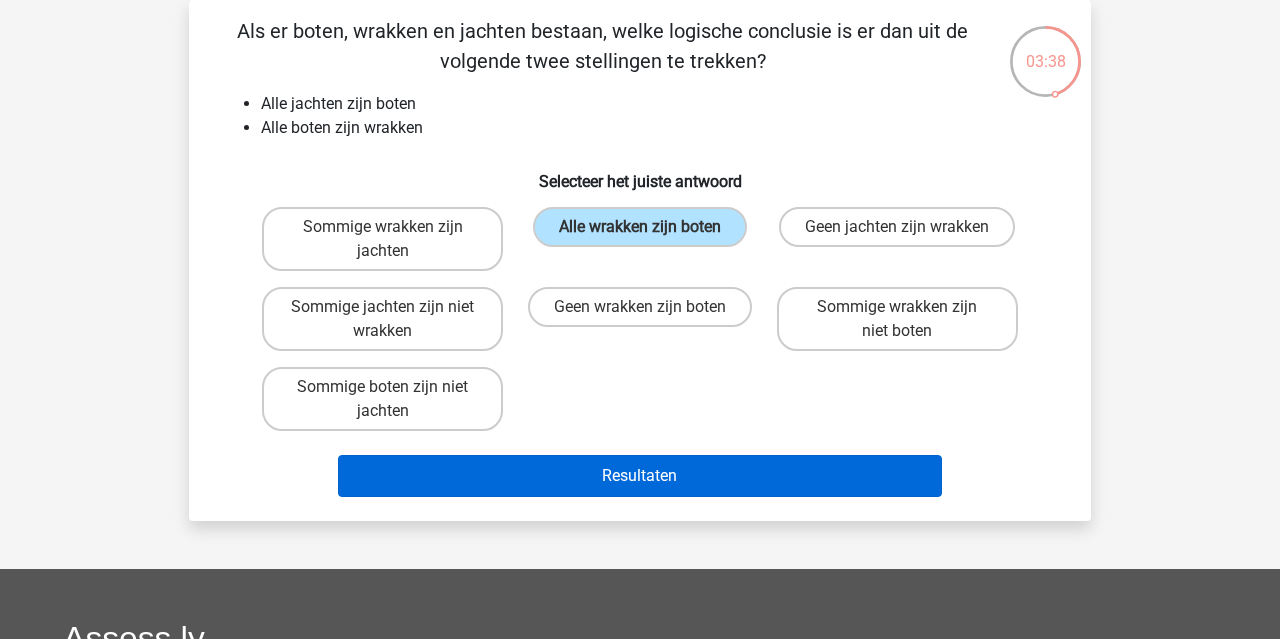 click on "Resultaten" at bounding box center (640, 476) 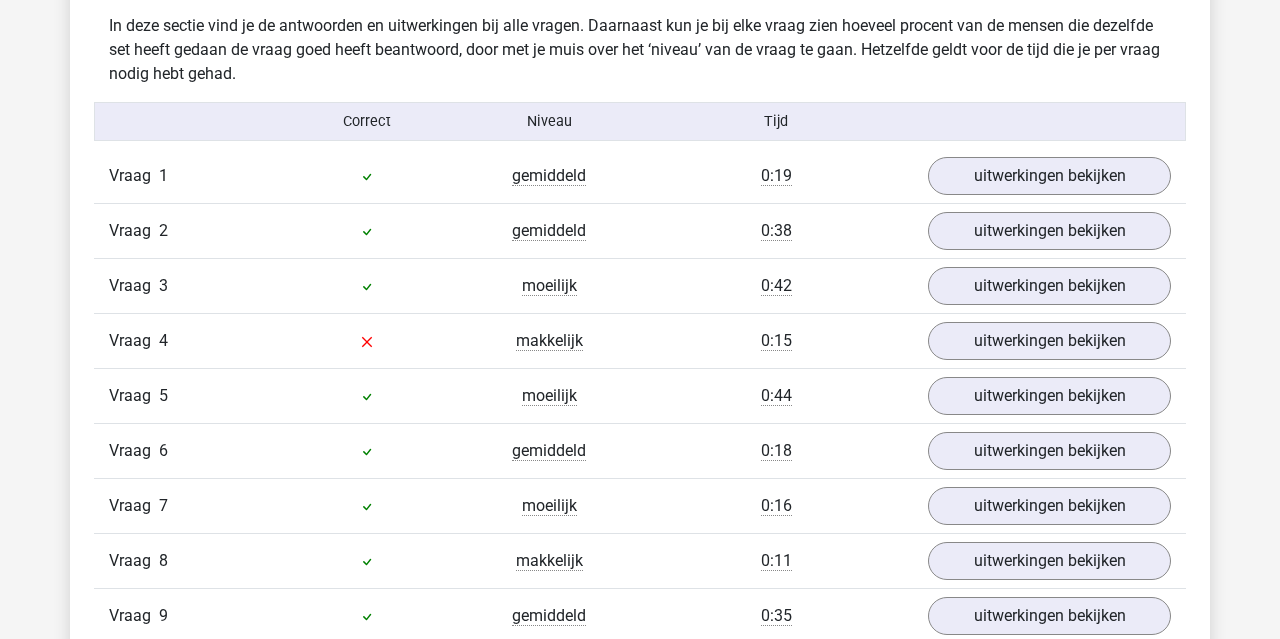scroll, scrollTop: 1218, scrollLeft: 0, axis: vertical 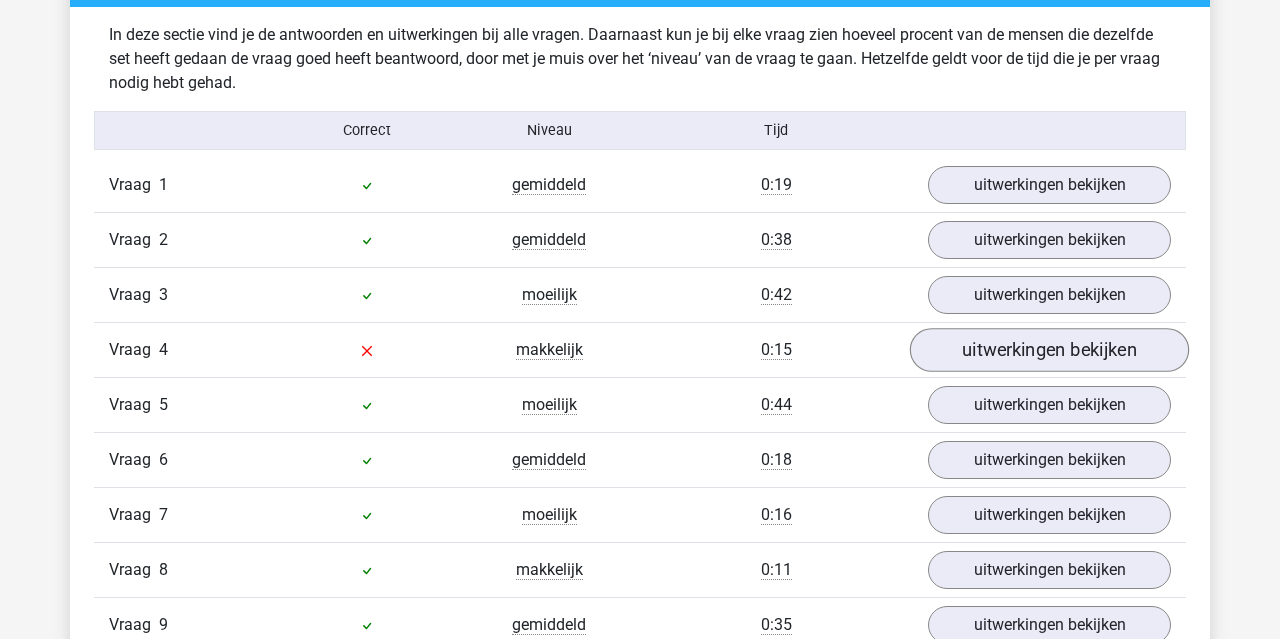 click on "uitwerkingen bekijken" at bounding box center [1049, 350] 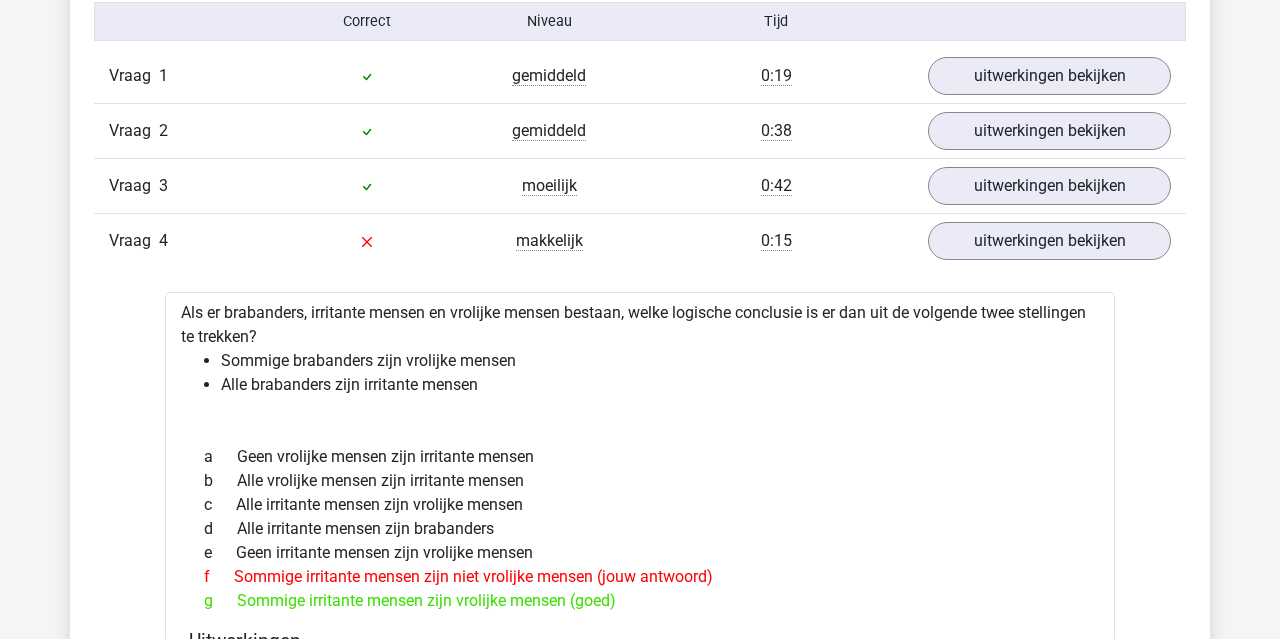 scroll, scrollTop: 1343, scrollLeft: 0, axis: vertical 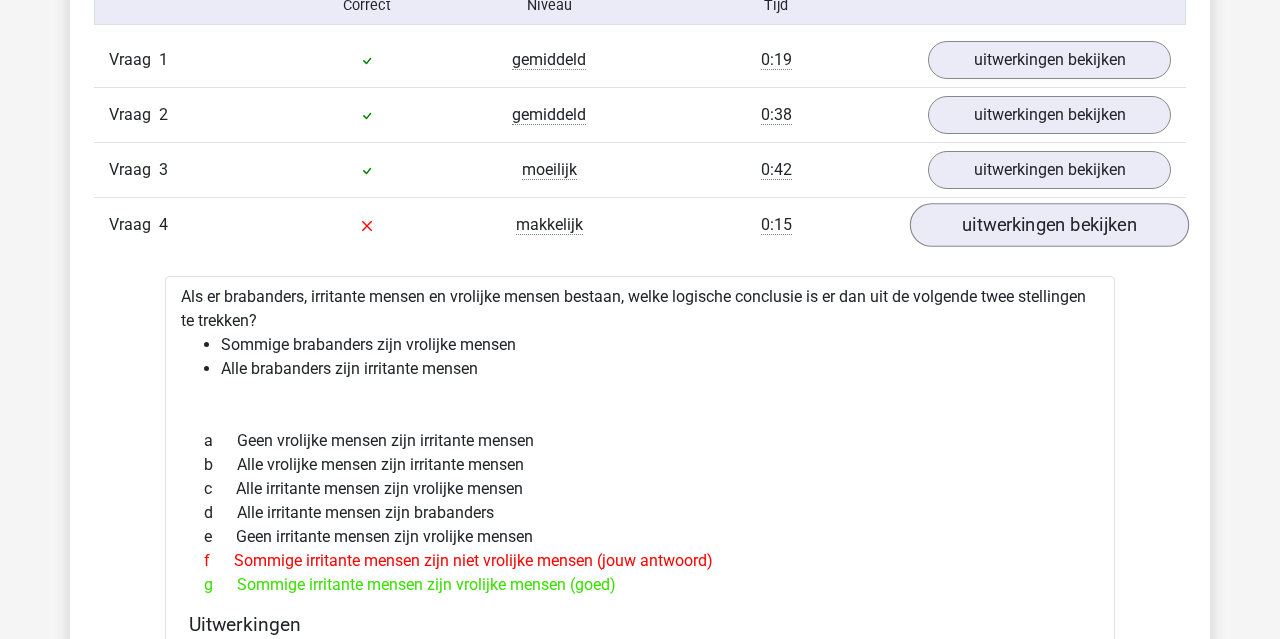 click on "uitwerkingen bekijken" at bounding box center (1049, 225) 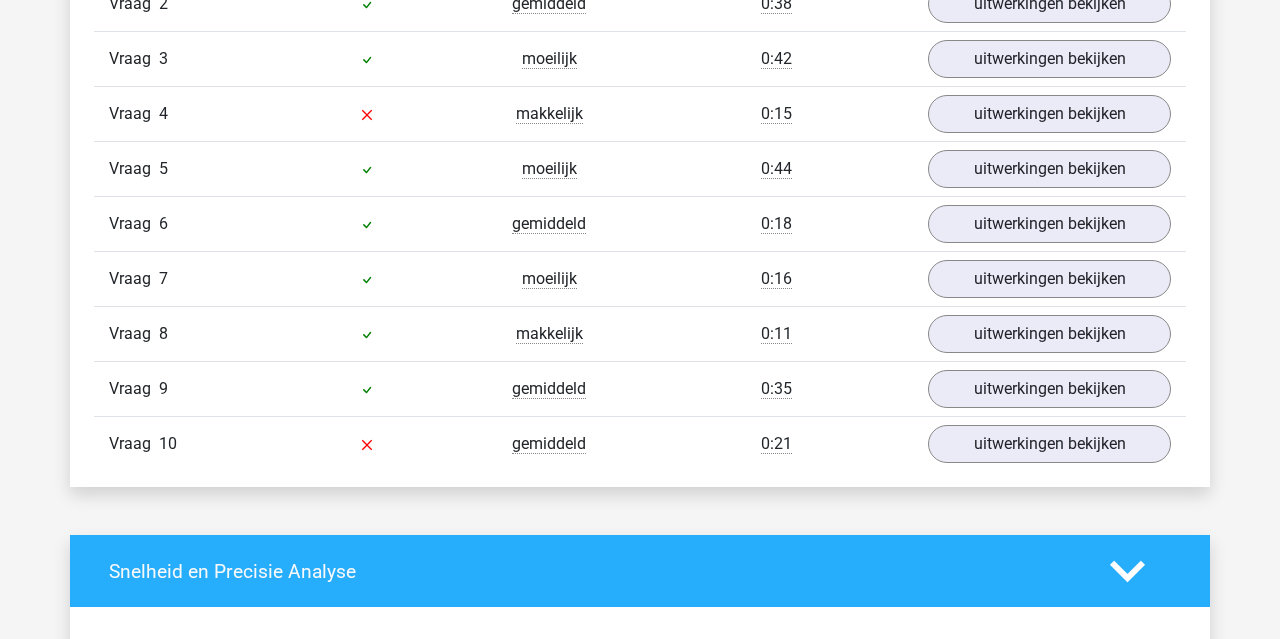 scroll, scrollTop: 1470, scrollLeft: 0, axis: vertical 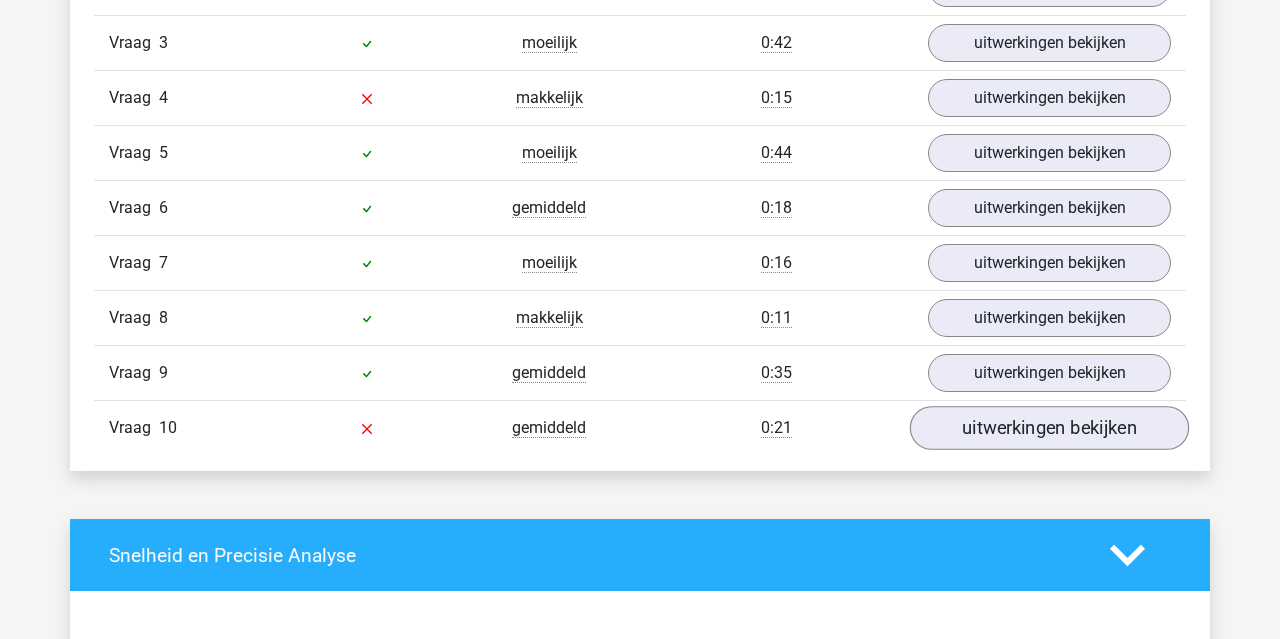 click on "uitwerkingen bekijken" at bounding box center (1049, 428) 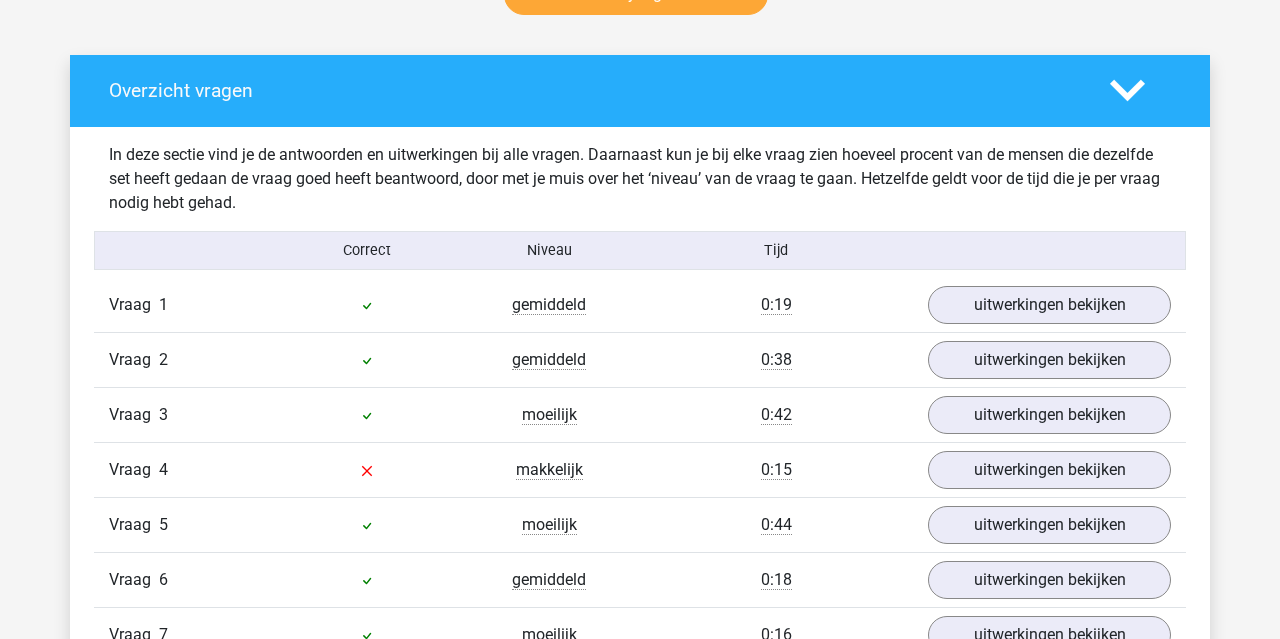 scroll, scrollTop: 1118, scrollLeft: 0, axis: vertical 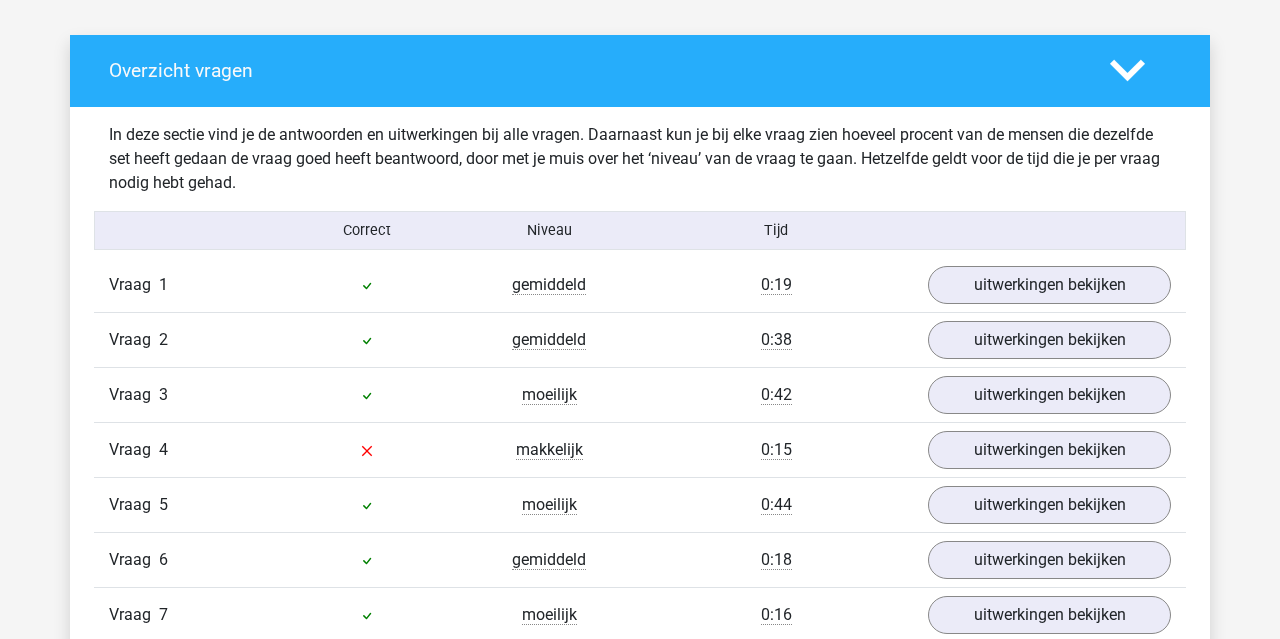 click on "Vraag
1
gemiddeld
0:19
uitwerkingen bekijken" at bounding box center [640, 285] 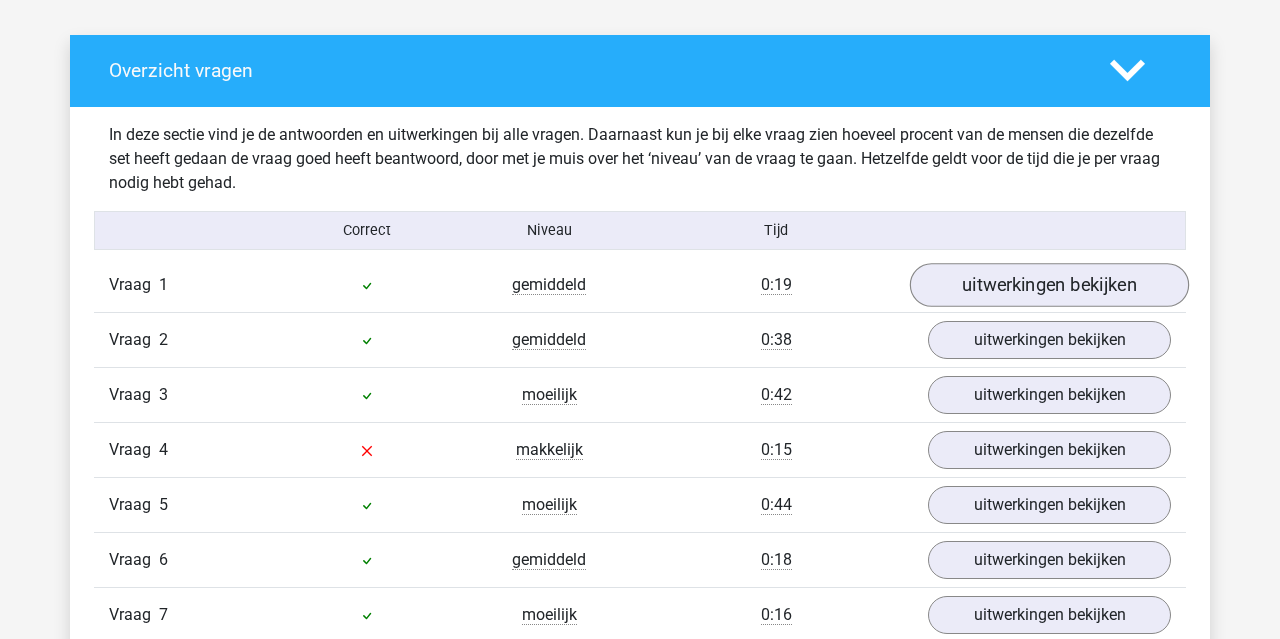 click on "uitwerkingen bekijken" at bounding box center (1049, 285) 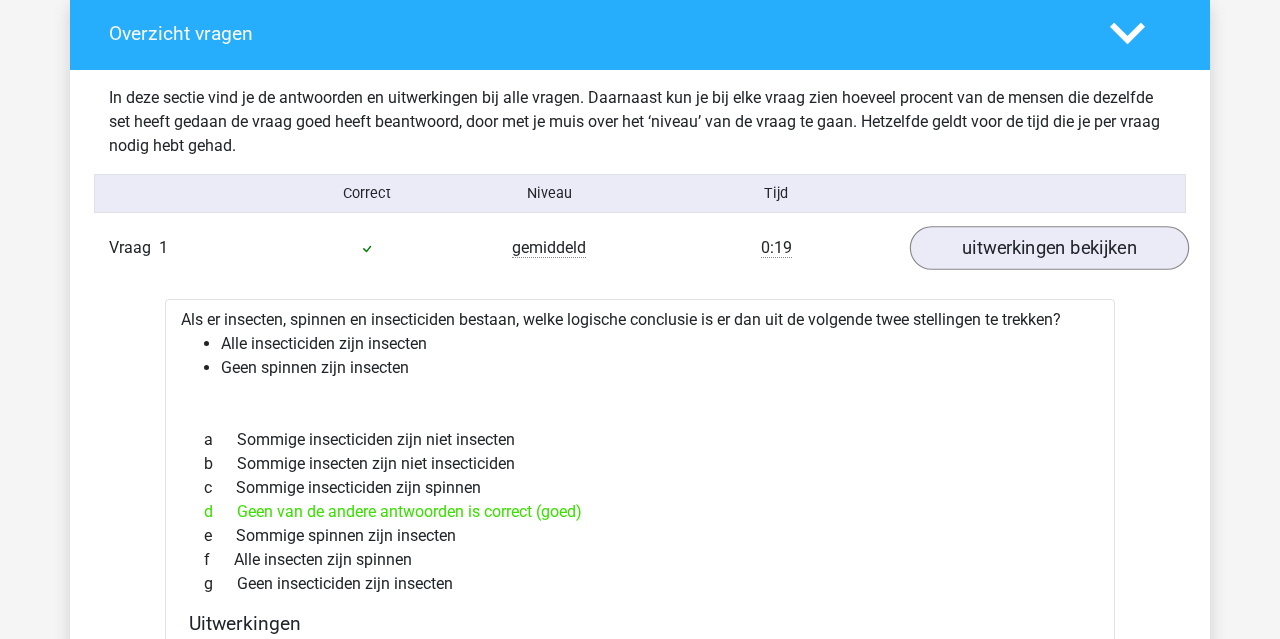 scroll, scrollTop: 1158, scrollLeft: 0, axis: vertical 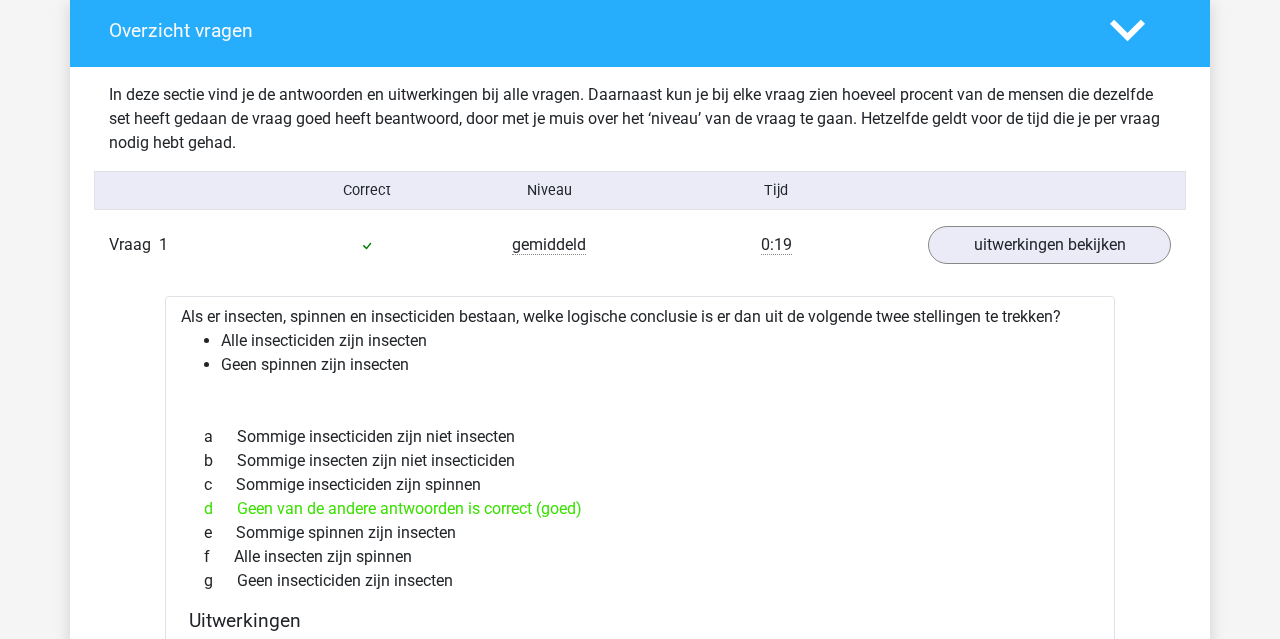 click on "Overzicht vragen" at bounding box center (640, 31) 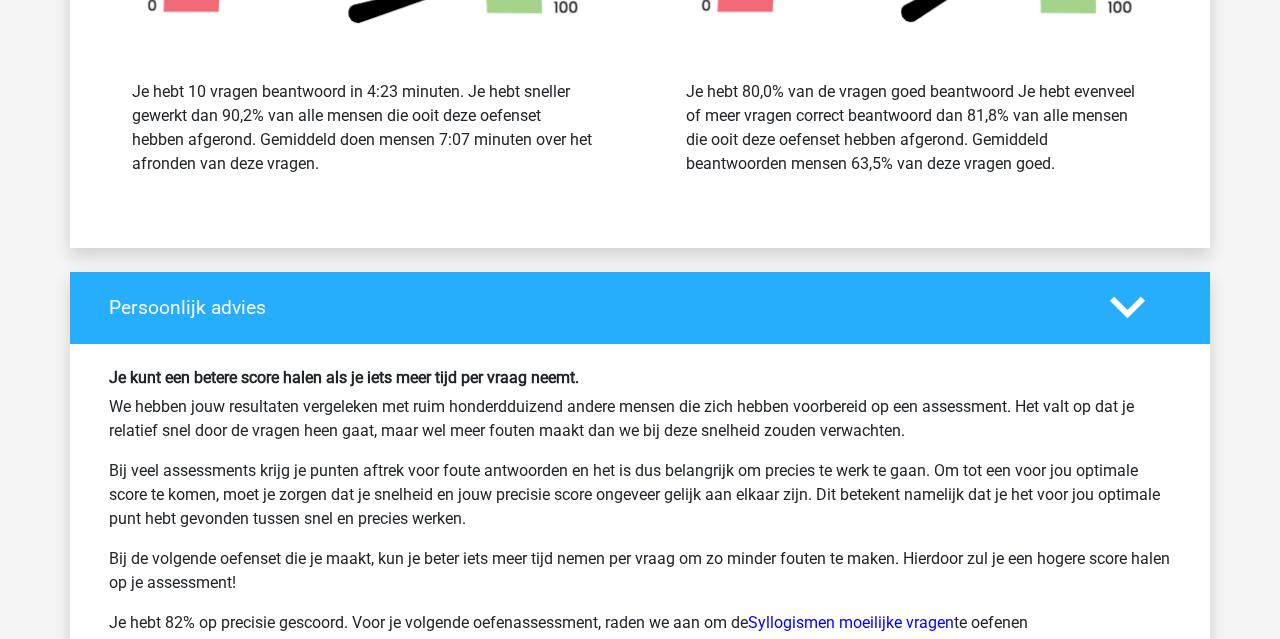 scroll, scrollTop: 4268, scrollLeft: 0, axis: vertical 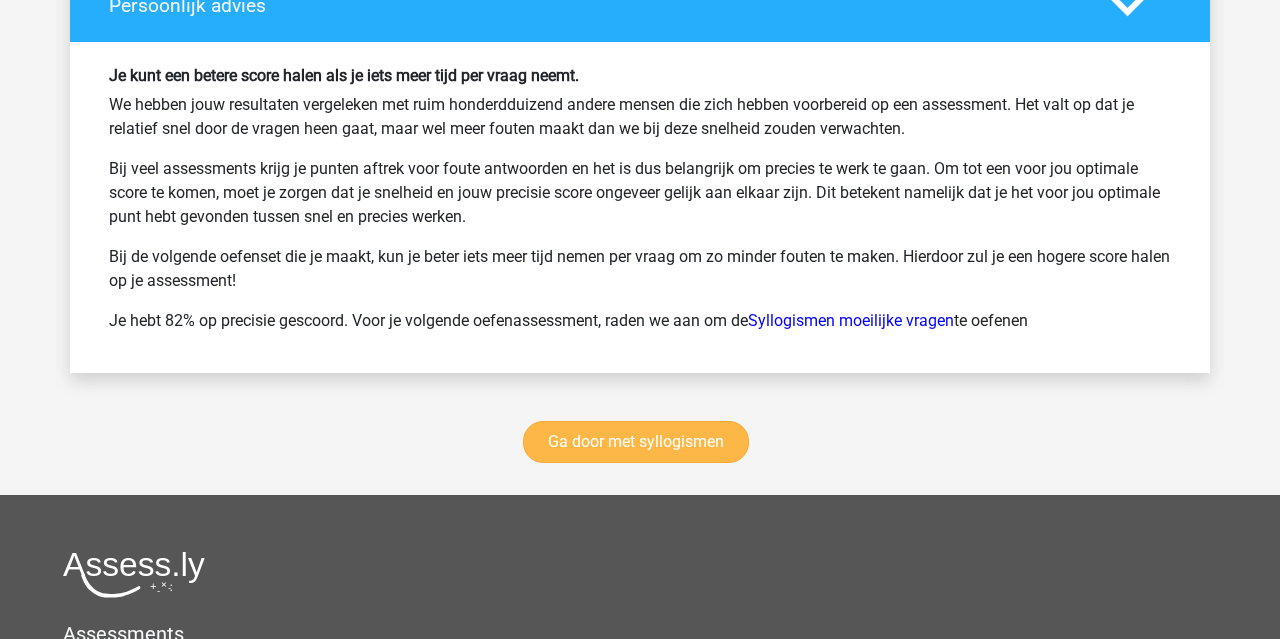 click on "Ga door met syllogismen" at bounding box center [636, 442] 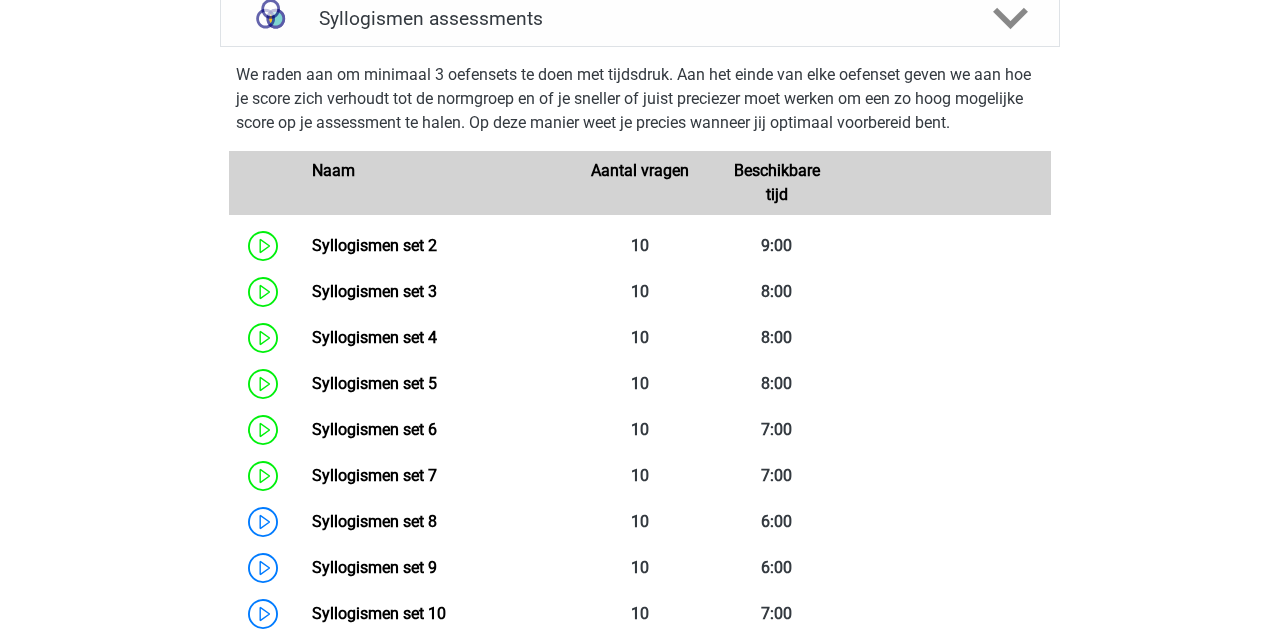 scroll, scrollTop: 842, scrollLeft: 0, axis: vertical 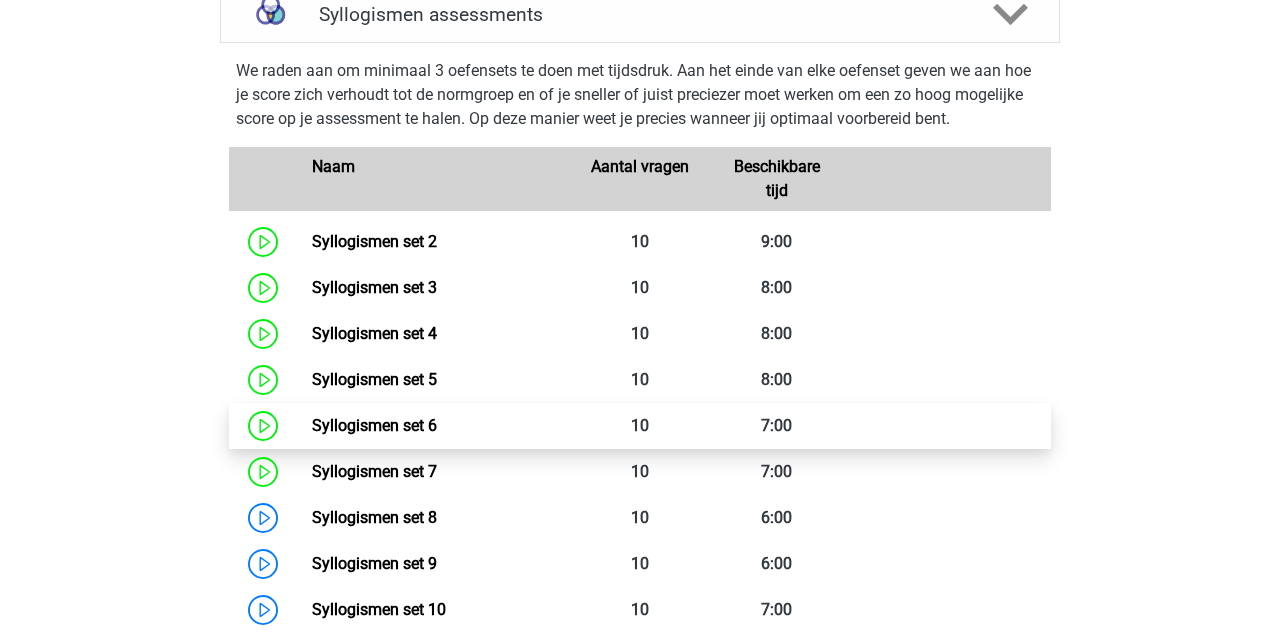 click on "Syllogismen
set 6" at bounding box center [374, 425] 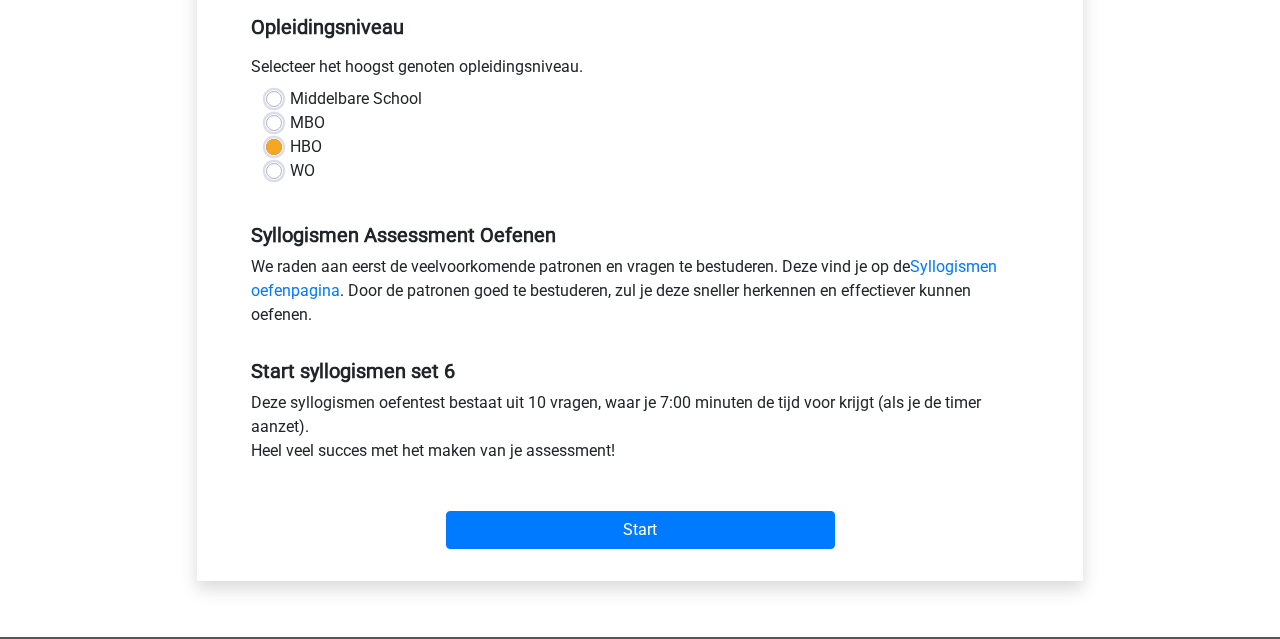 scroll, scrollTop: 493, scrollLeft: 0, axis: vertical 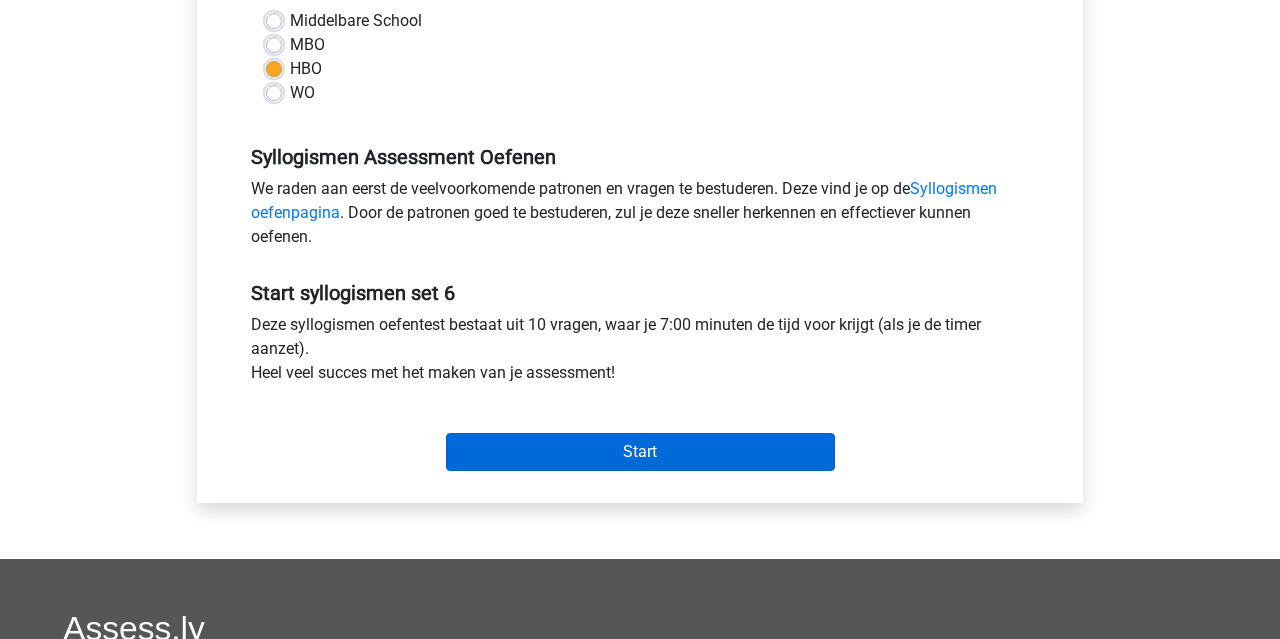 click on "Start" at bounding box center [640, 452] 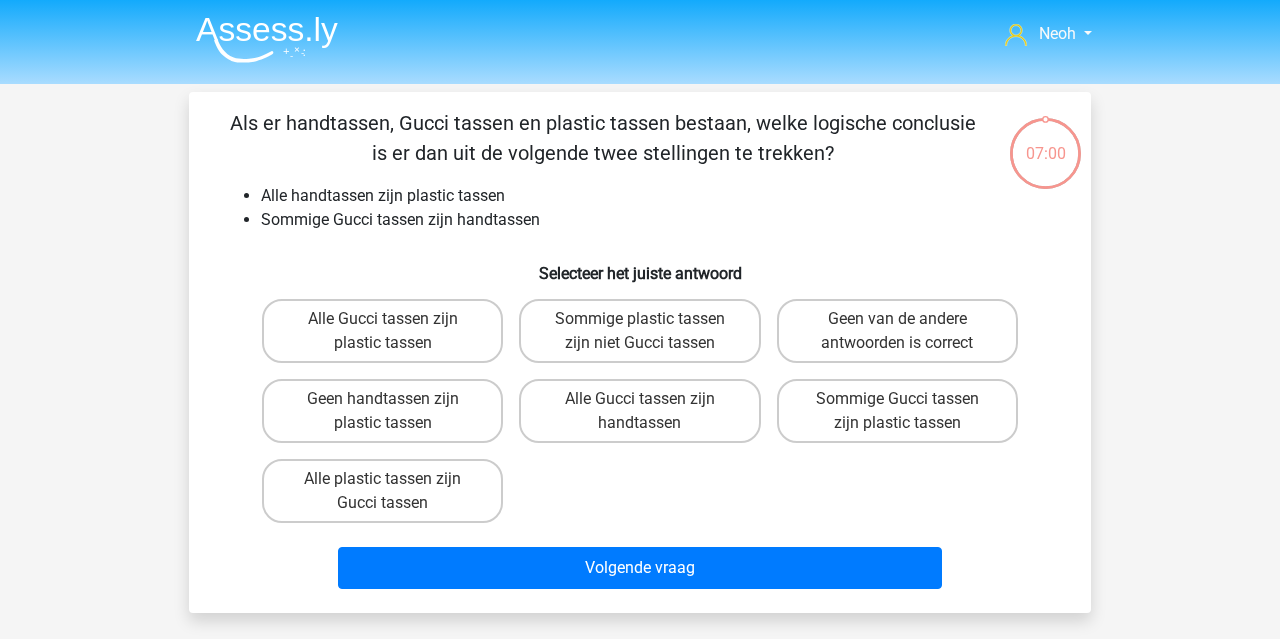 scroll, scrollTop: 0, scrollLeft: 0, axis: both 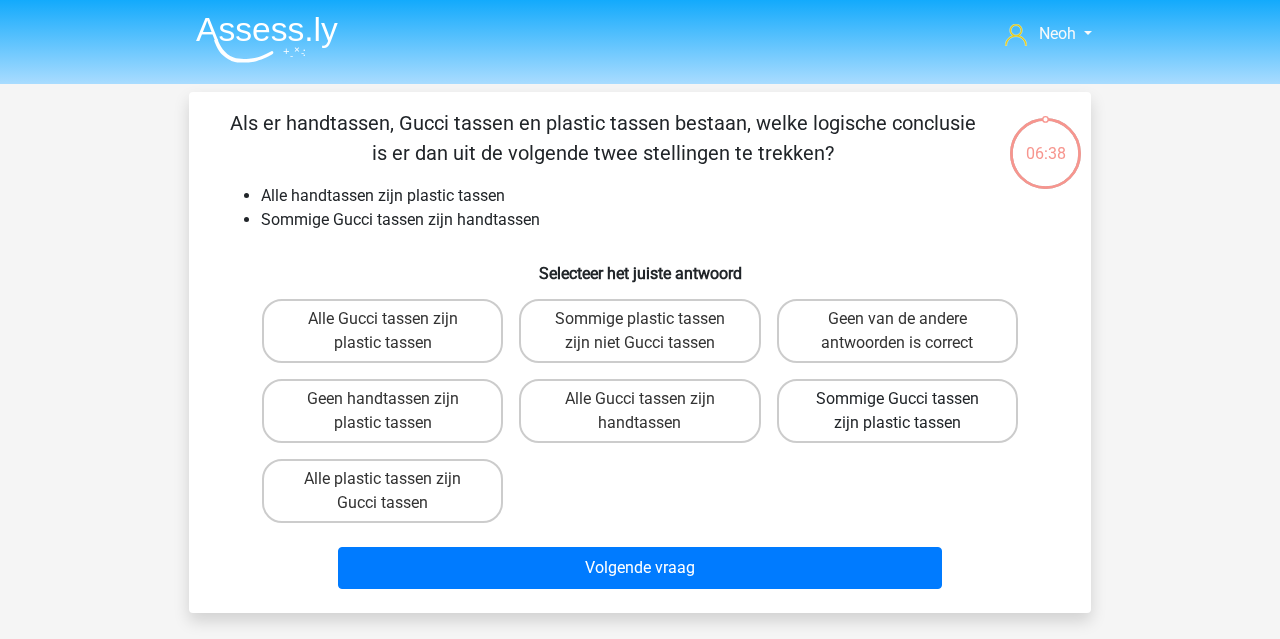 click on "Sommige Gucci tassen zijn plastic tassen" at bounding box center [897, 411] 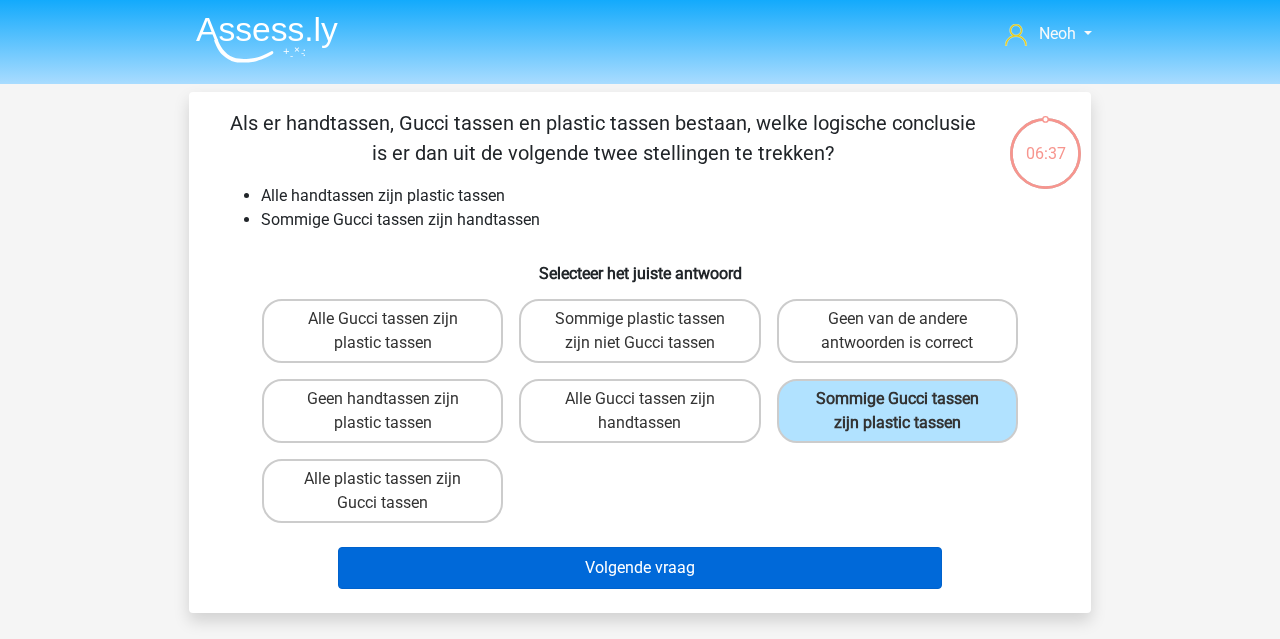 click on "Volgende vraag" at bounding box center (640, 568) 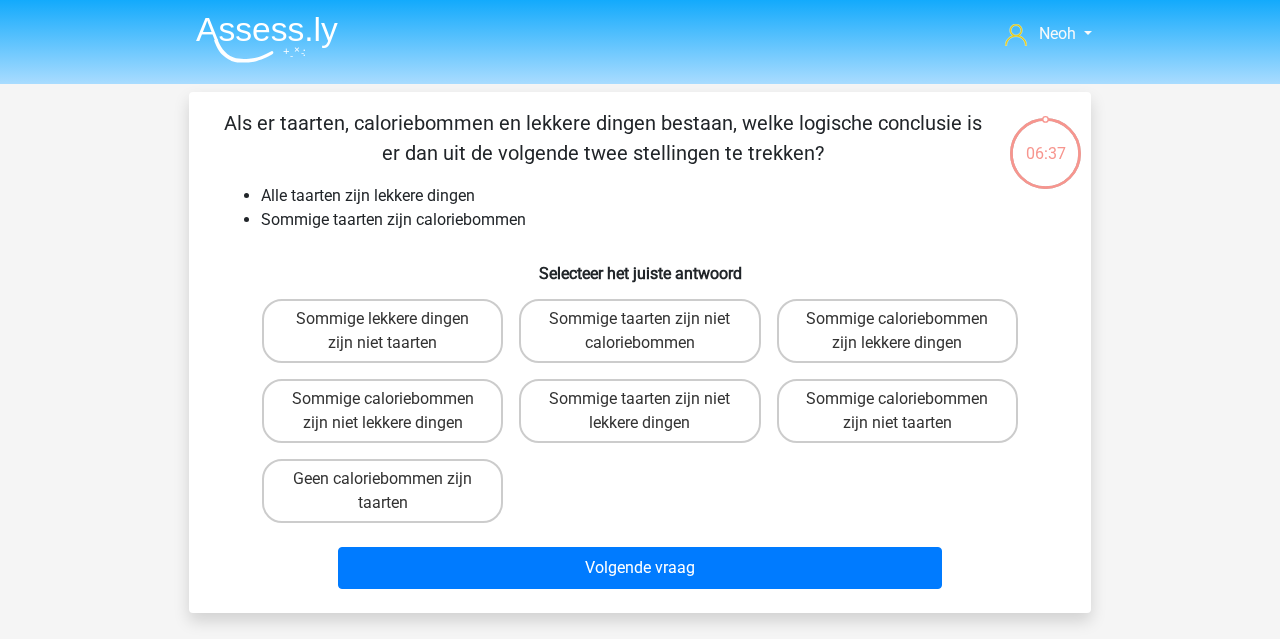 scroll, scrollTop: 92, scrollLeft: 0, axis: vertical 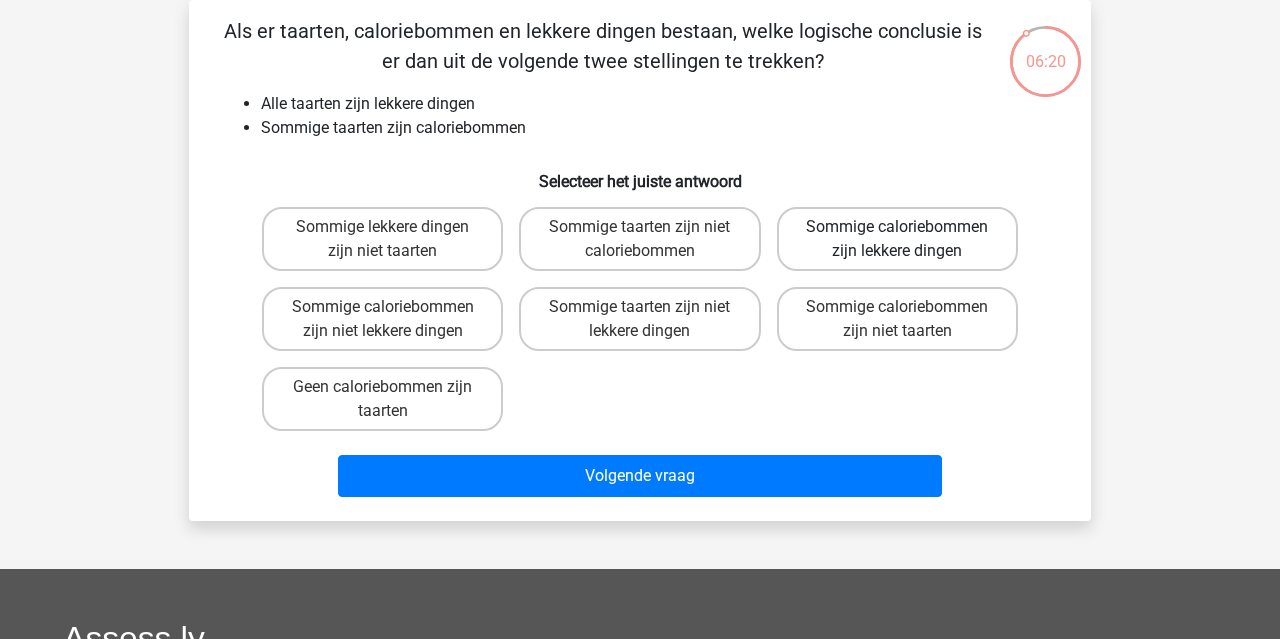 click on "Sommige caloriebommen zijn lekkere dingen" at bounding box center [897, 239] 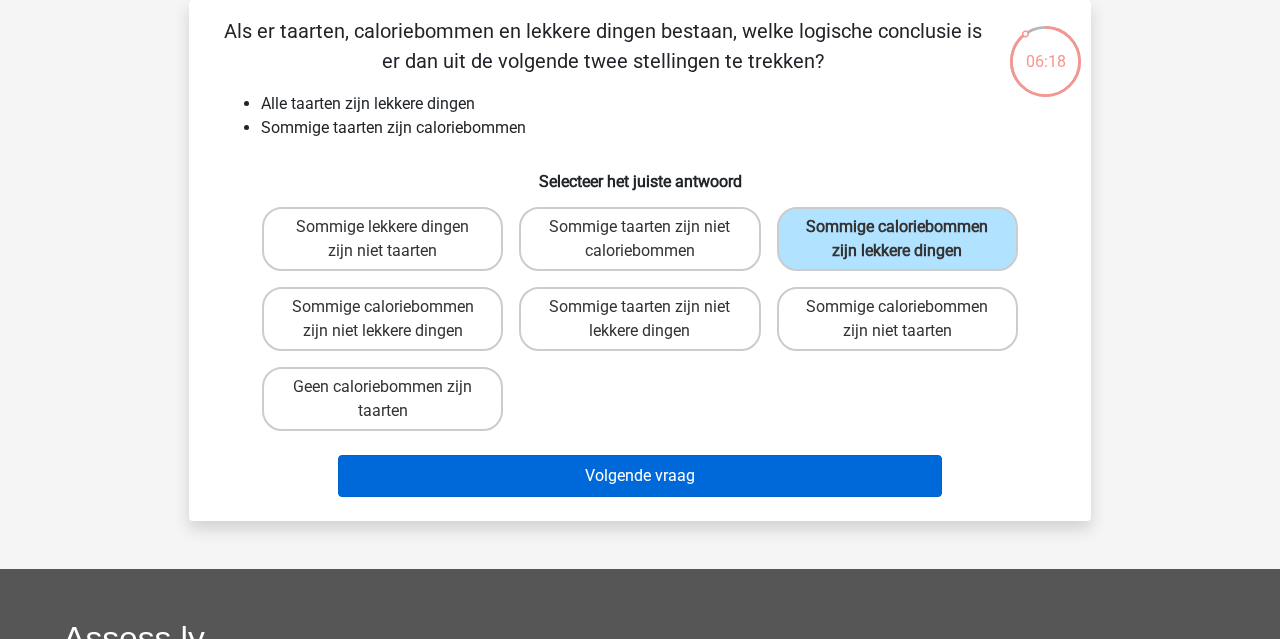 click on "Volgende vraag" at bounding box center (640, 476) 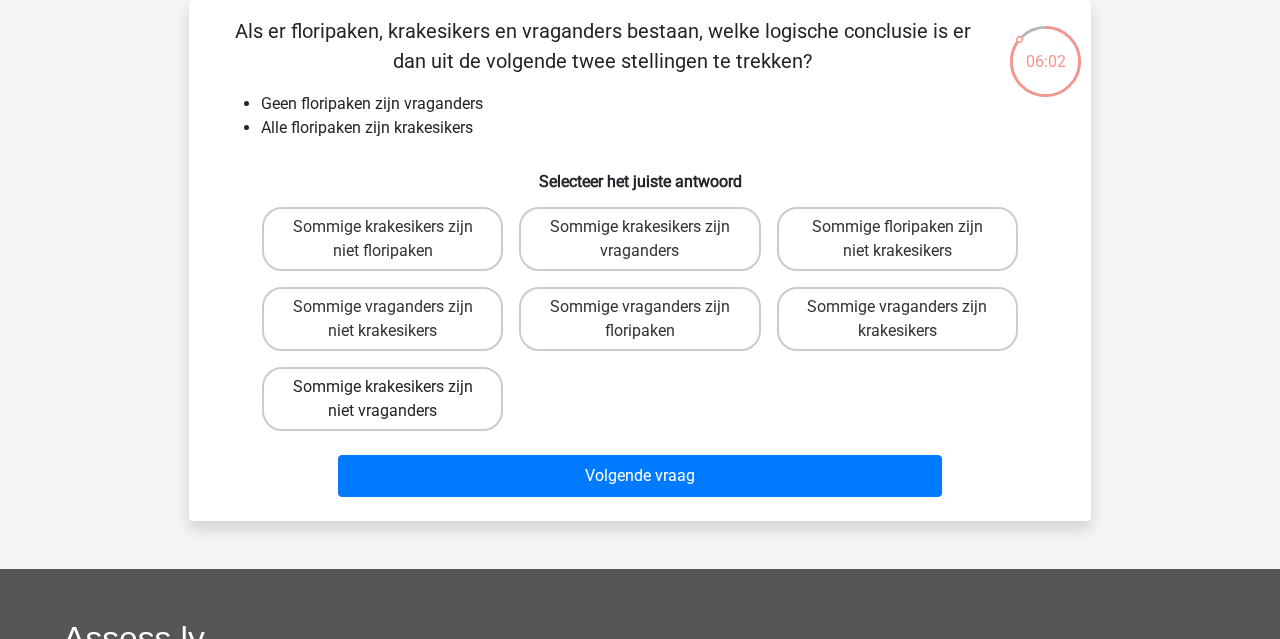 click on "Sommige krakesikers zijn niet vraganders" at bounding box center (382, 399) 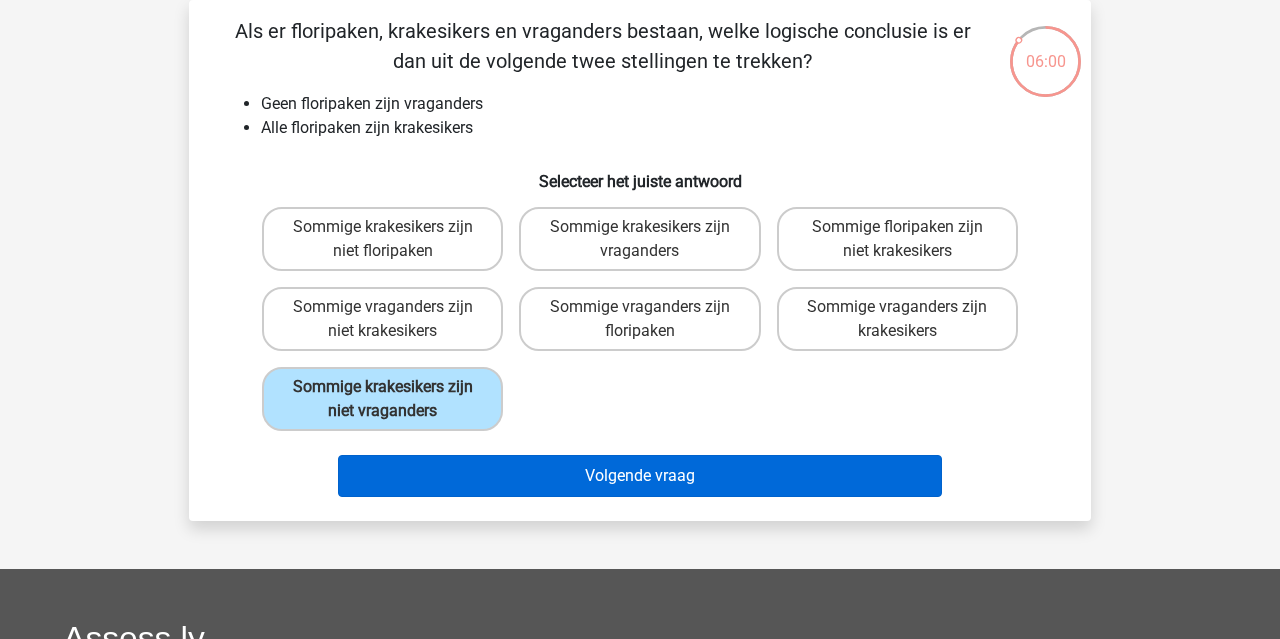 click on "Volgende vraag" at bounding box center [640, 476] 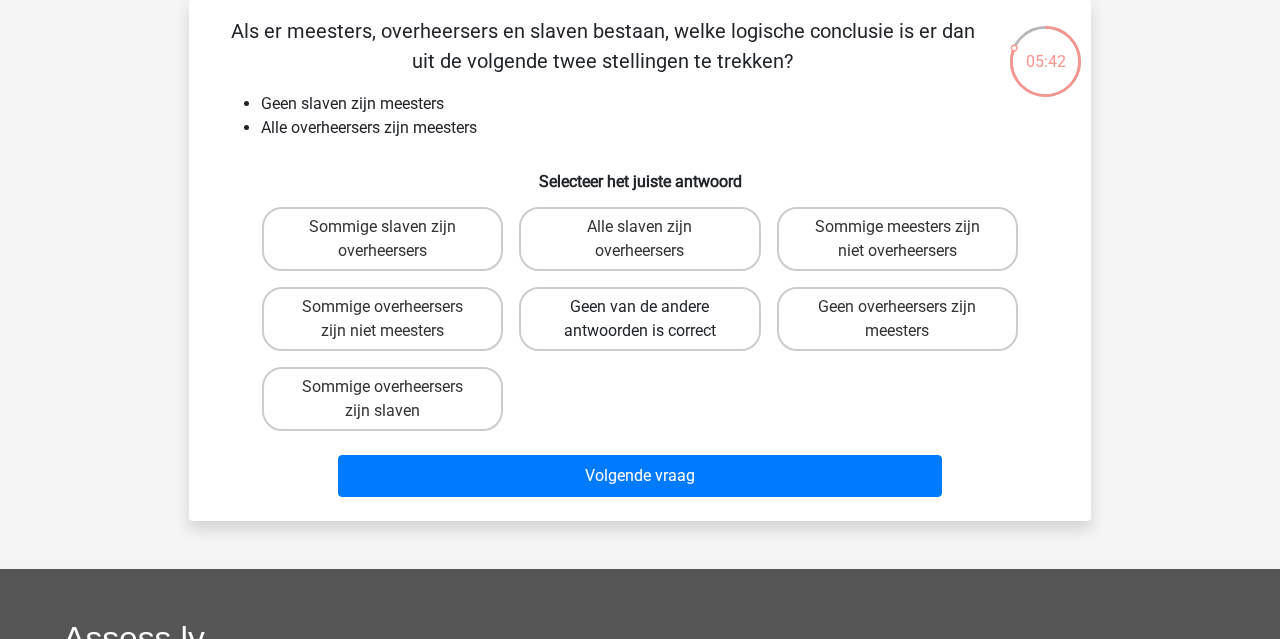 click on "Geen van de andere antwoorden is correct" at bounding box center (639, 319) 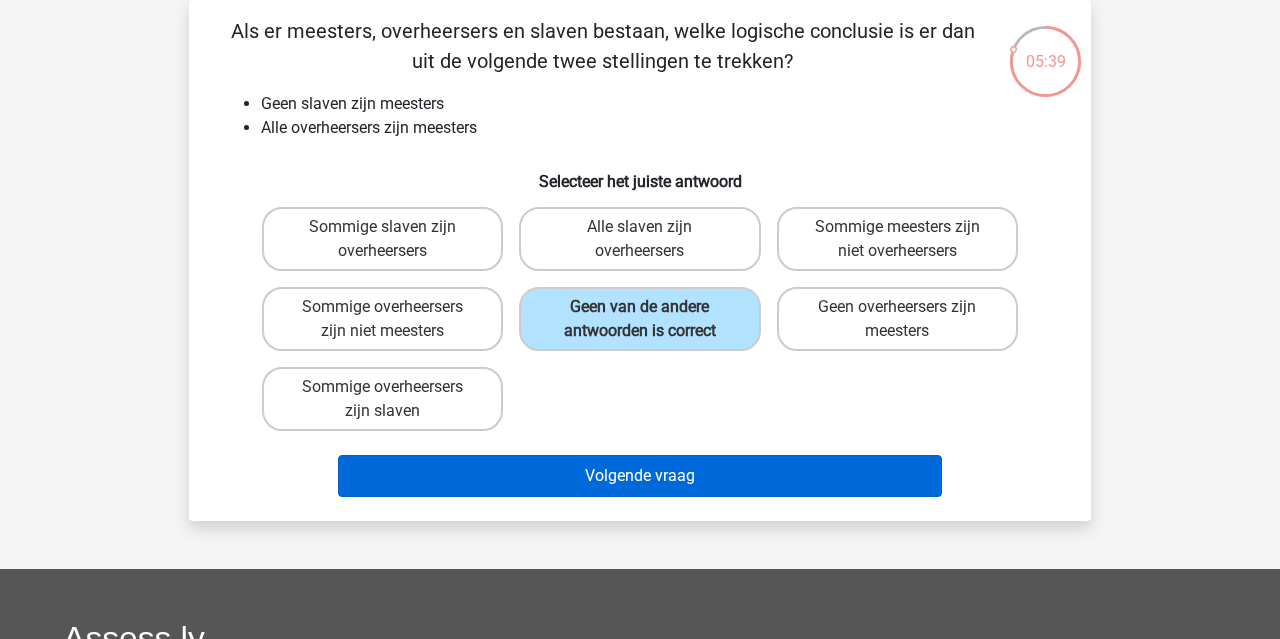 click on "Volgende vraag" at bounding box center [640, 476] 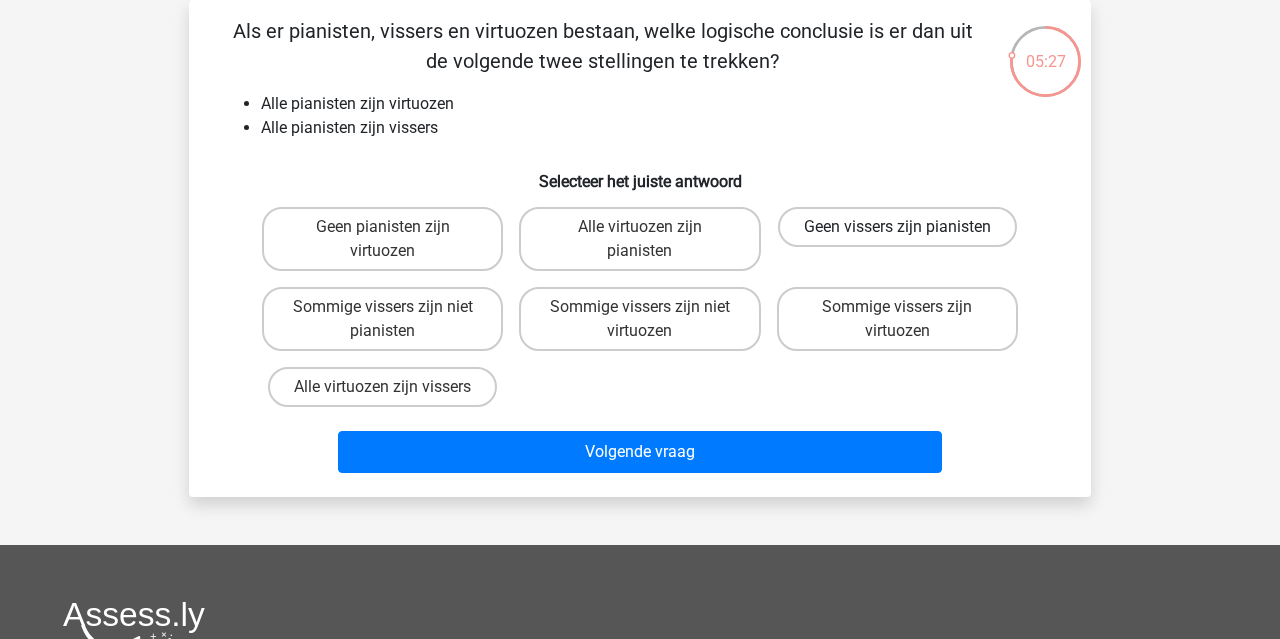 click on "Geen vissers zijn pianisten" at bounding box center [897, 227] 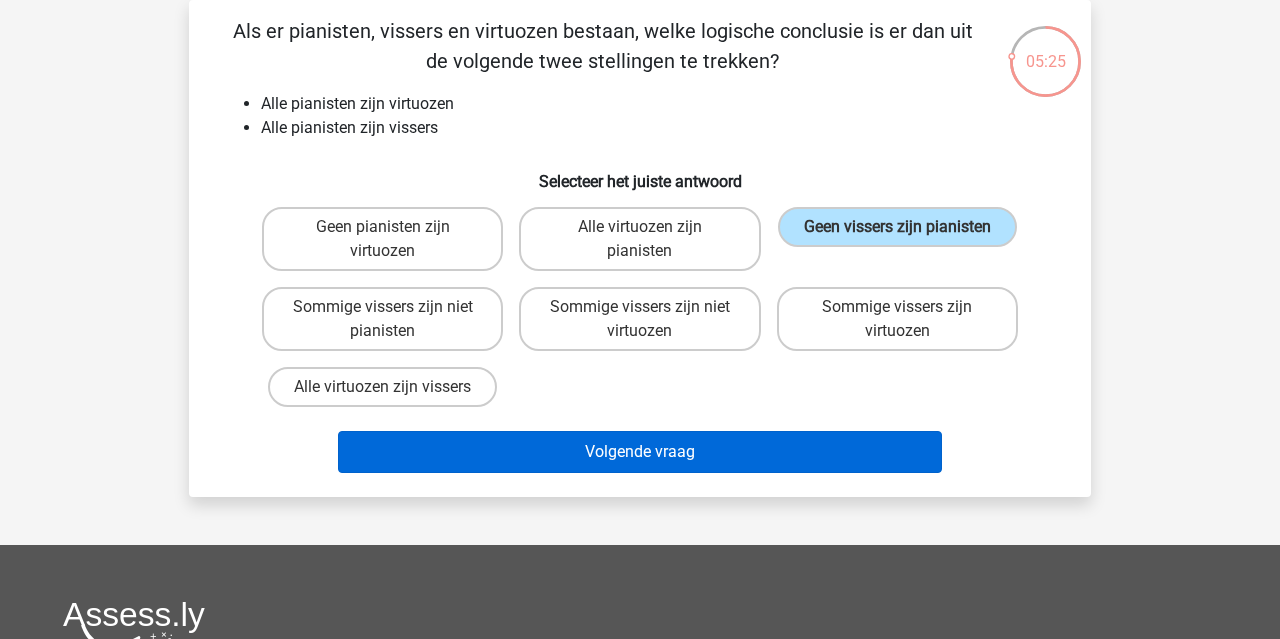 click on "Volgende vraag" at bounding box center [640, 452] 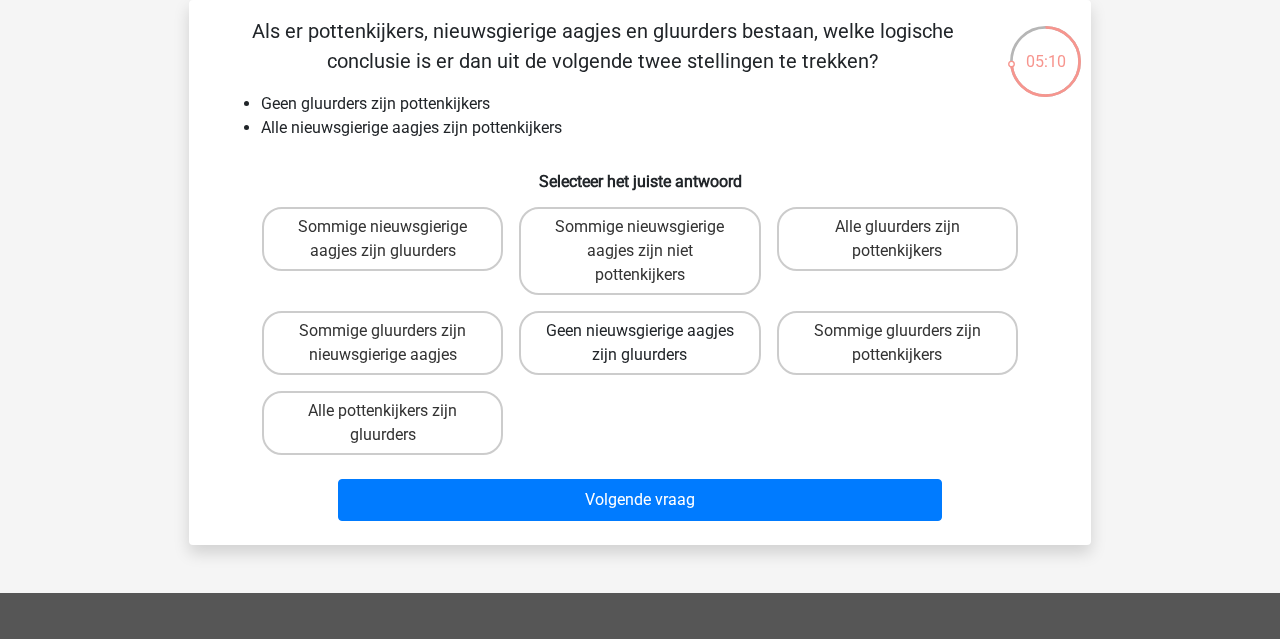 click on "Geen nieuwsgierige aagjes zijn gluurders" at bounding box center (639, 343) 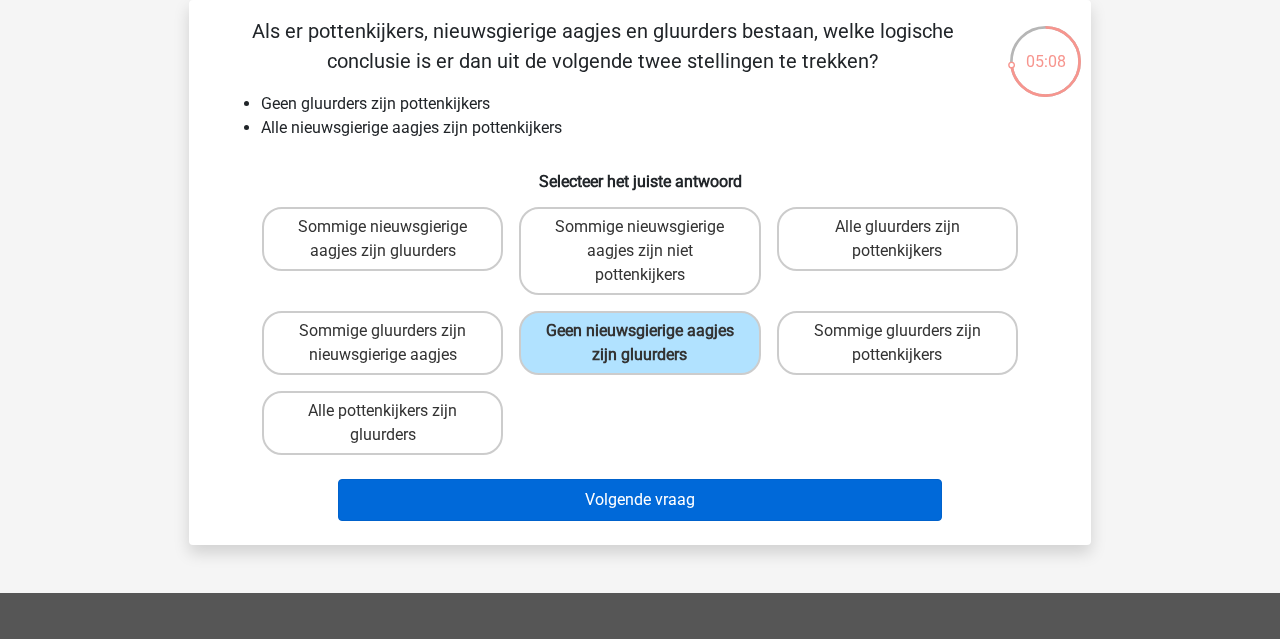 click on "Volgende vraag" at bounding box center (640, 500) 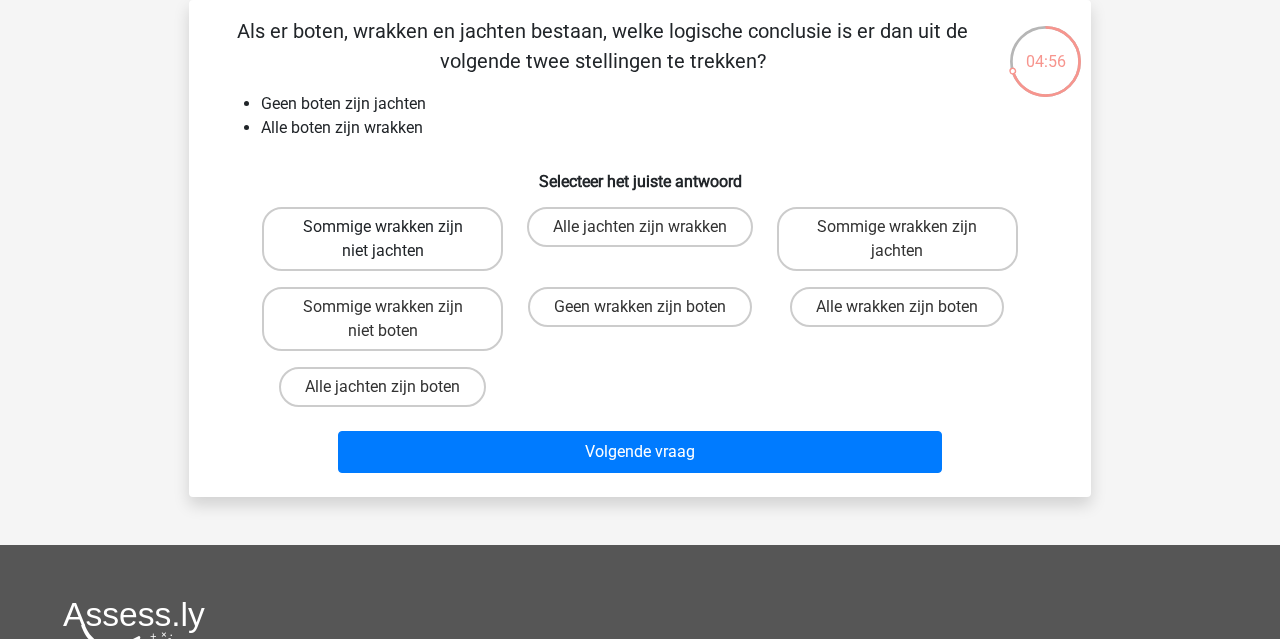 click on "Sommige wrakken zijn niet jachten" at bounding box center (382, 239) 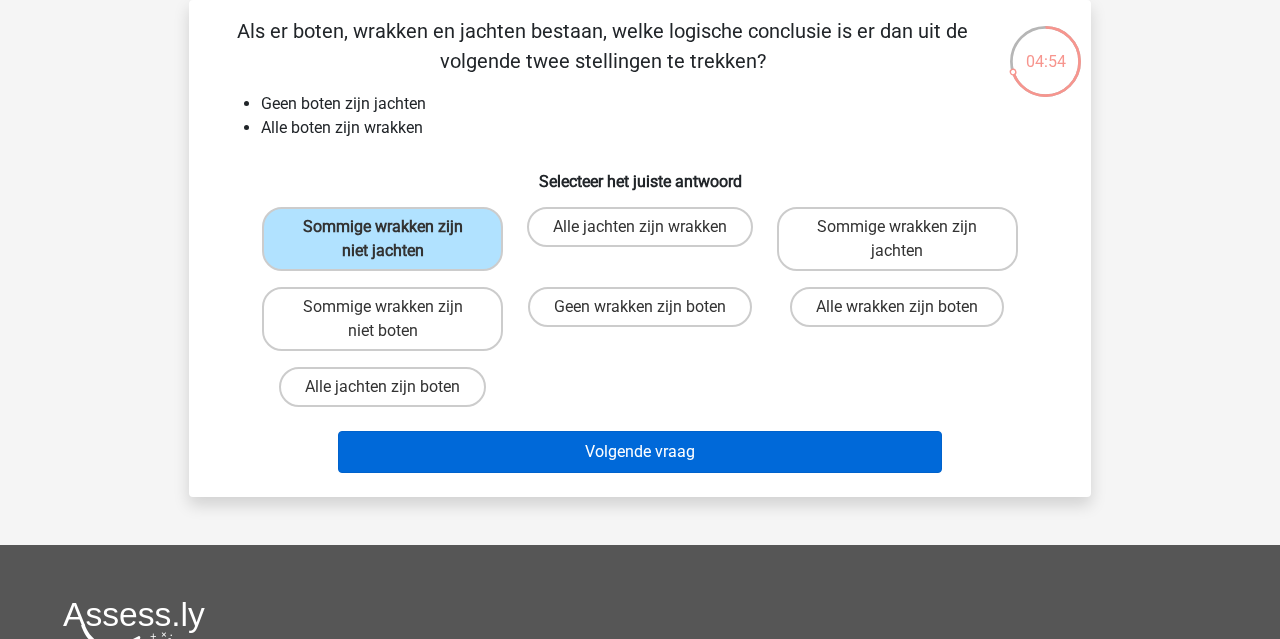 click on "Volgende vraag" at bounding box center (640, 452) 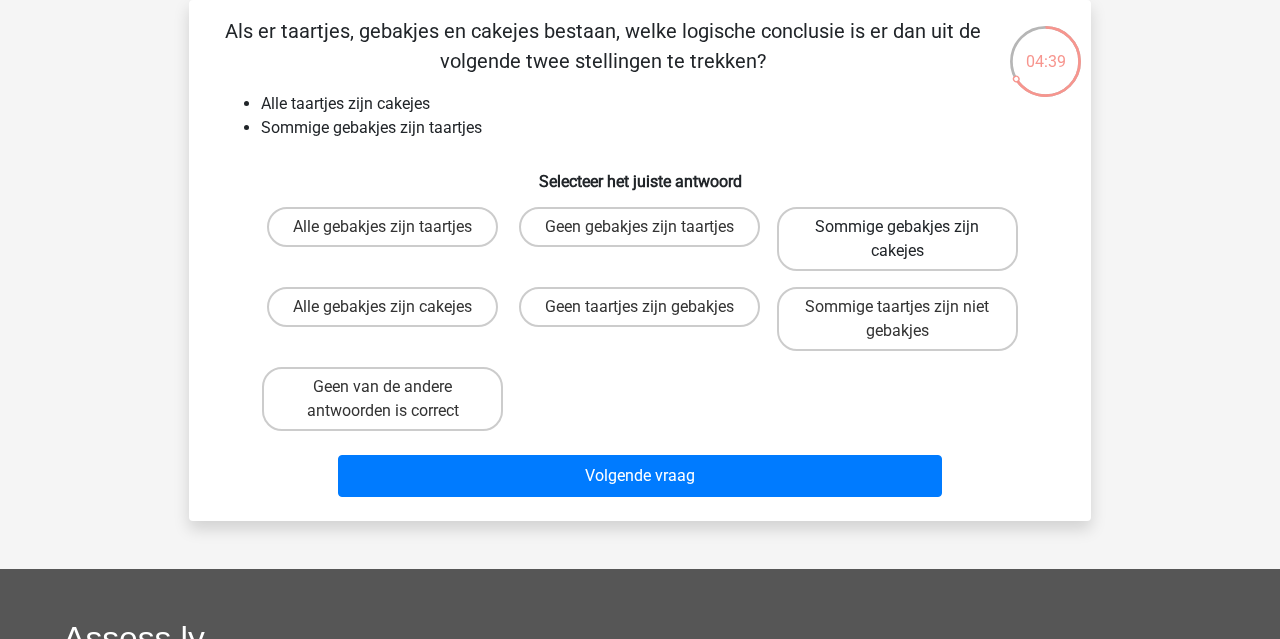 click on "Sommige gebakjes zijn cakejes" at bounding box center [897, 239] 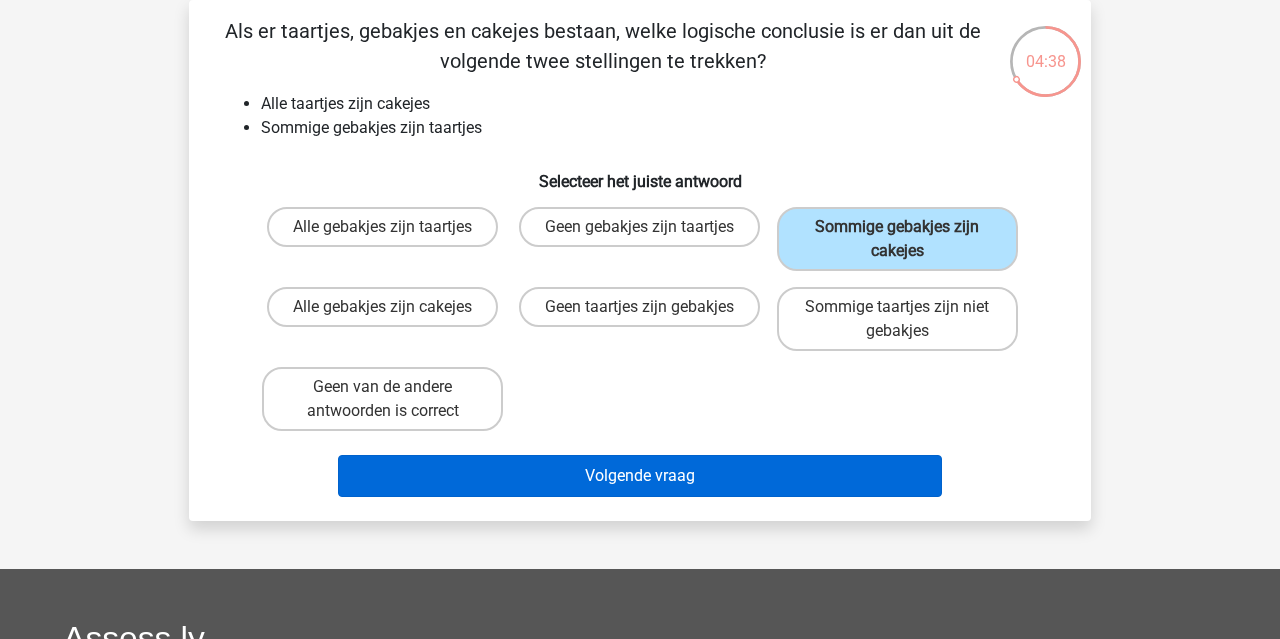 click on "Volgende vraag" at bounding box center (640, 476) 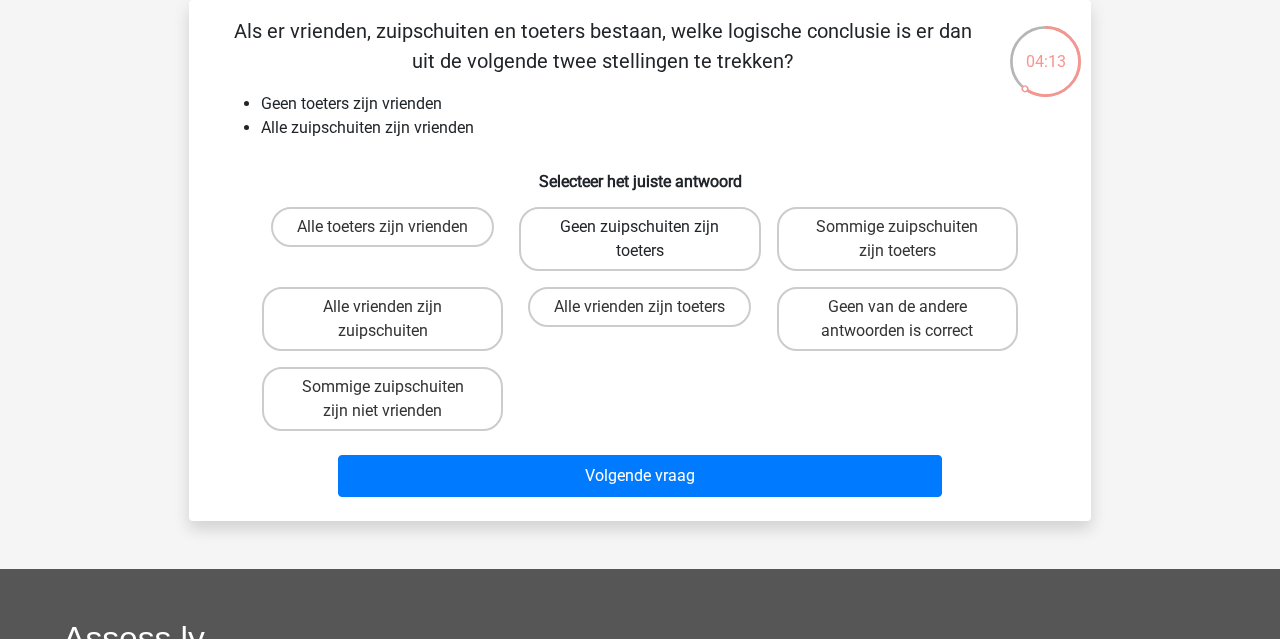 click on "Geen zuipschuiten zijn toeters" at bounding box center (639, 239) 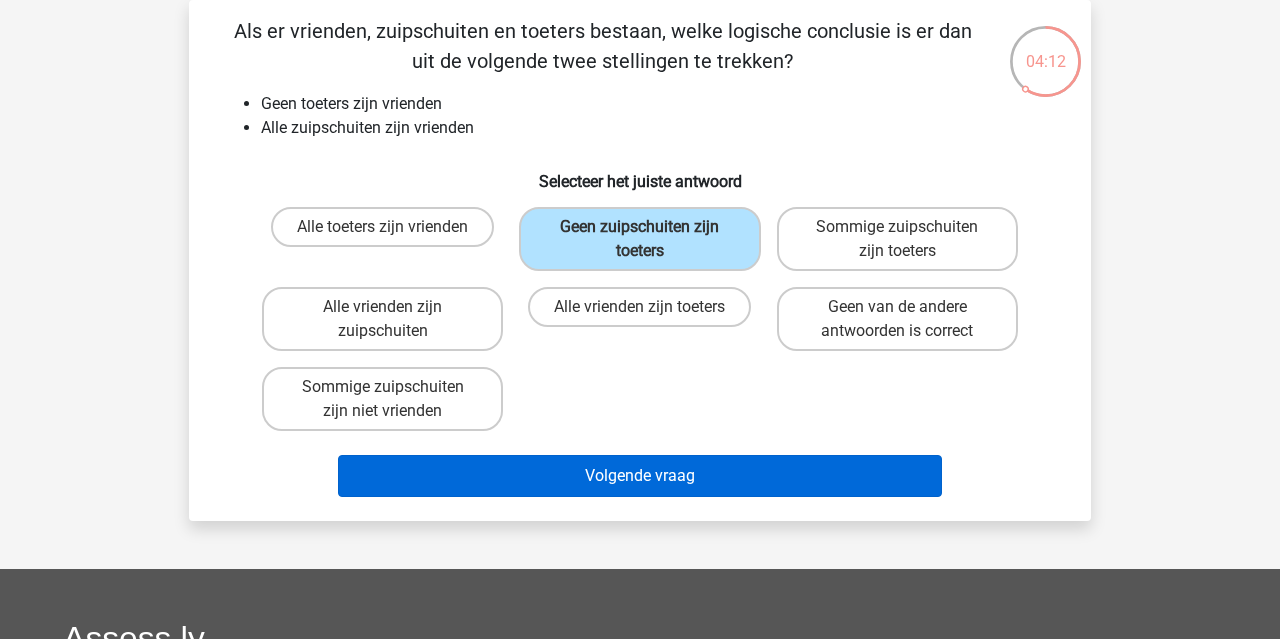 click on "Volgende vraag" at bounding box center [640, 476] 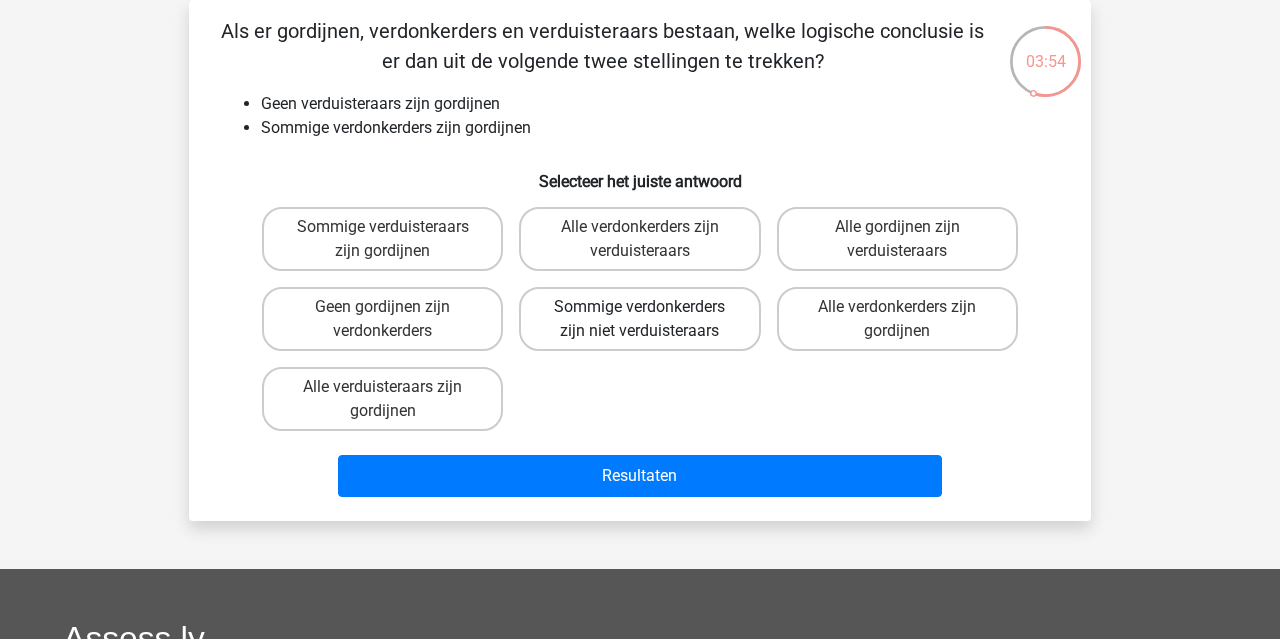 click on "Sommige verdonkerders zijn niet verduisteraars" at bounding box center (639, 319) 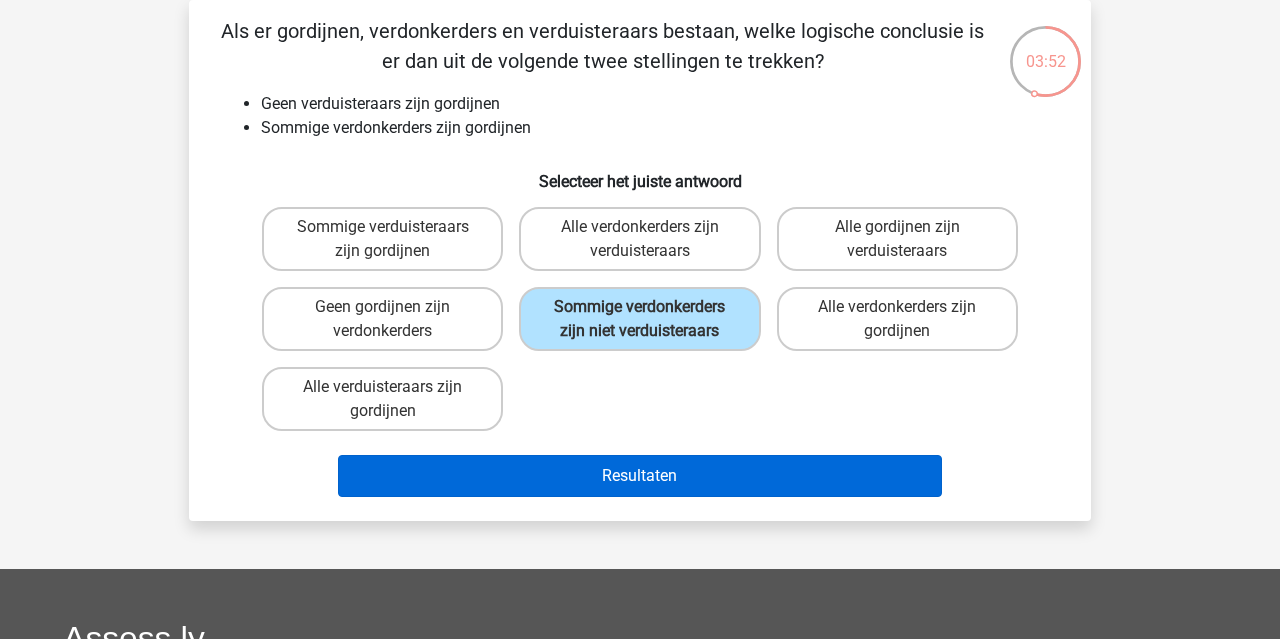 click on "Resultaten" at bounding box center [640, 476] 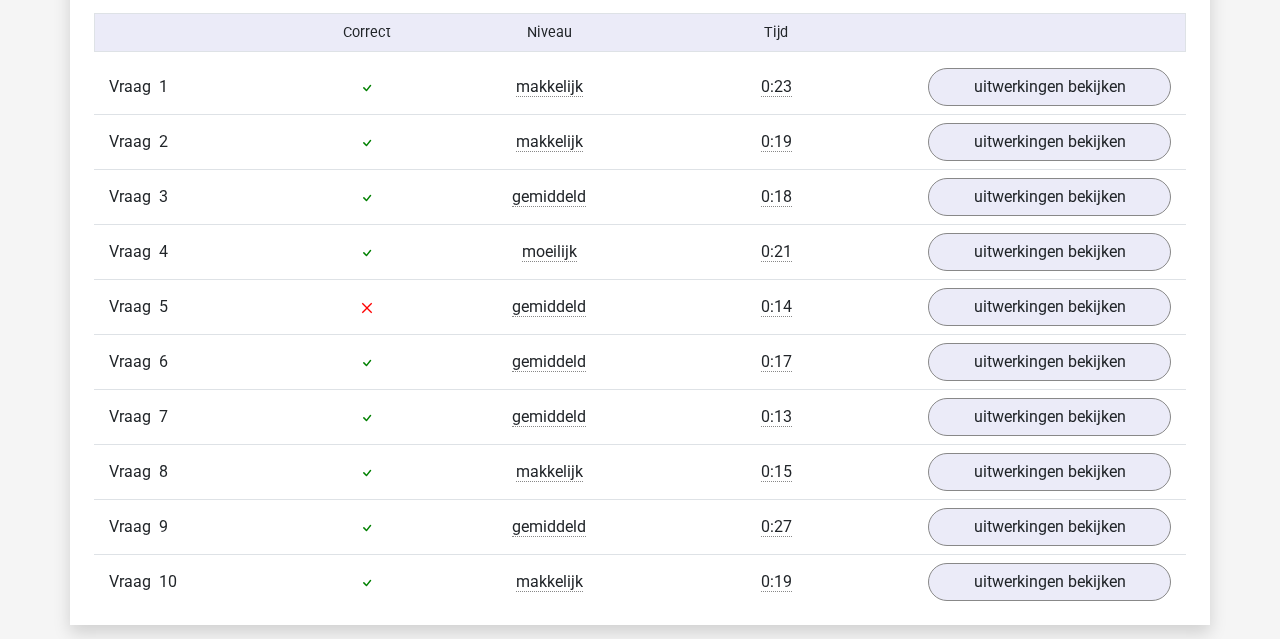 scroll, scrollTop: 1324, scrollLeft: 0, axis: vertical 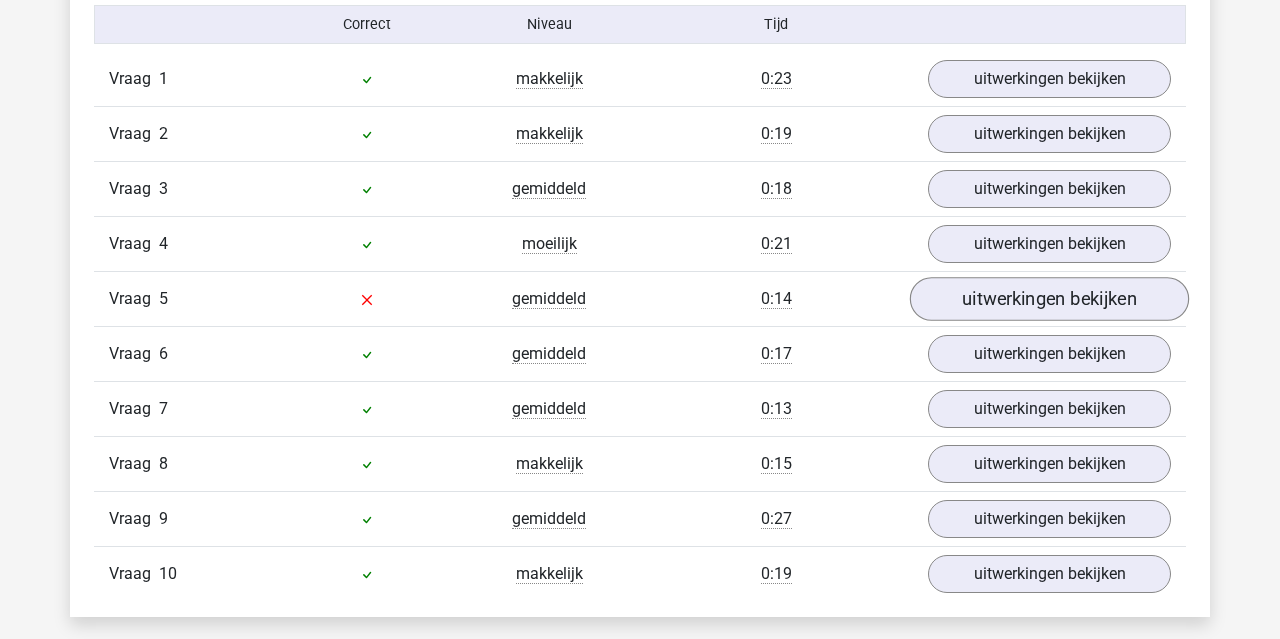 click on "uitwerkingen bekijken" at bounding box center [1049, 299] 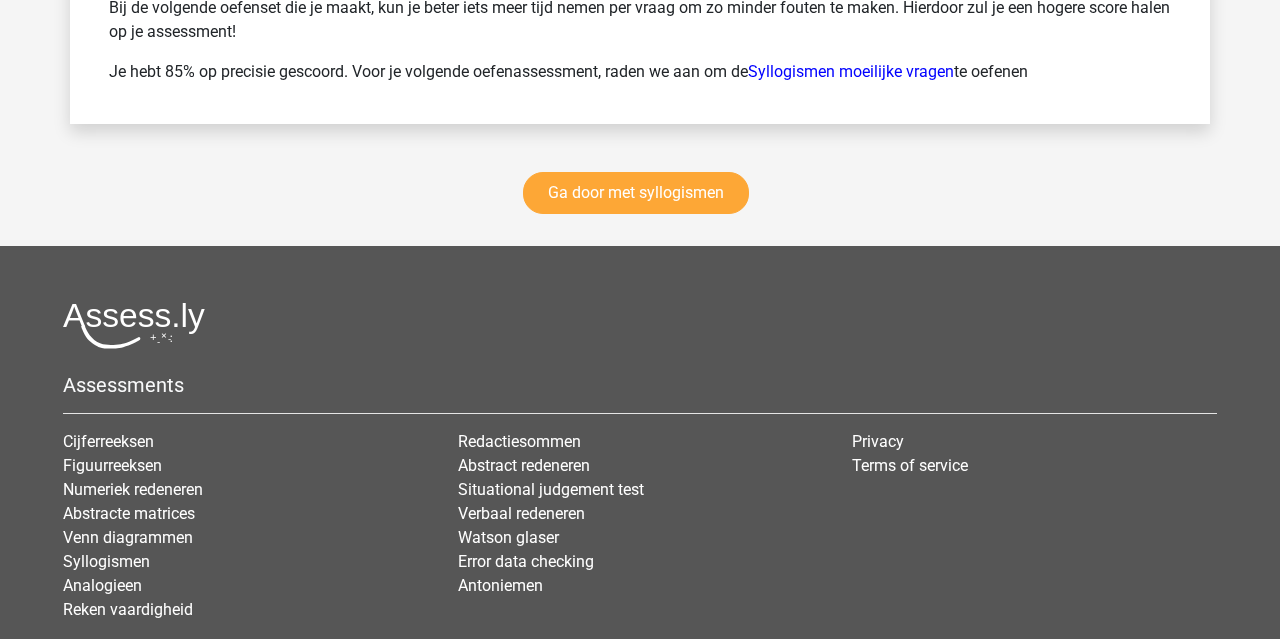 scroll, scrollTop: 3637, scrollLeft: 0, axis: vertical 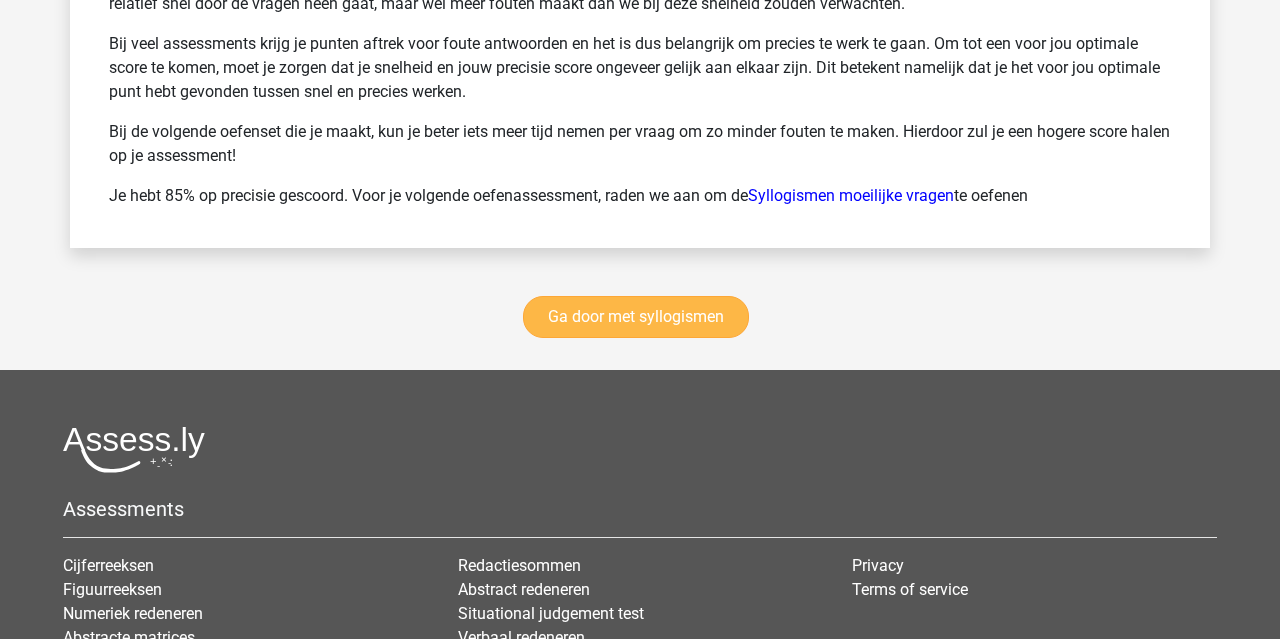 click on "Ga door met syllogismen" at bounding box center [636, 317] 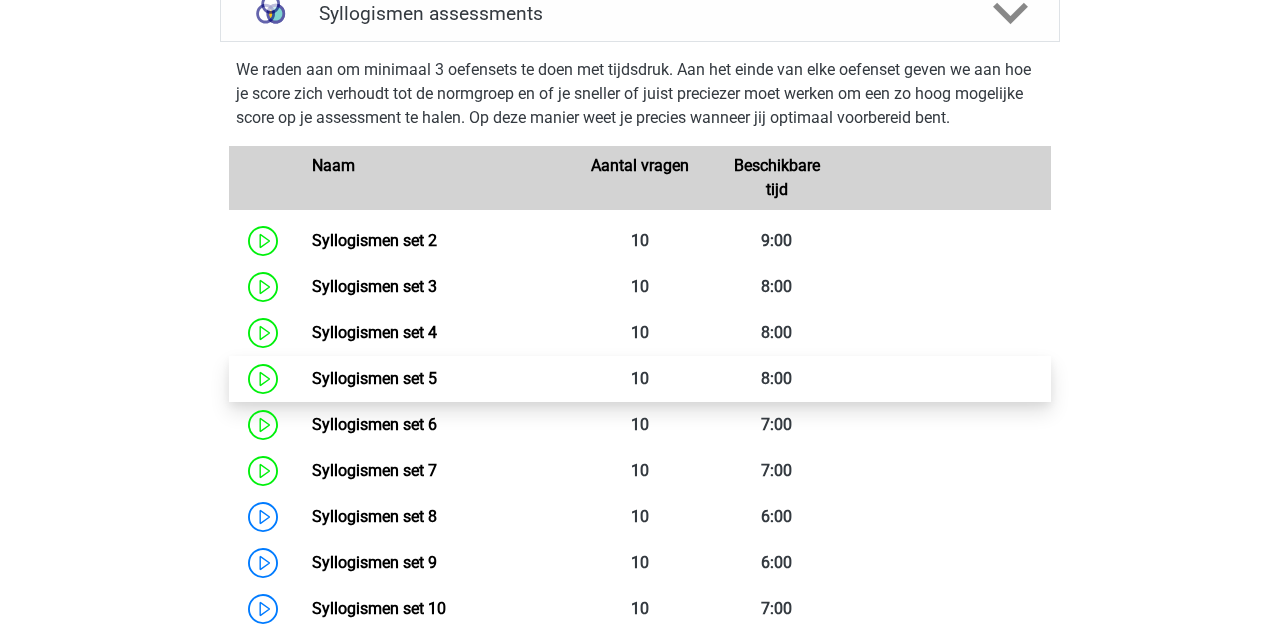 scroll, scrollTop: 863, scrollLeft: 0, axis: vertical 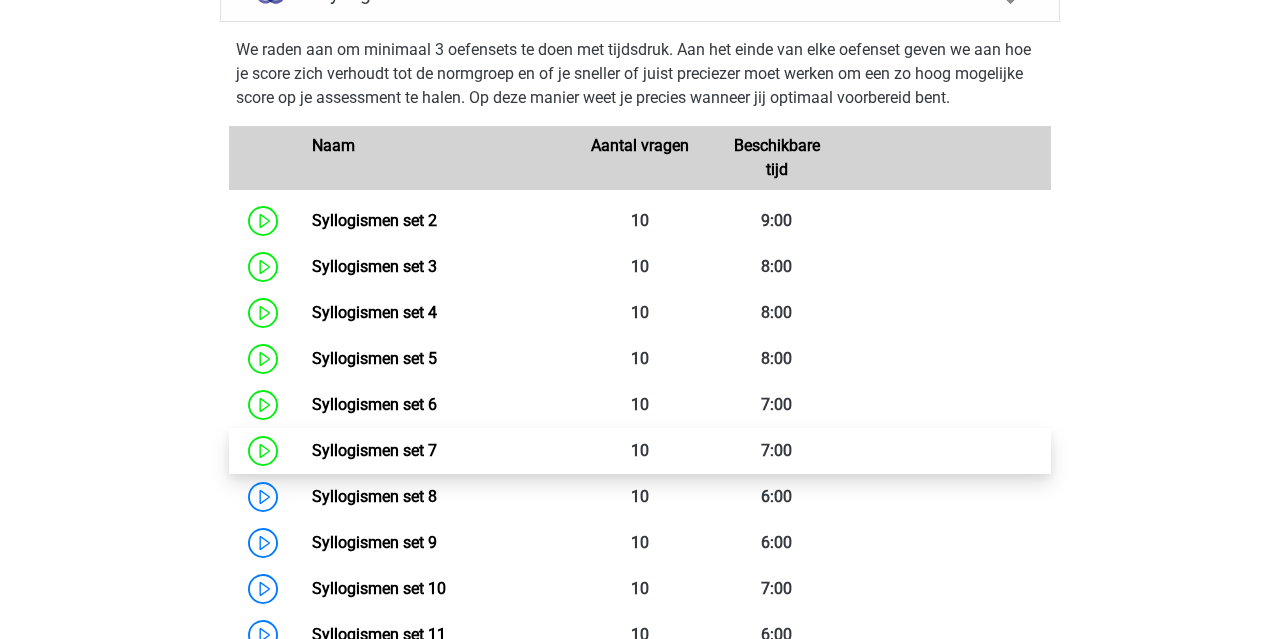 click on "Syllogismen
set 7" at bounding box center [374, 450] 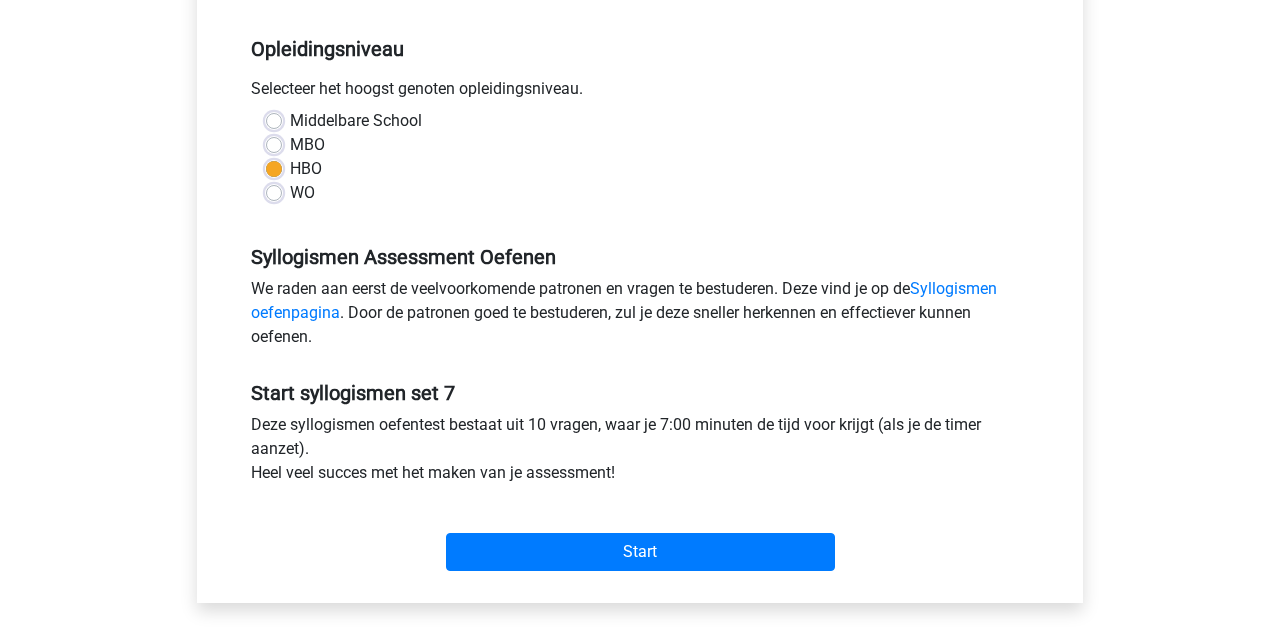 scroll, scrollTop: 580, scrollLeft: 0, axis: vertical 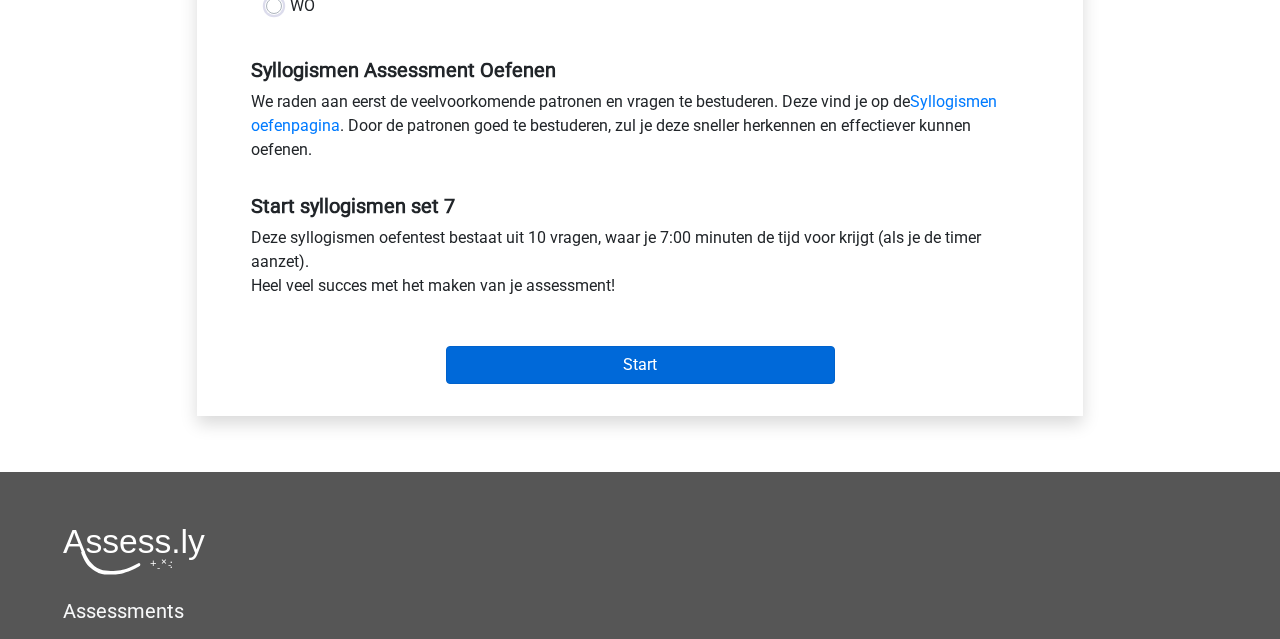 click on "Start" at bounding box center (640, 365) 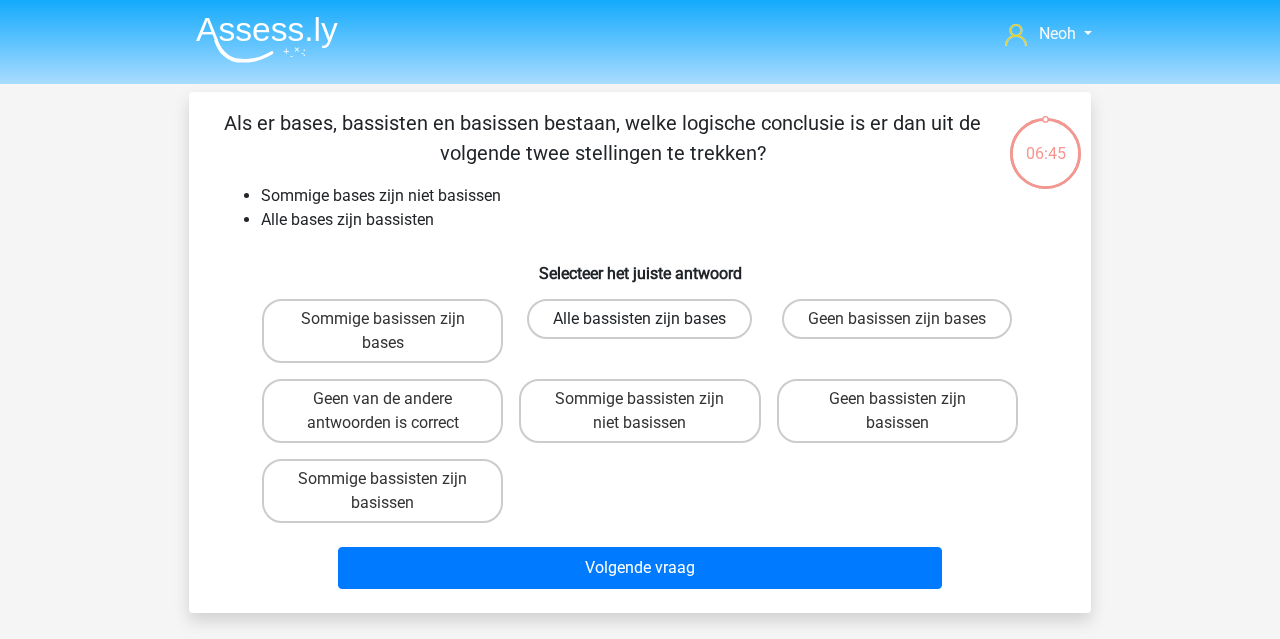 scroll, scrollTop: 31, scrollLeft: 0, axis: vertical 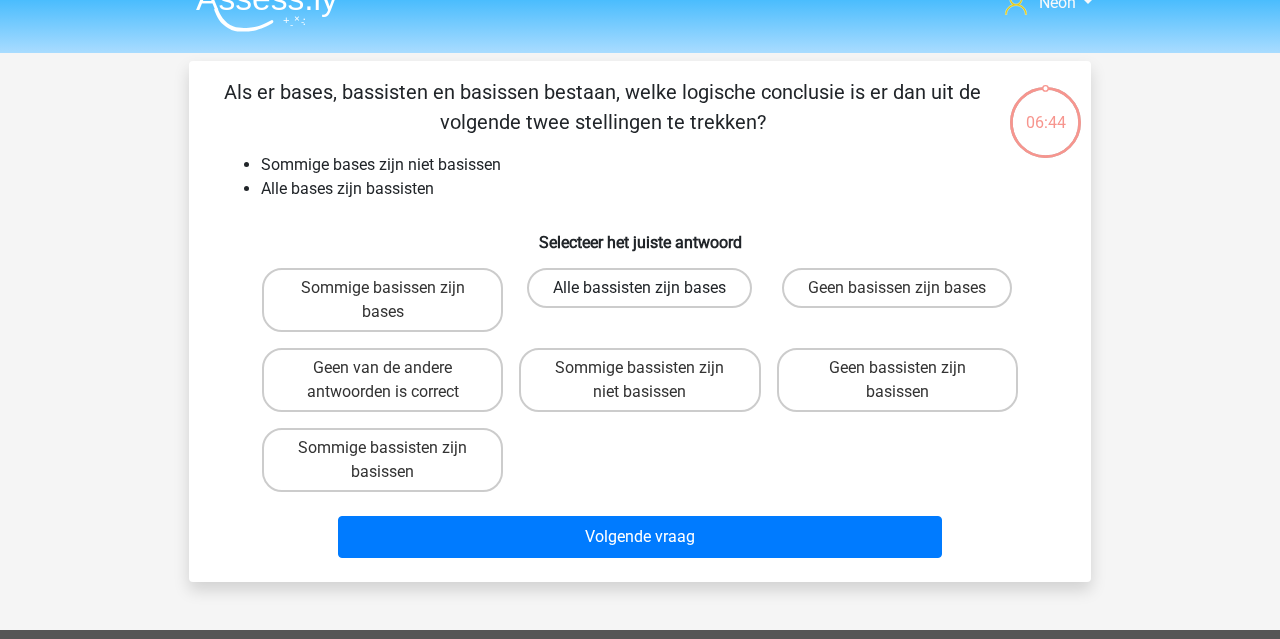 click on "Alle bassisten zijn bases" at bounding box center (639, 288) 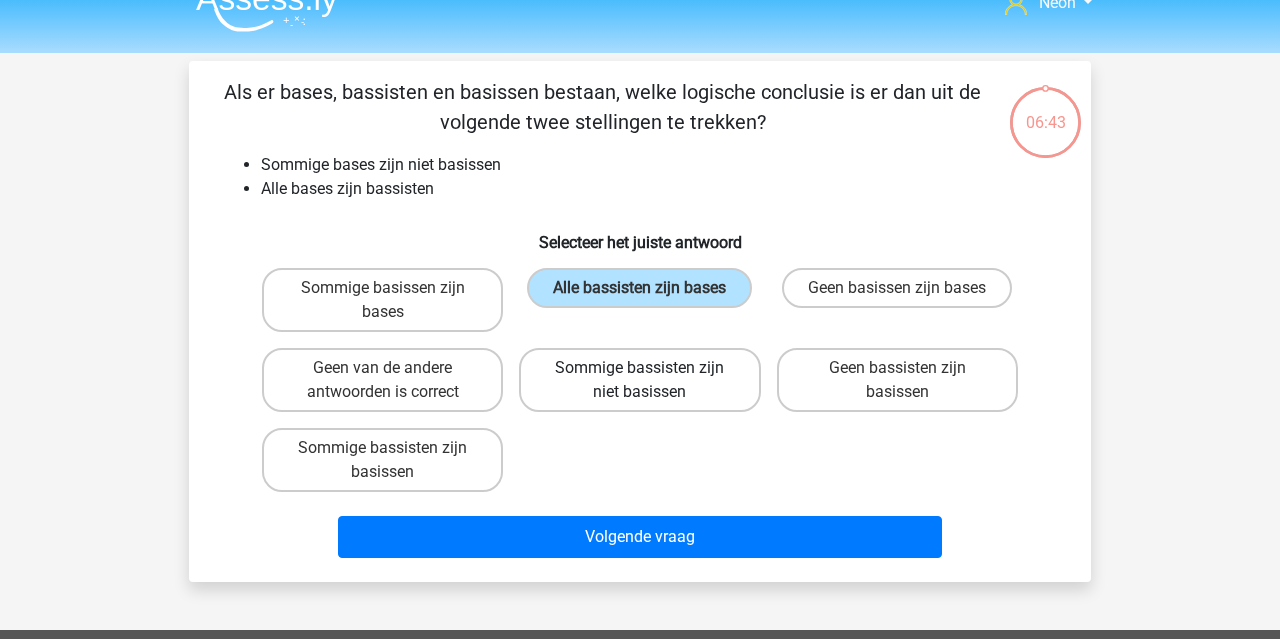 click on "Sommige bassisten zijn niet basissen" at bounding box center (639, 380) 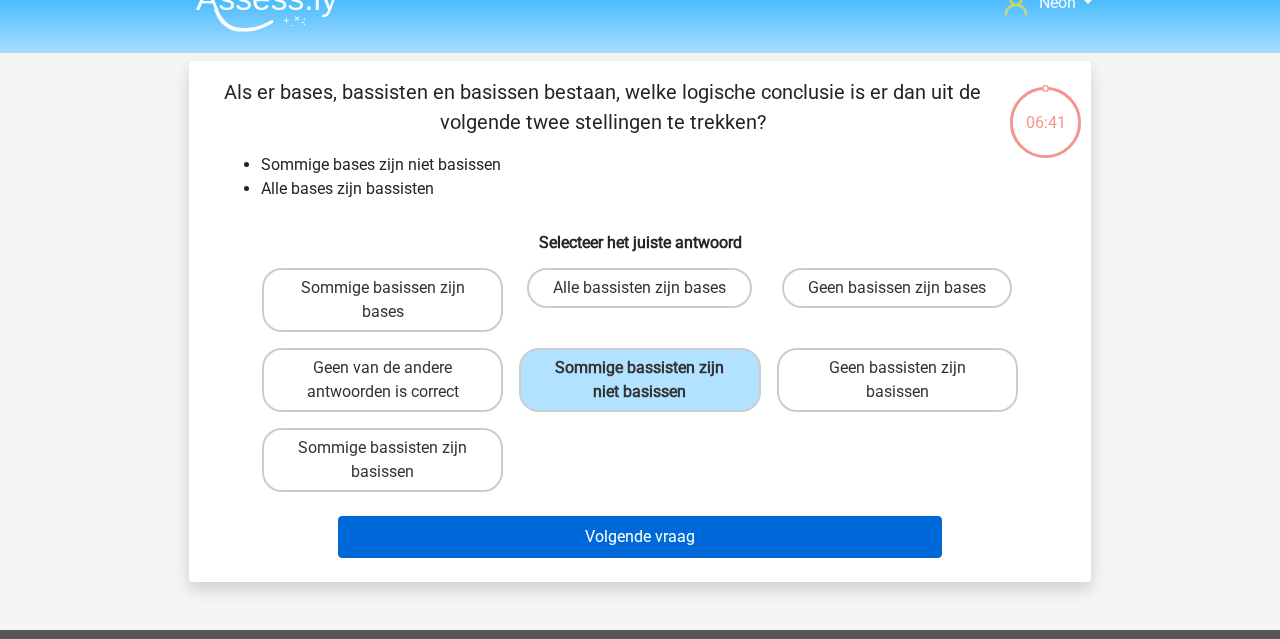 click on "Volgende vraag" at bounding box center [640, 537] 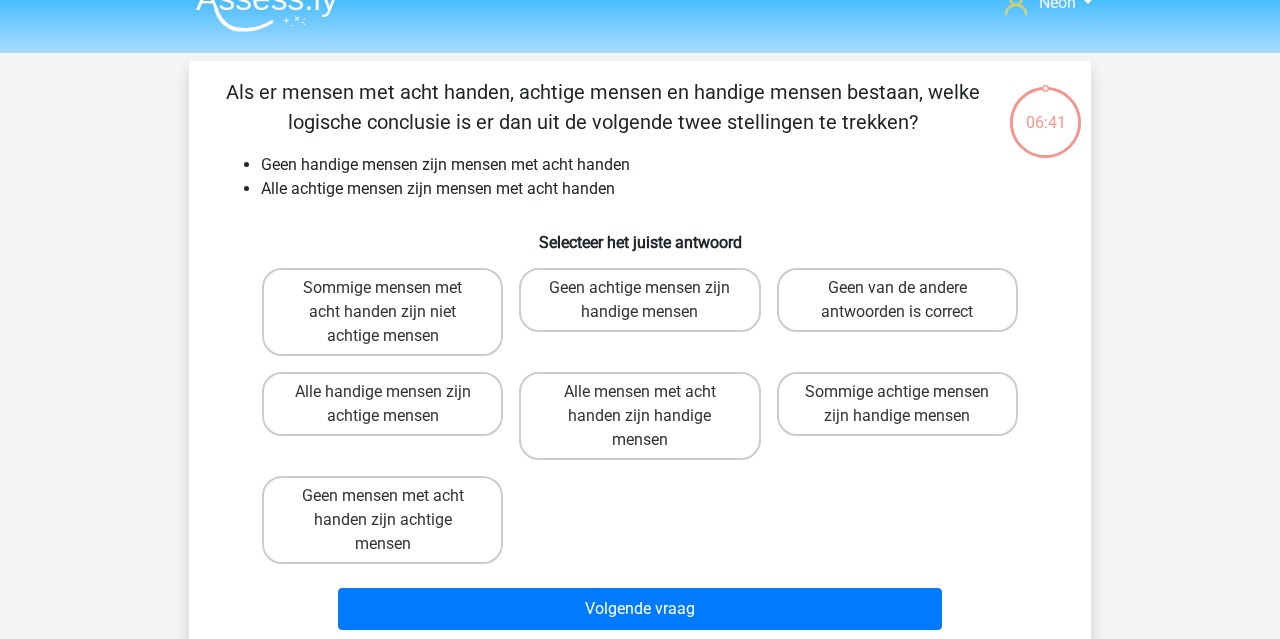 scroll, scrollTop: 92, scrollLeft: 0, axis: vertical 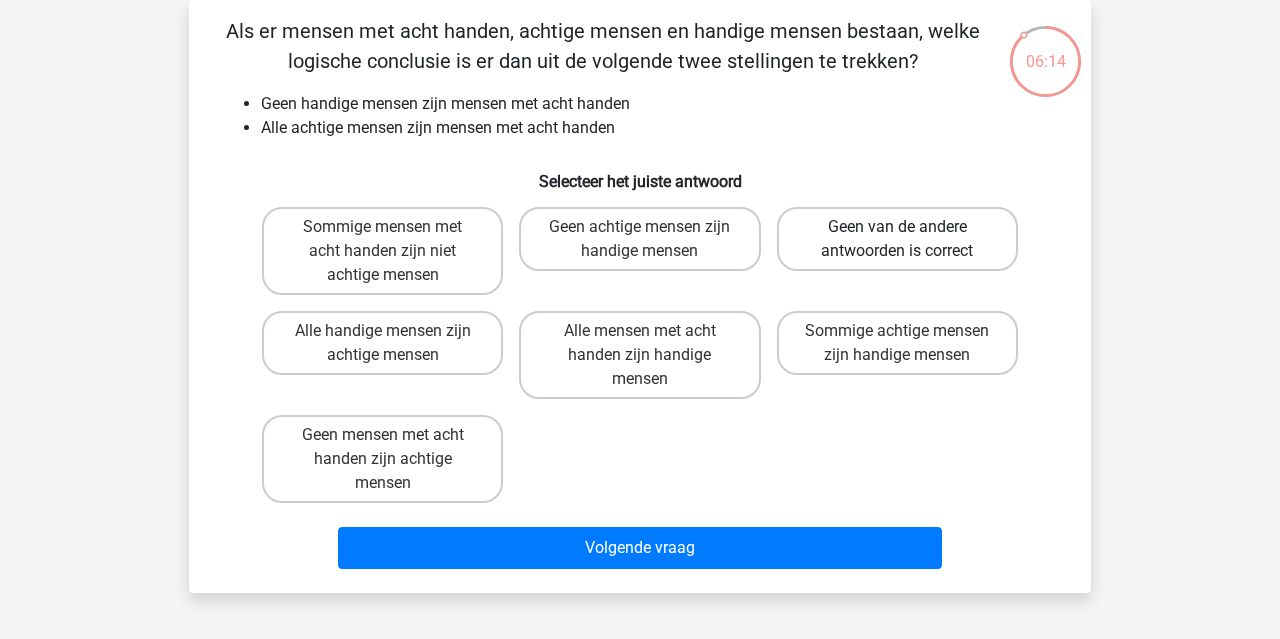 click on "Geen van de andere antwoorden is correct" at bounding box center [897, 239] 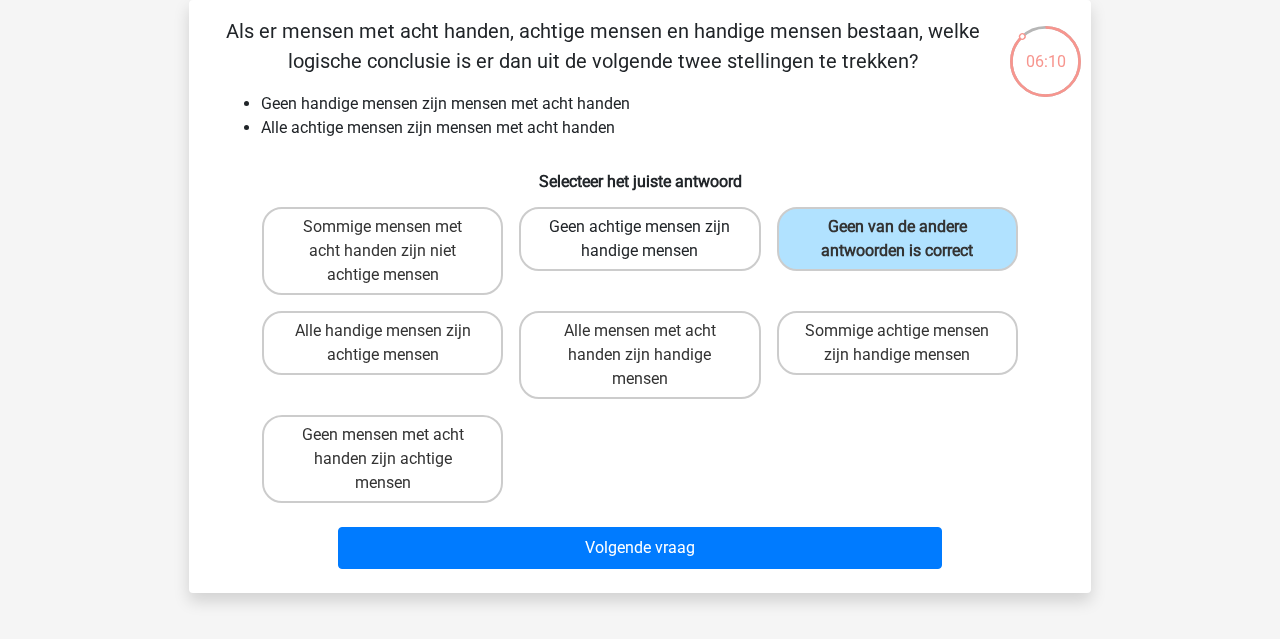 click on "Geen achtige mensen zijn handige mensen" at bounding box center [639, 239] 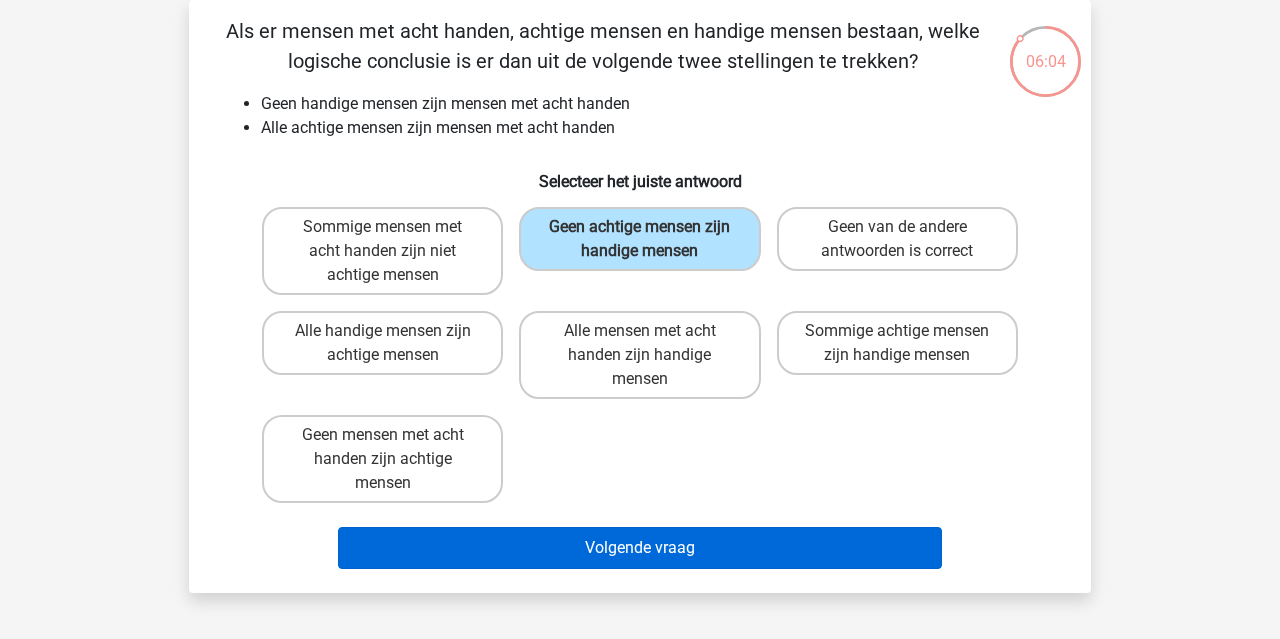 click on "Volgende vraag" at bounding box center (640, 548) 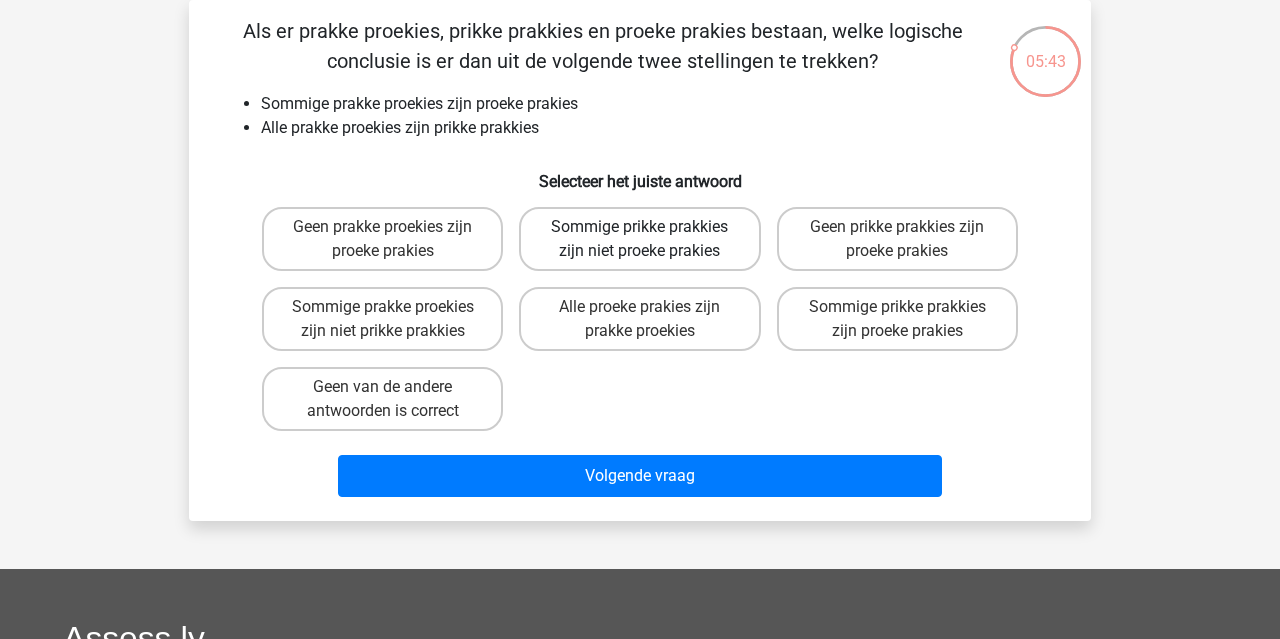 click on "Sommige prikke prakkies zijn niet proeke prakies" at bounding box center [639, 239] 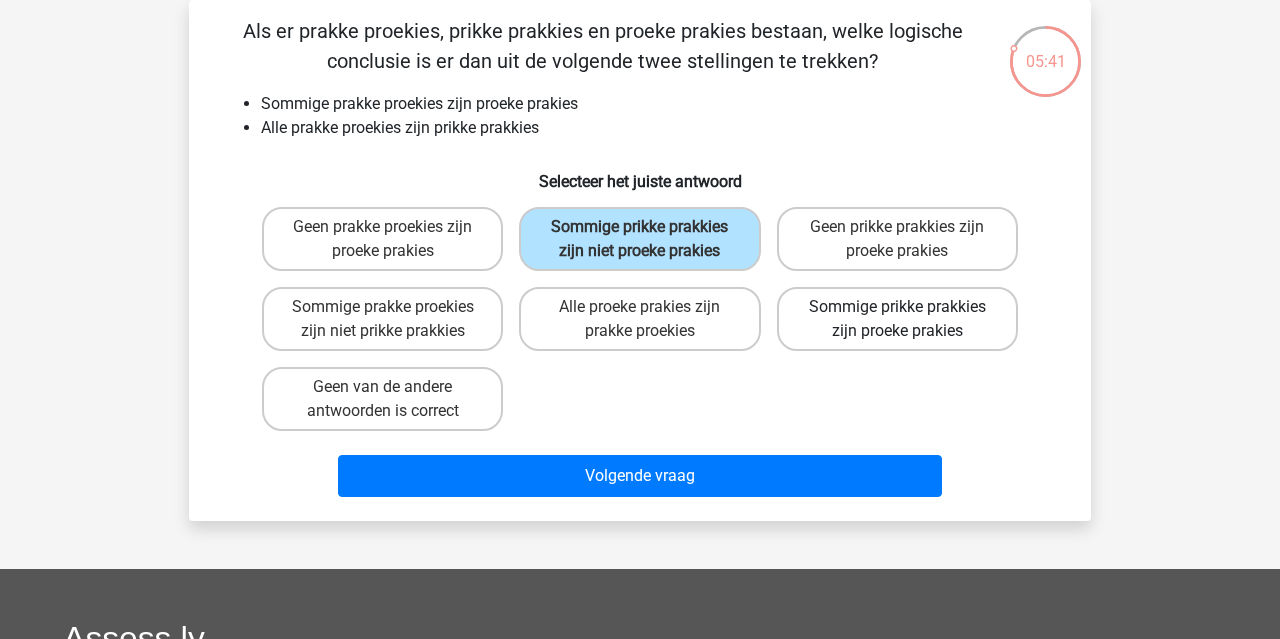 click on "Sommige prikke prakkies zijn proeke prakies" at bounding box center (897, 319) 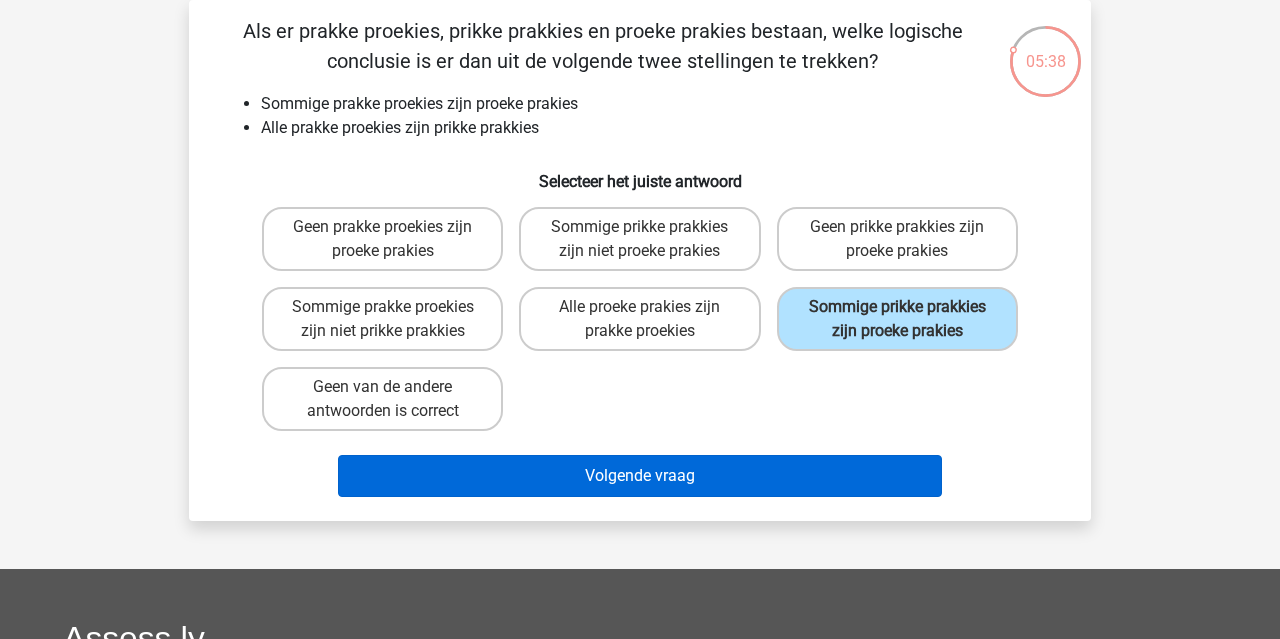 click on "Volgende vraag" at bounding box center [640, 476] 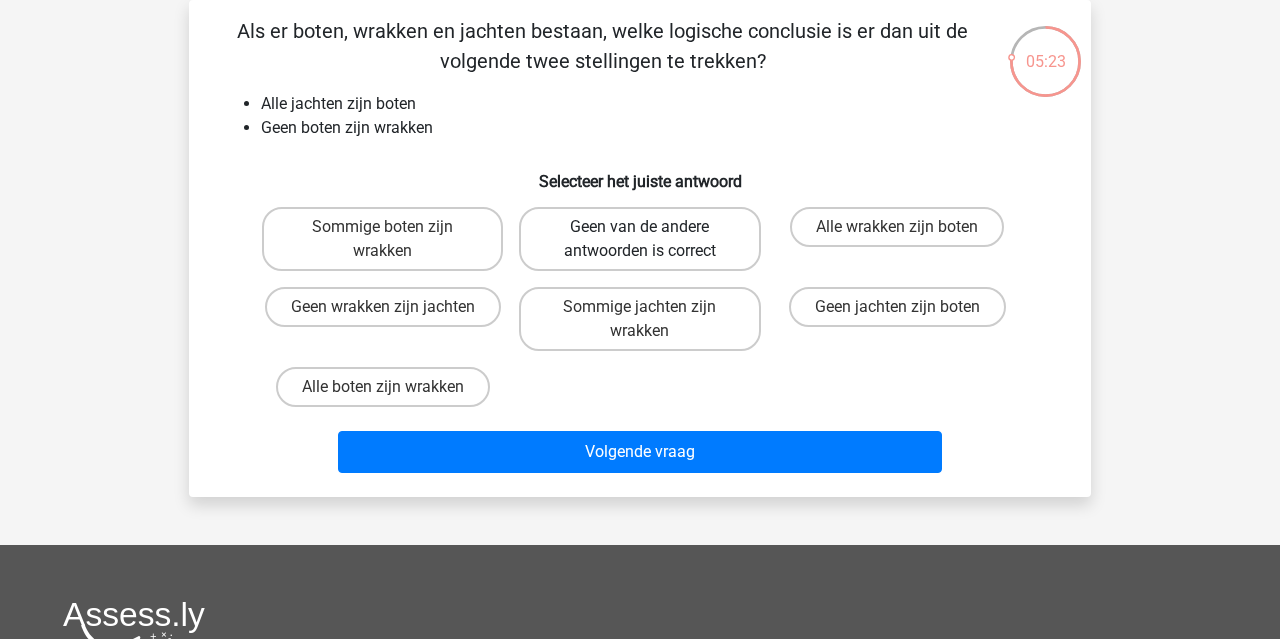 click on "Geen van de andere antwoorden is correct" at bounding box center (639, 239) 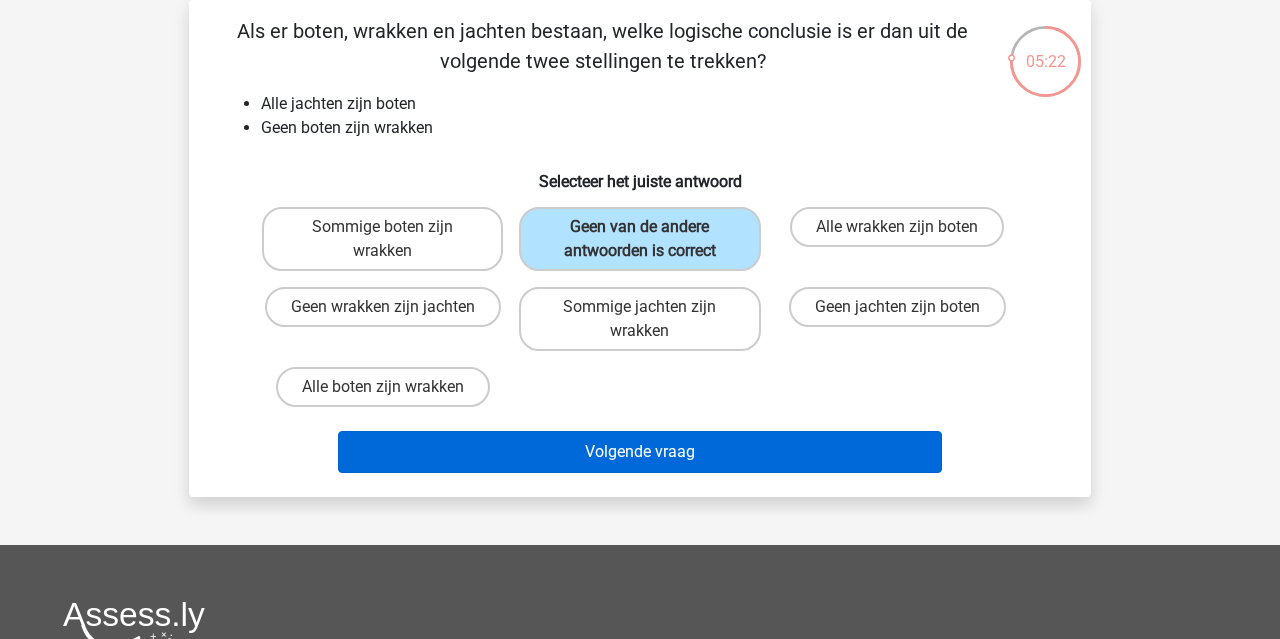 click on "Volgende vraag" at bounding box center (640, 452) 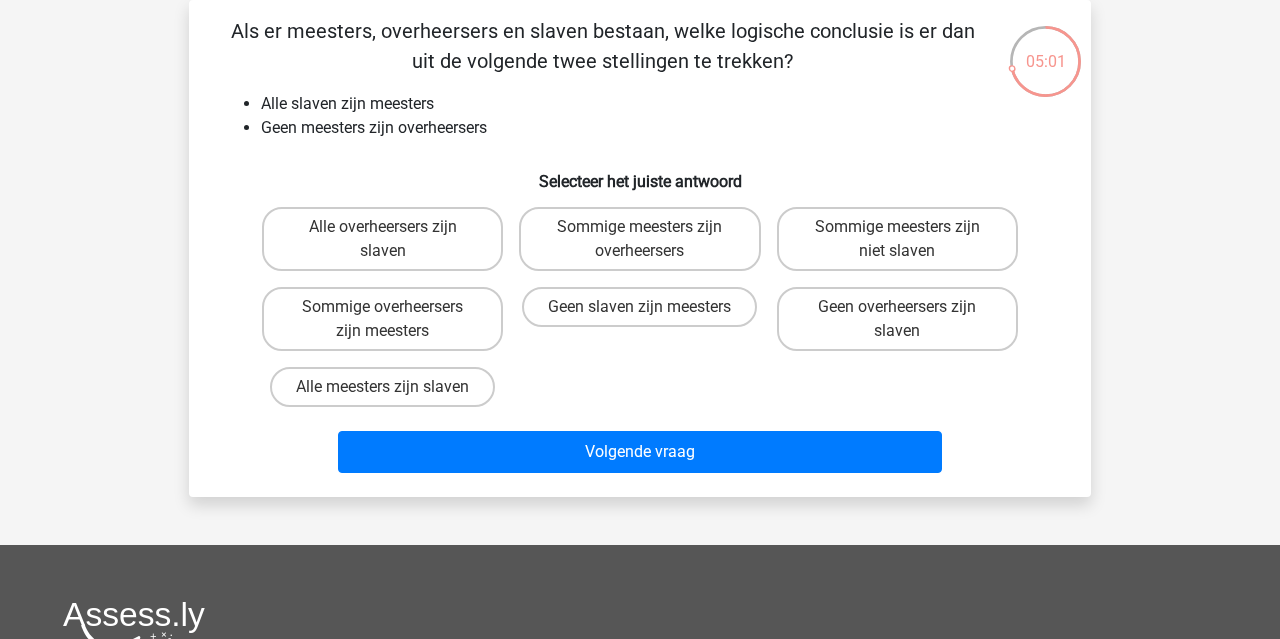 click on "Geen overheersers zijn slaven" at bounding box center (903, 313) 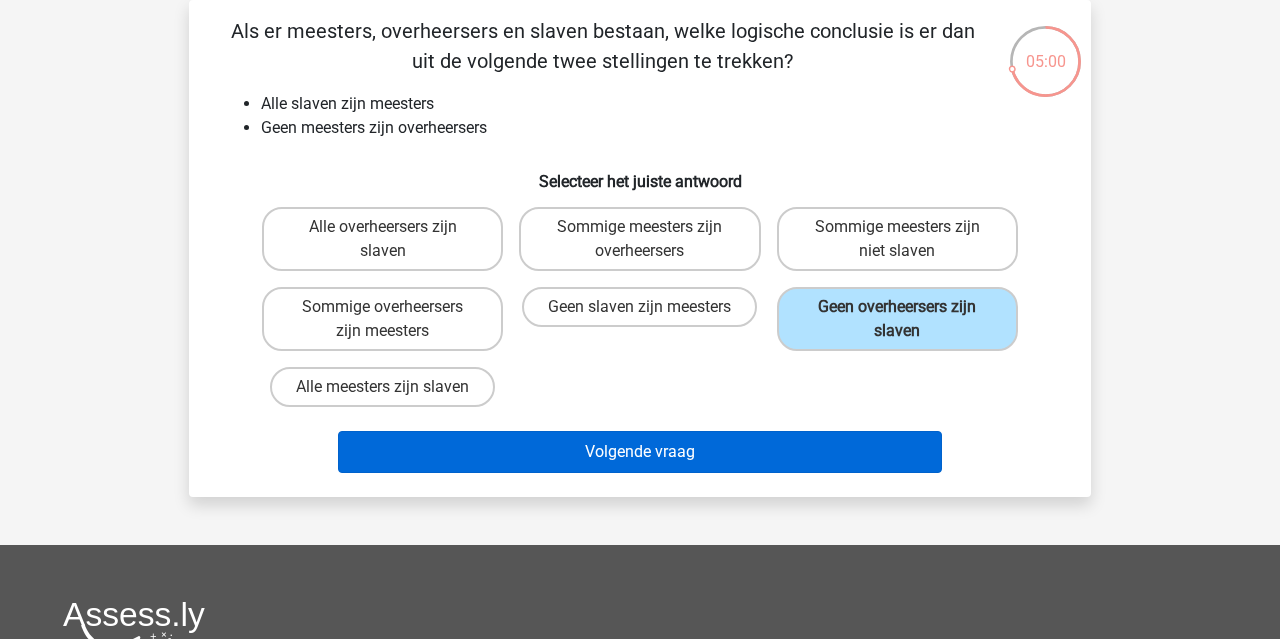 click on "Volgende vraag" at bounding box center (640, 452) 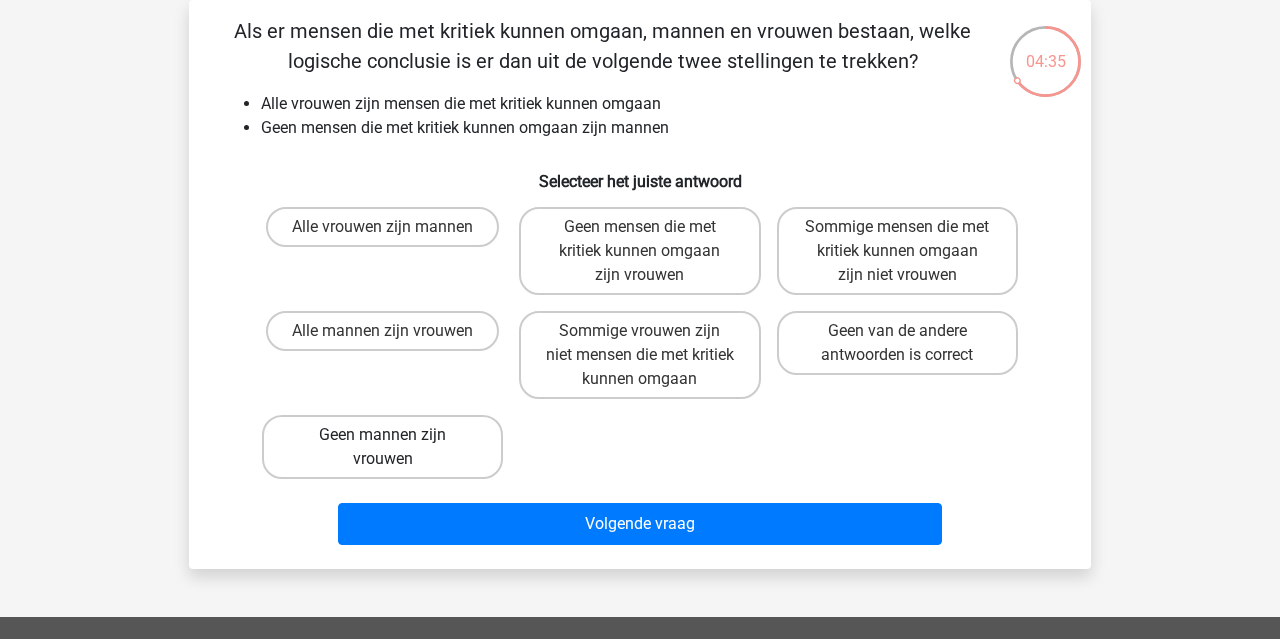 click on "Geen mannen zijn vrouwen" at bounding box center [382, 447] 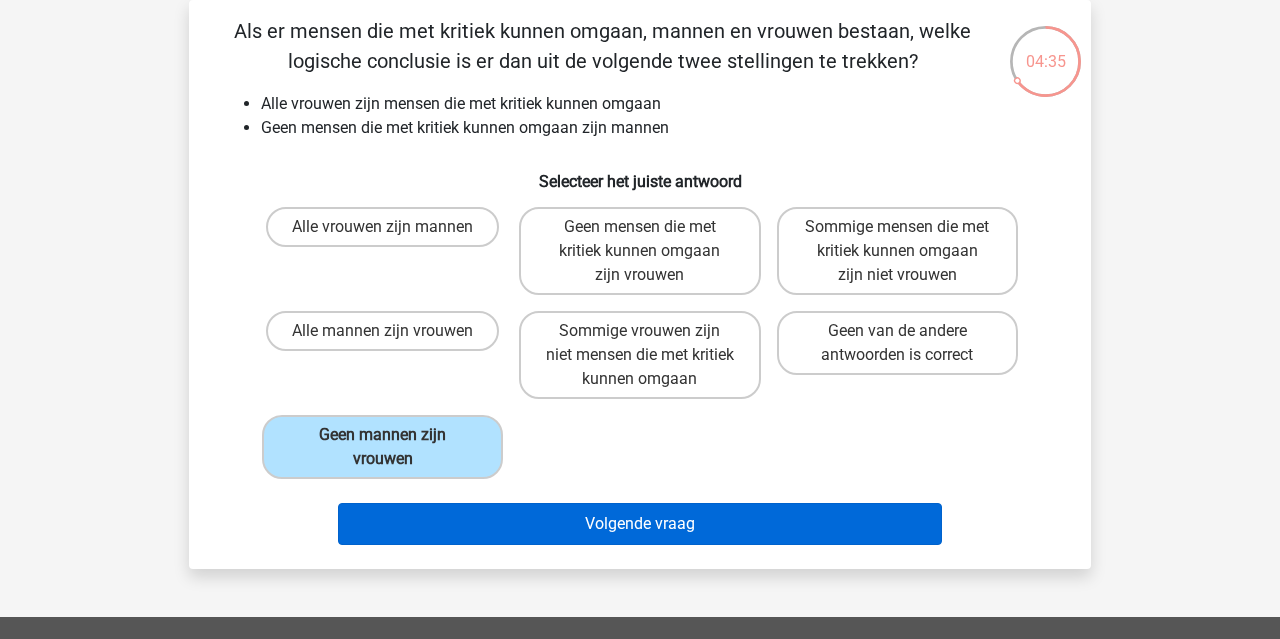 click on "Volgende vraag" at bounding box center (640, 524) 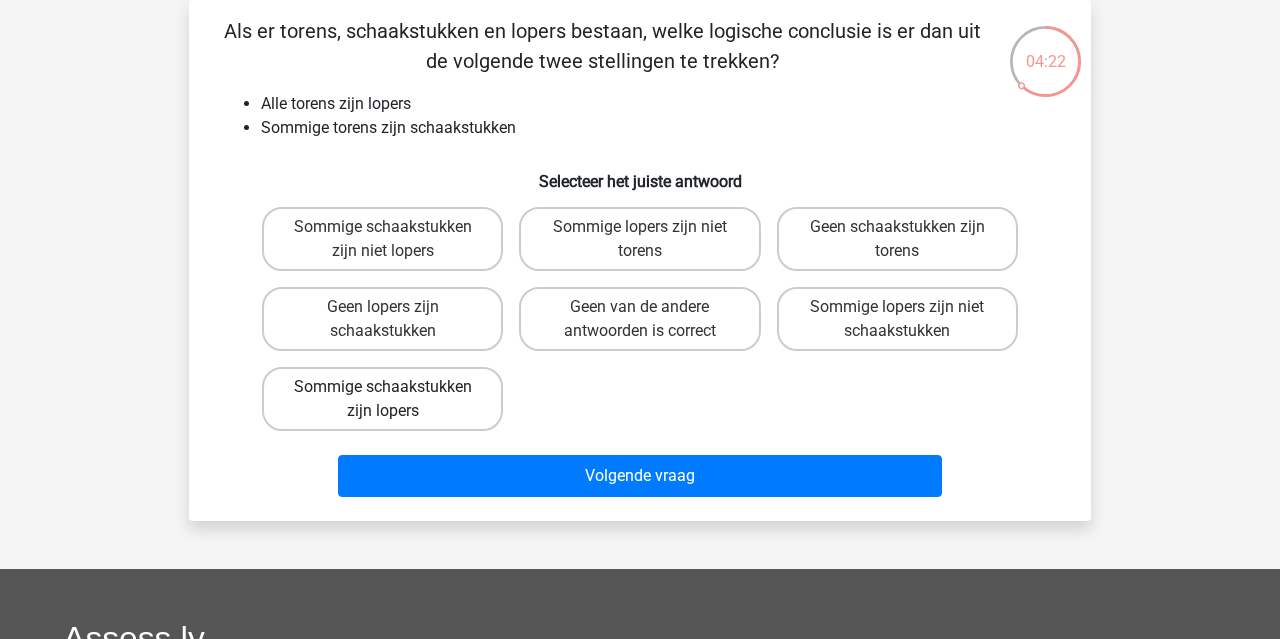 click on "Sommige schaakstukken zijn lopers" at bounding box center (382, 399) 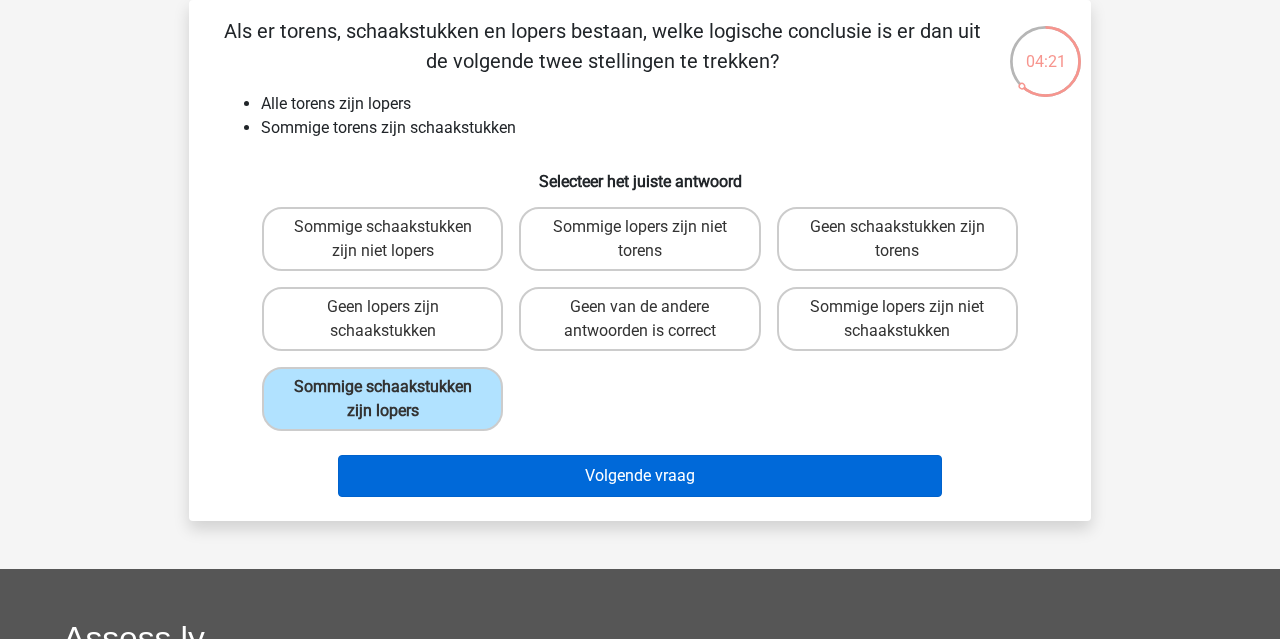 click on "Volgende vraag" at bounding box center [640, 476] 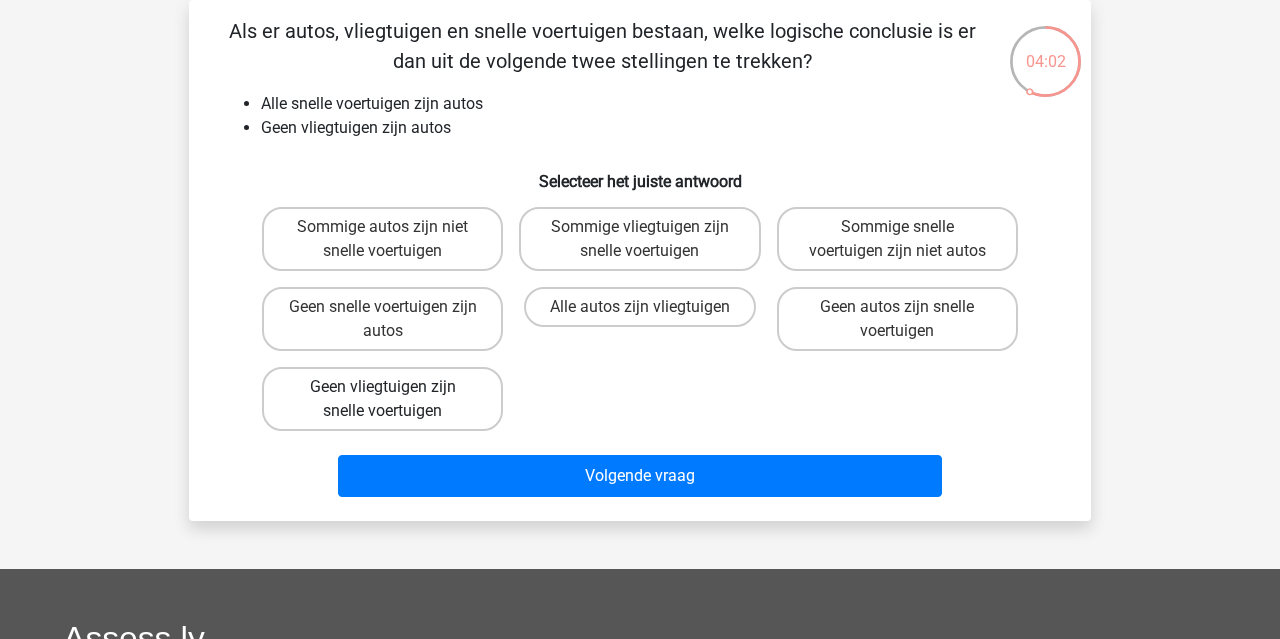 click on "Geen vliegtuigen zijn snelle voertuigen" at bounding box center [382, 399] 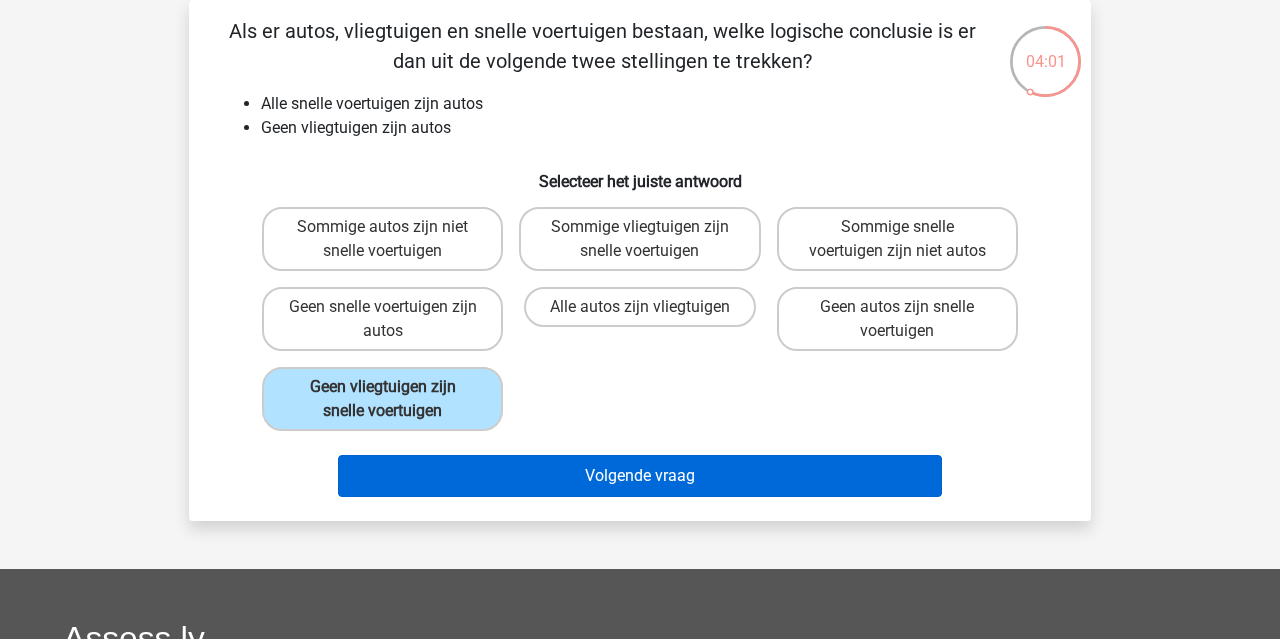 click on "Volgende vraag" at bounding box center (640, 476) 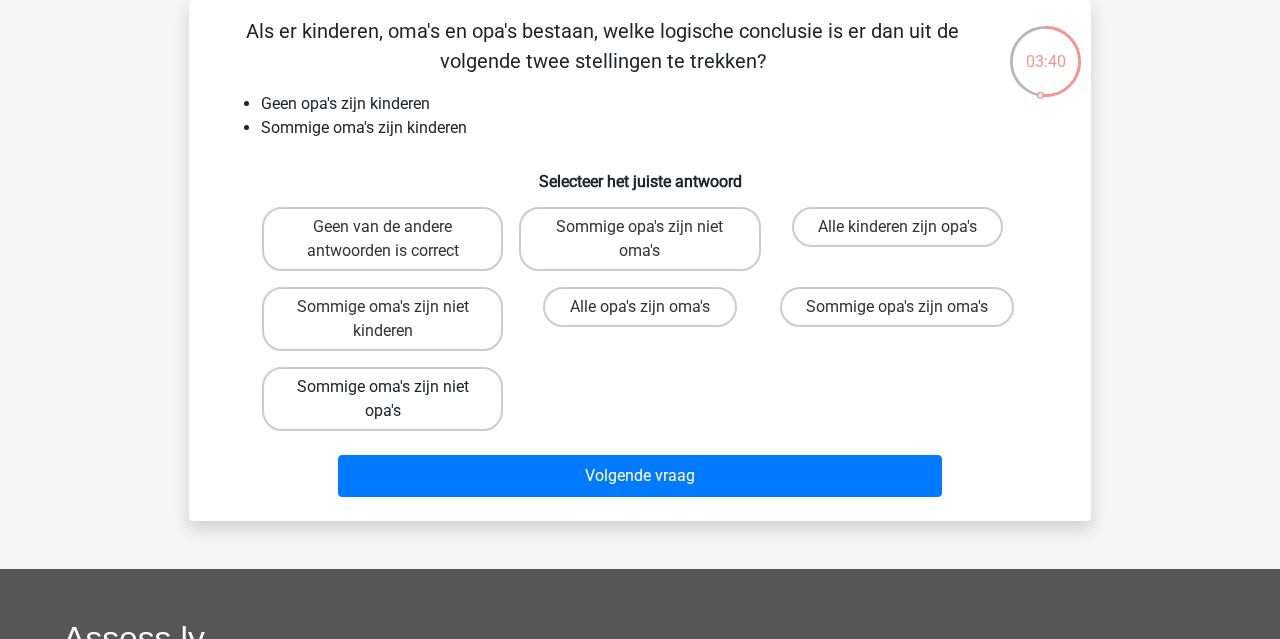 click on "Sommige oma's zijn niet opa's" at bounding box center [382, 399] 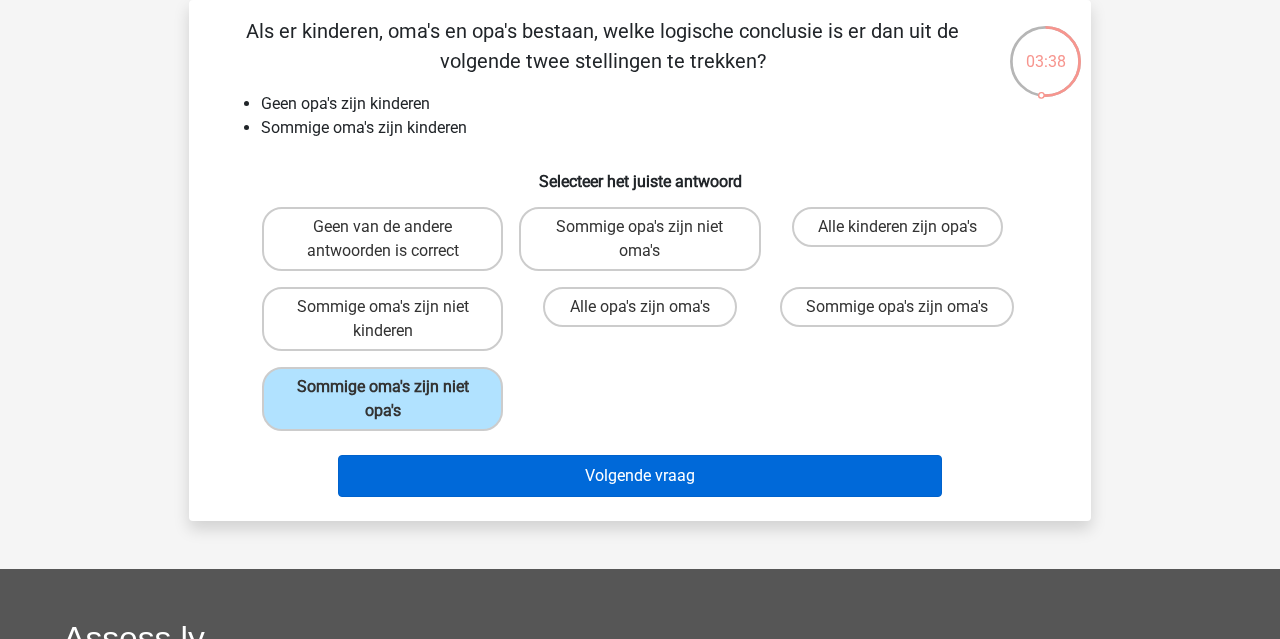 click on "Volgende vraag" at bounding box center (640, 476) 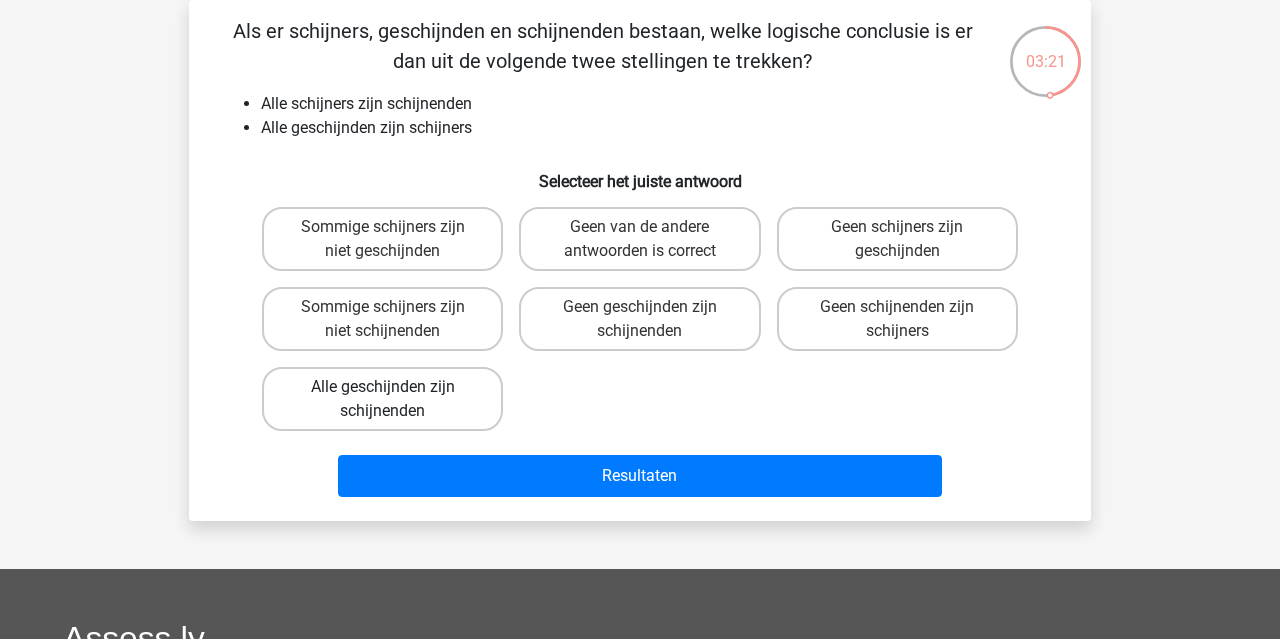 click on "Alle geschijnden zijn schijnenden" at bounding box center [382, 399] 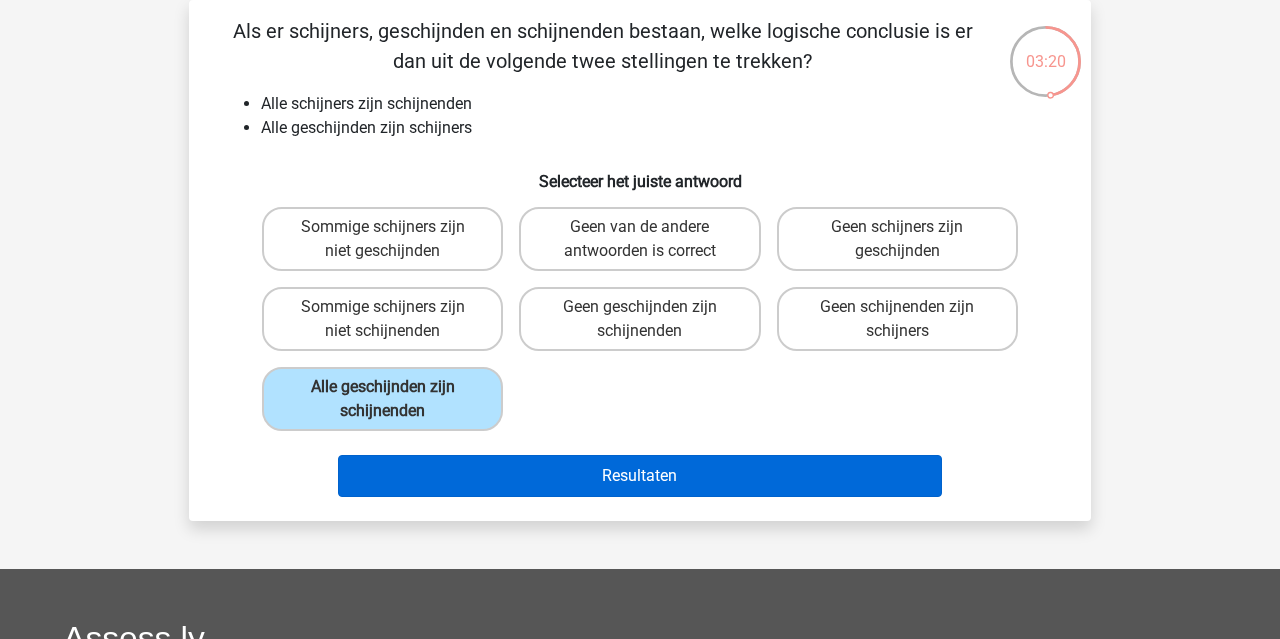 click on "Resultaten" at bounding box center [640, 476] 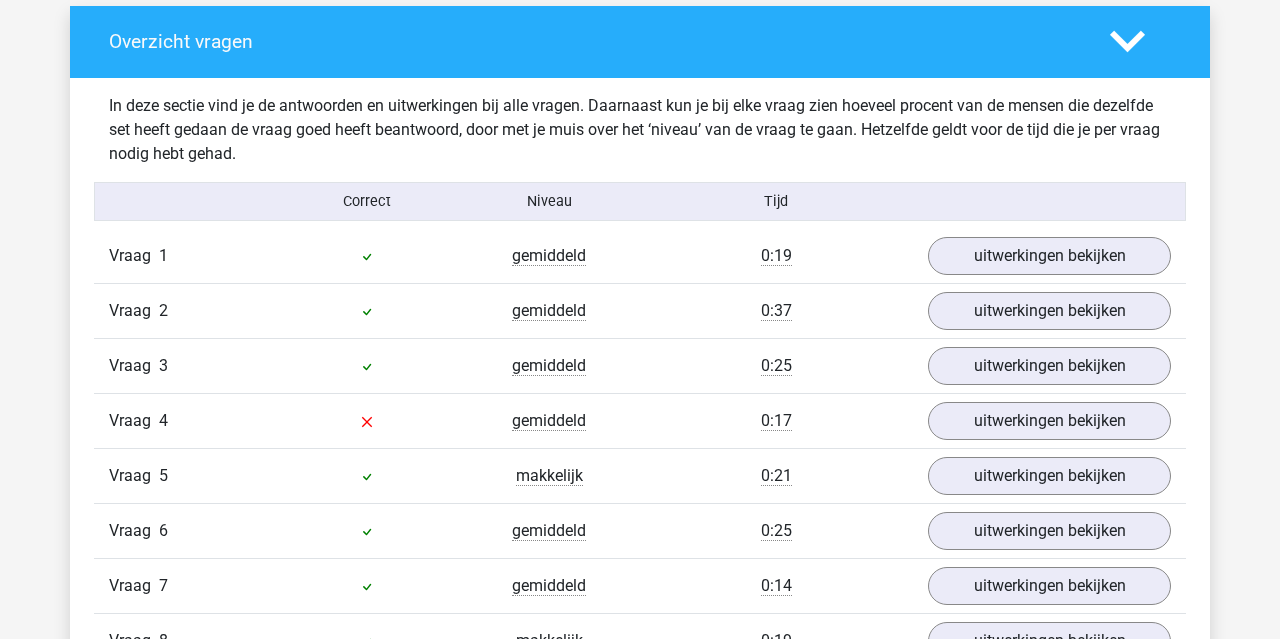scroll, scrollTop: 1139, scrollLeft: 0, axis: vertical 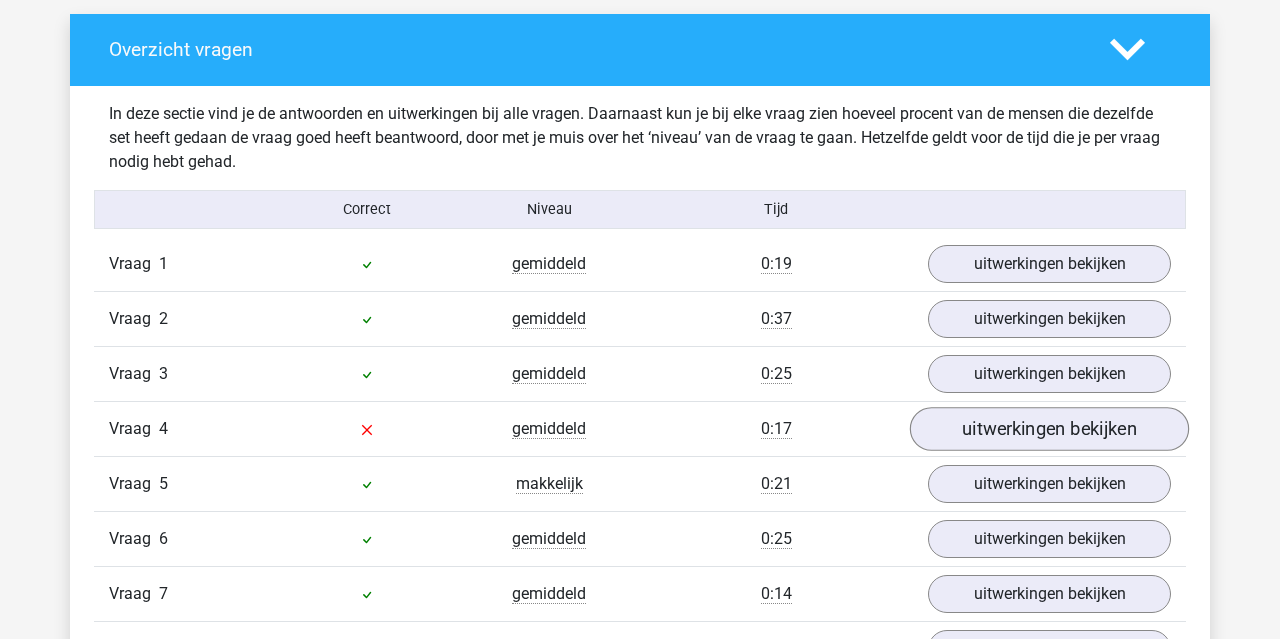 click on "uitwerkingen bekijken" at bounding box center (1049, 429) 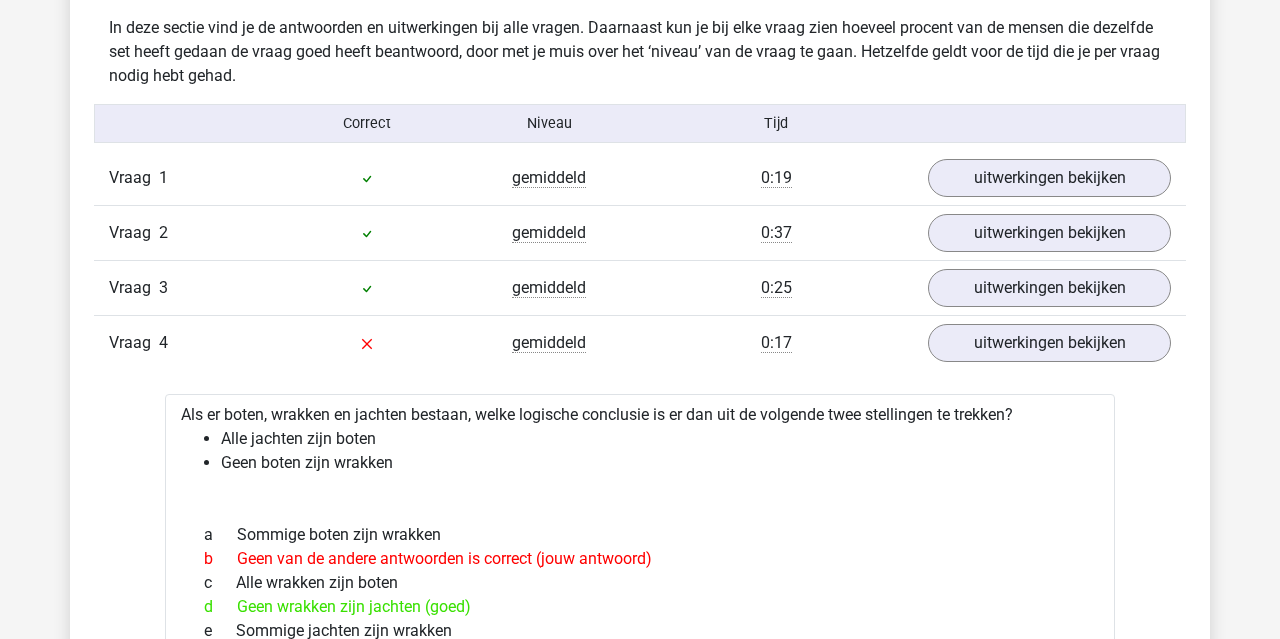 scroll, scrollTop: 1143, scrollLeft: 0, axis: vertical 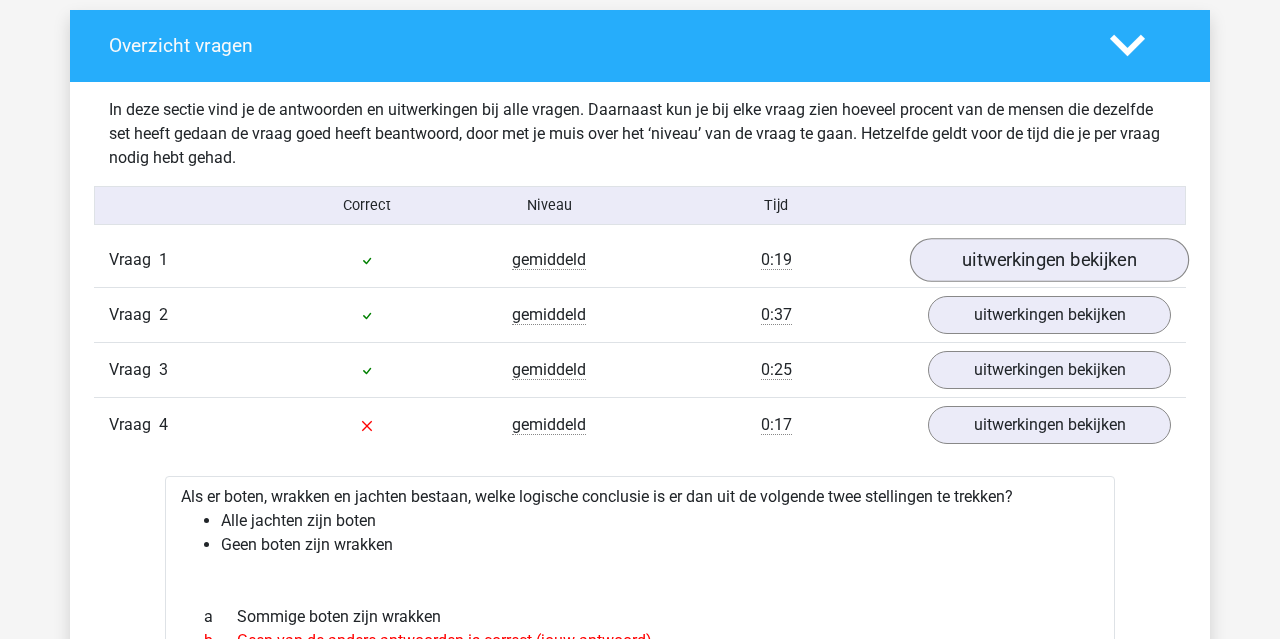 click on "uitwerkingen bekijken" at bounding box center (1049, 260) 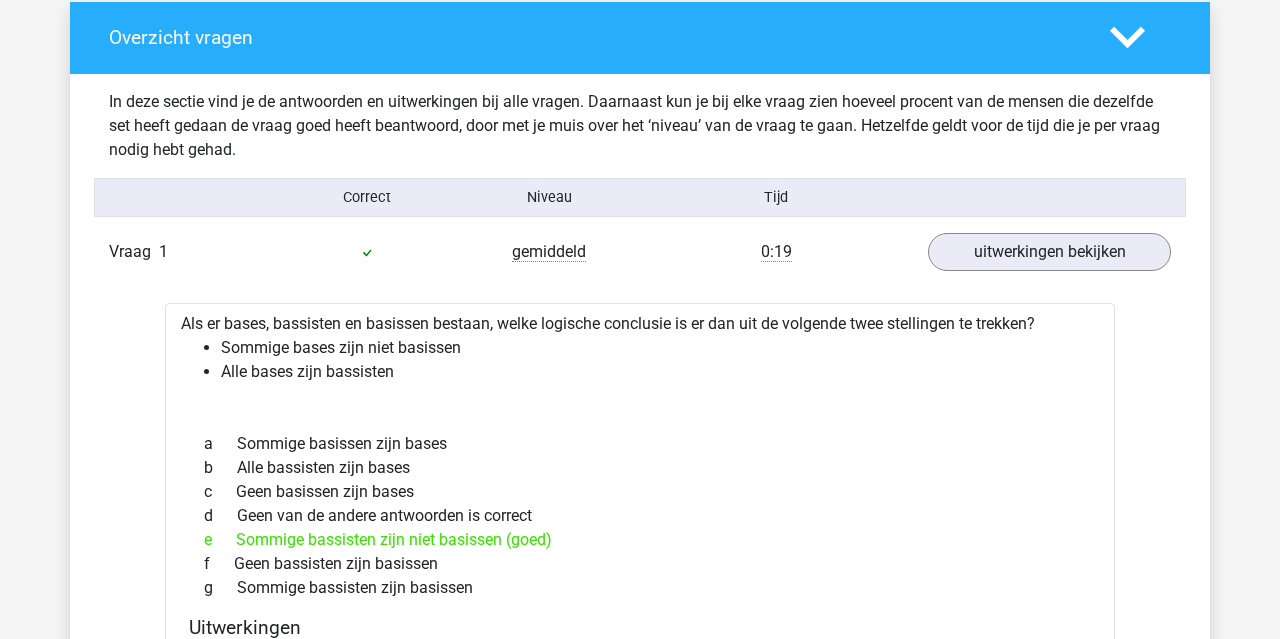 scroll, scrollTop: 1155, scrollLeft: 0, axis: vertical 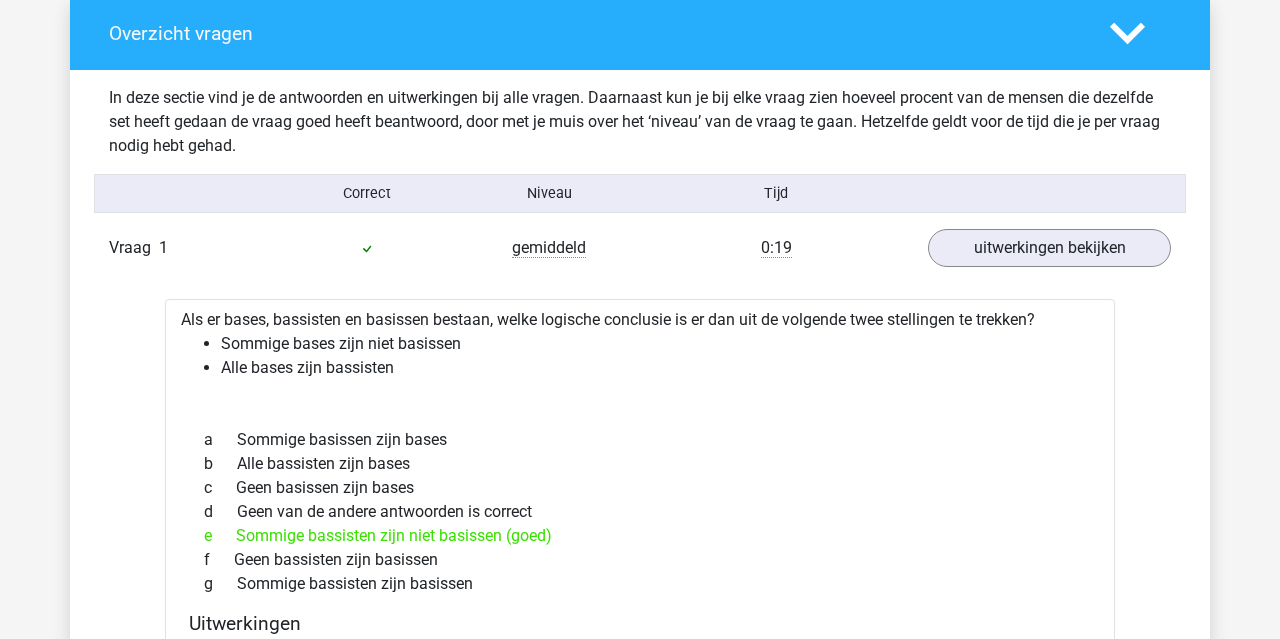 click on "Vraag
1
gemiddeld
0:19
uitwerkingen bekijken" at bounding box center (640, 248) 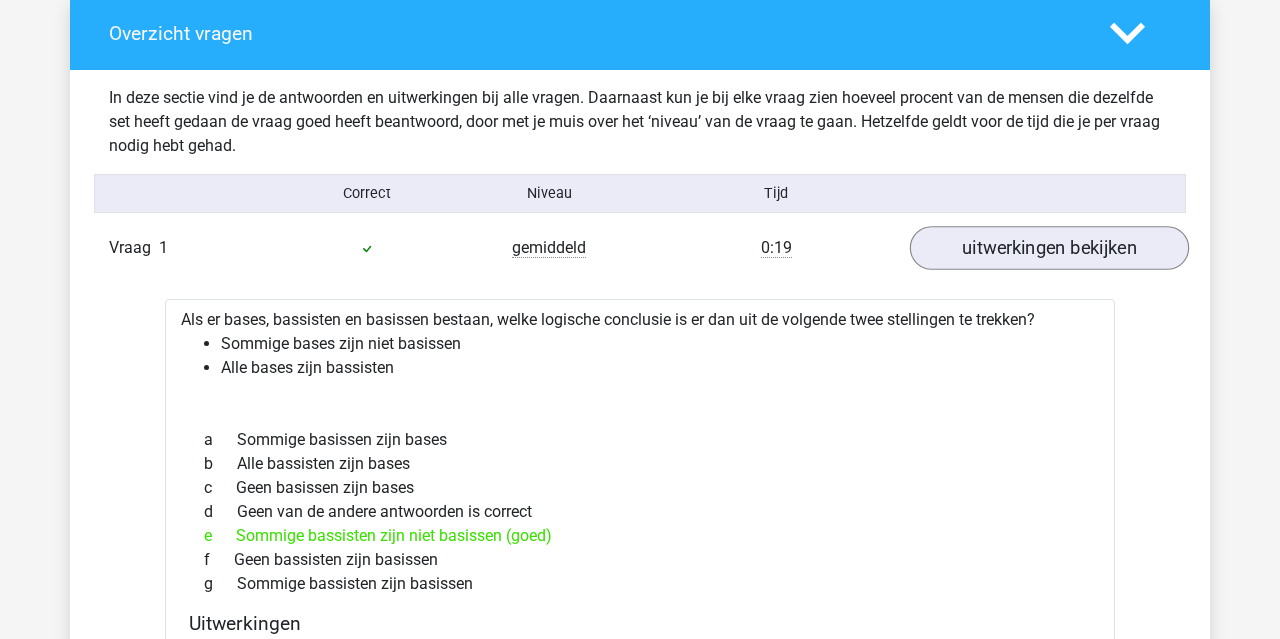 click on "uitwerkingen bekijken" at bounding box center (1049, 248) 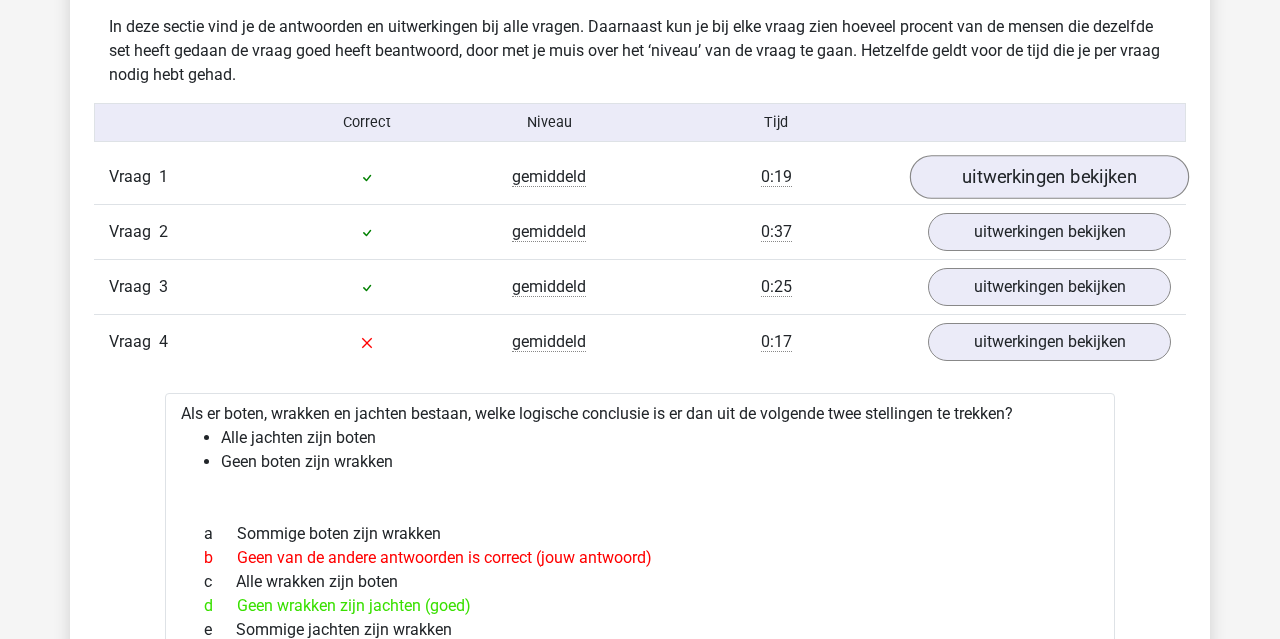 scroll, scrollTop: 1236, scrollLeft: 0, axis: vertical 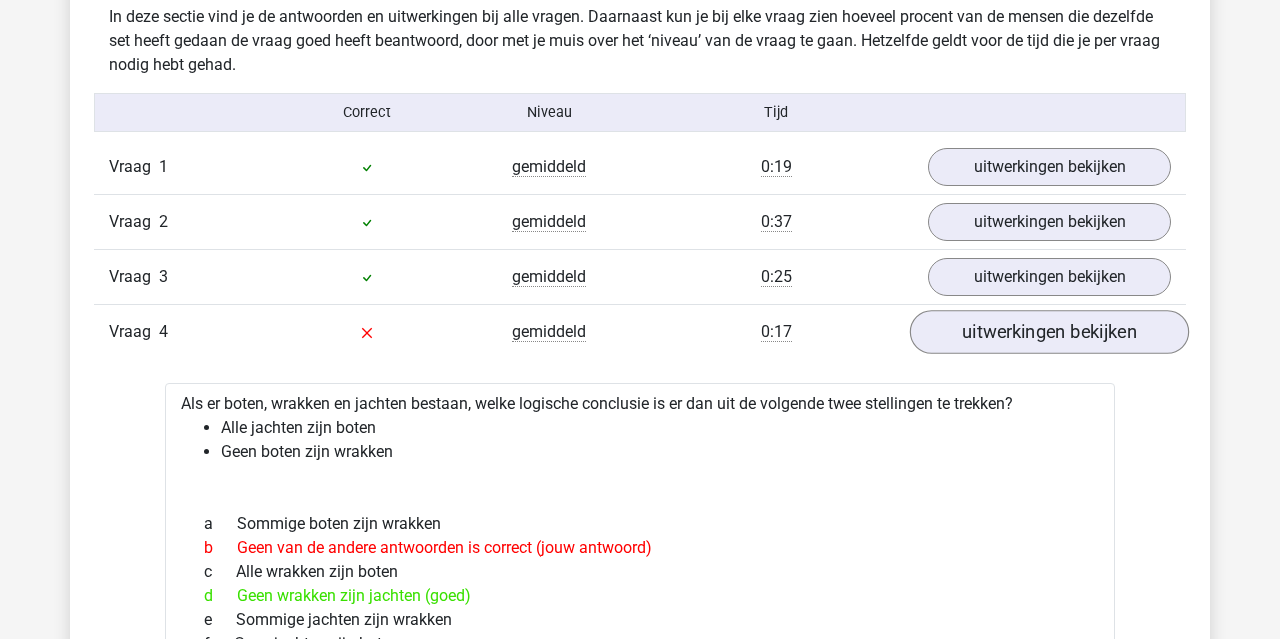 click on "uitwerkingen bekijken" at bounding box center (1049, 332) 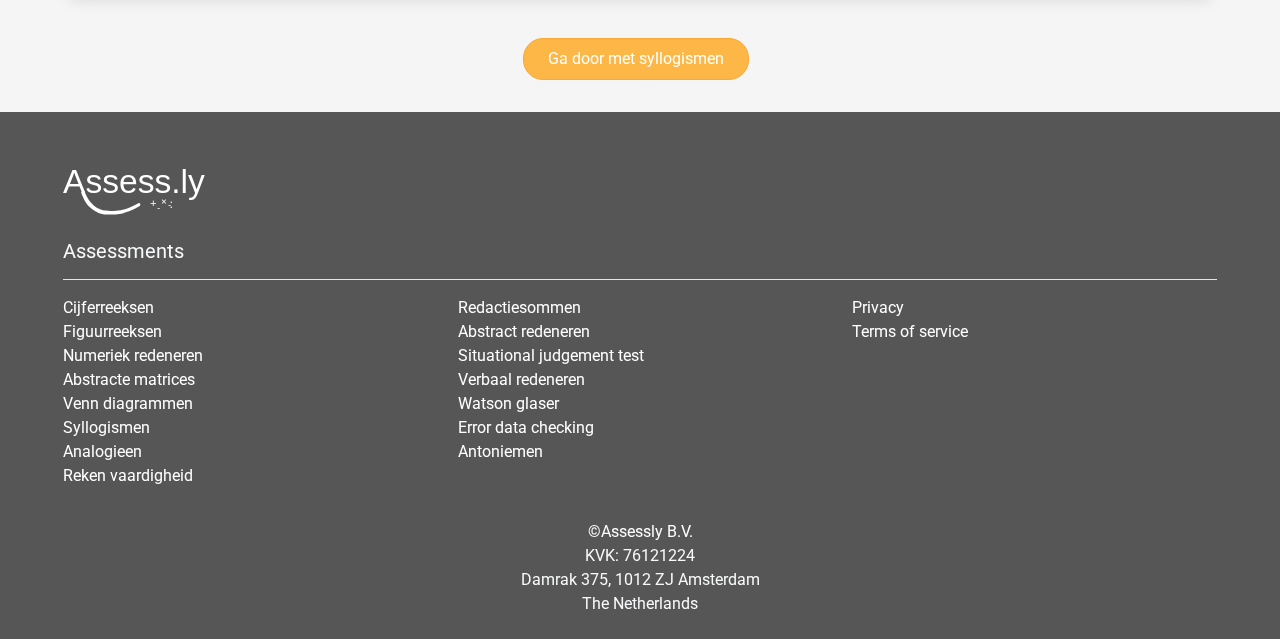 scroll, scrollTop: 3074, scrollLeft: 0, axis: vertical 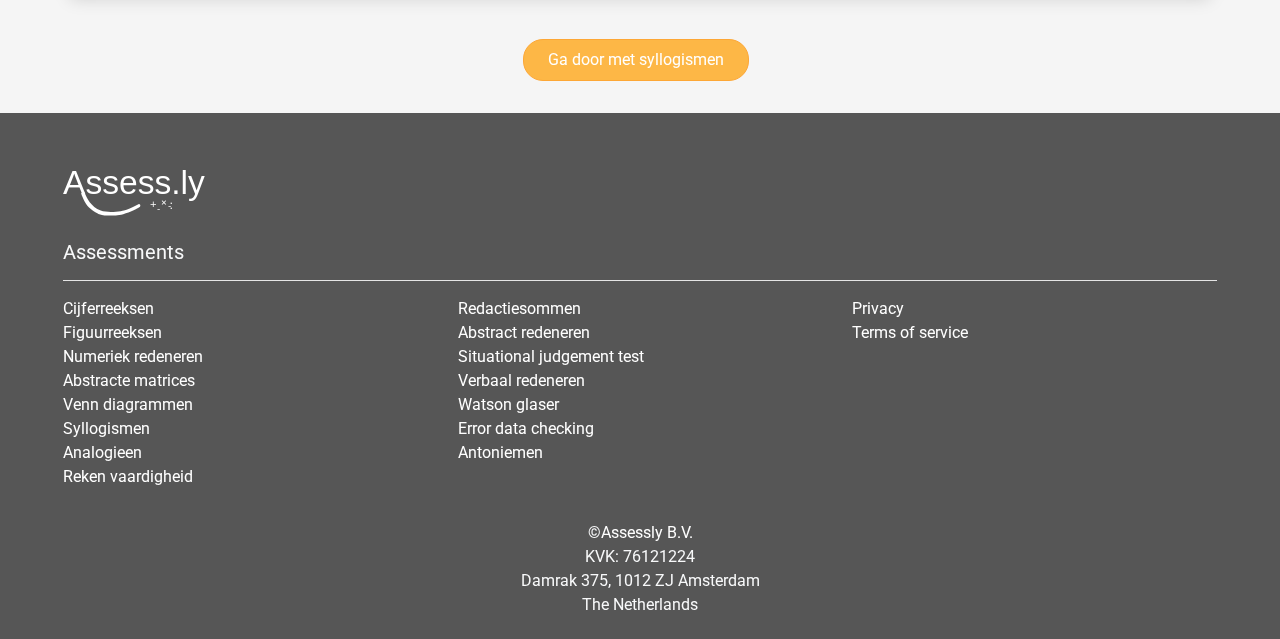 click on "Ga door met syllogismen" at bounding box center [636, 60] 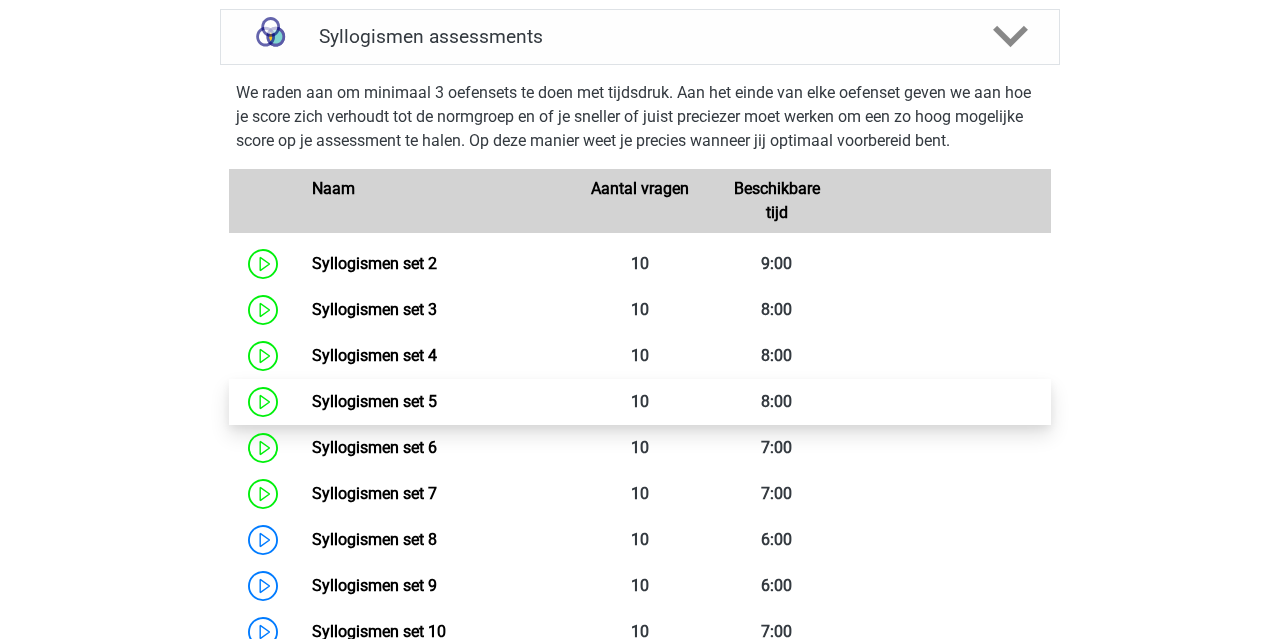 scroll, scrollTop: 897, scrollLeft: 0, axis: vertical 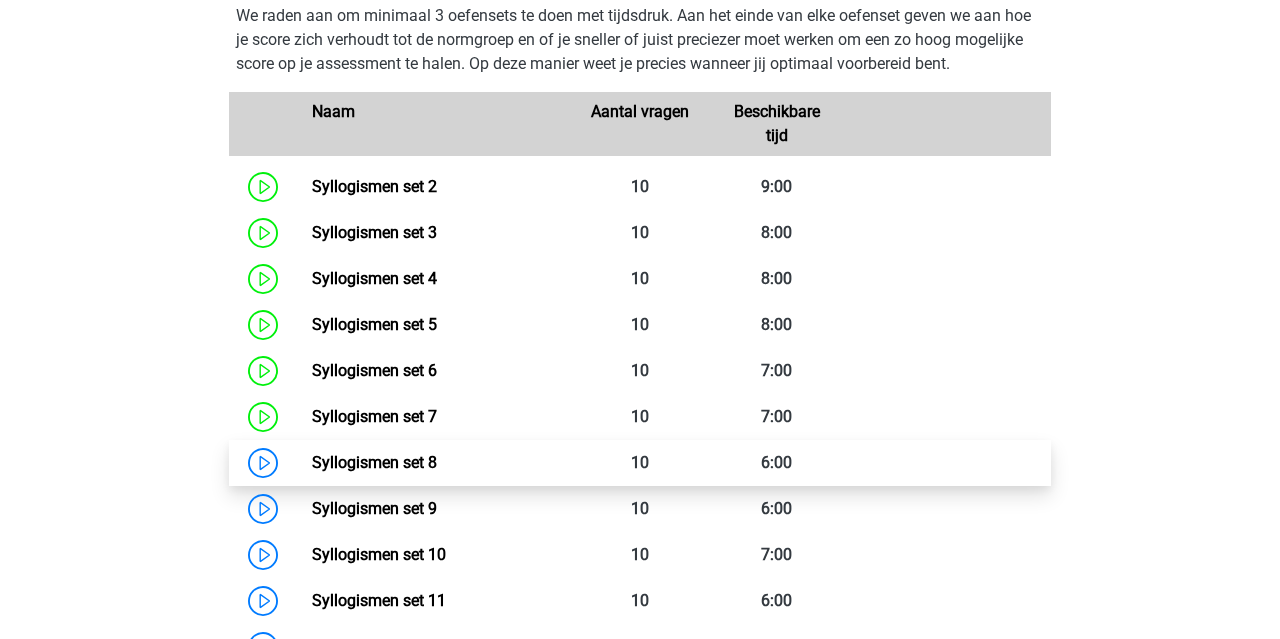click on "Syllogismen
set 8" at bounding box center (374, 462) 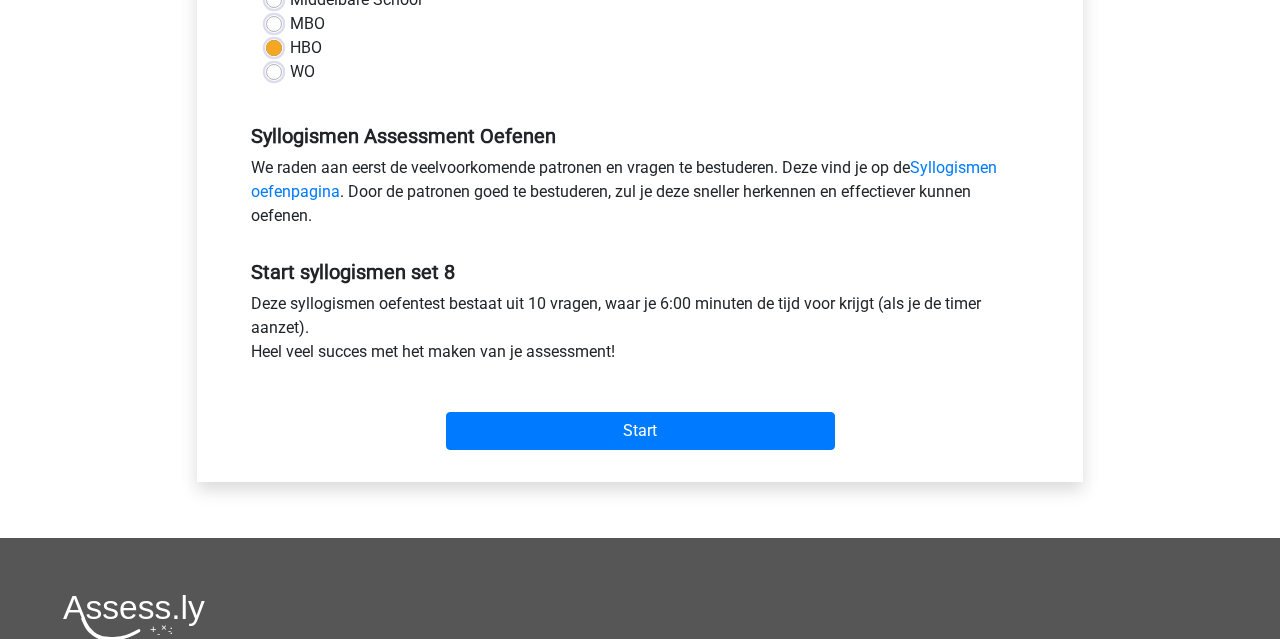 scroll, scrollTop: 513, scrollLeft: 0, axis: vertical 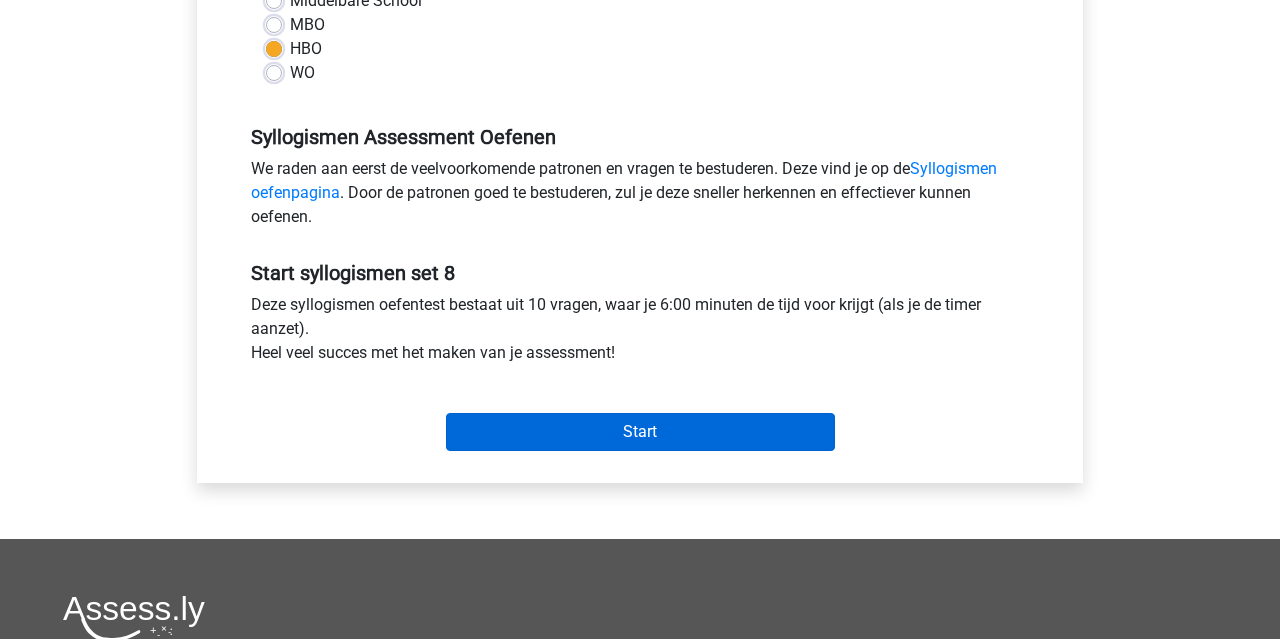 click on "Start" at bounding box center [640, 432] 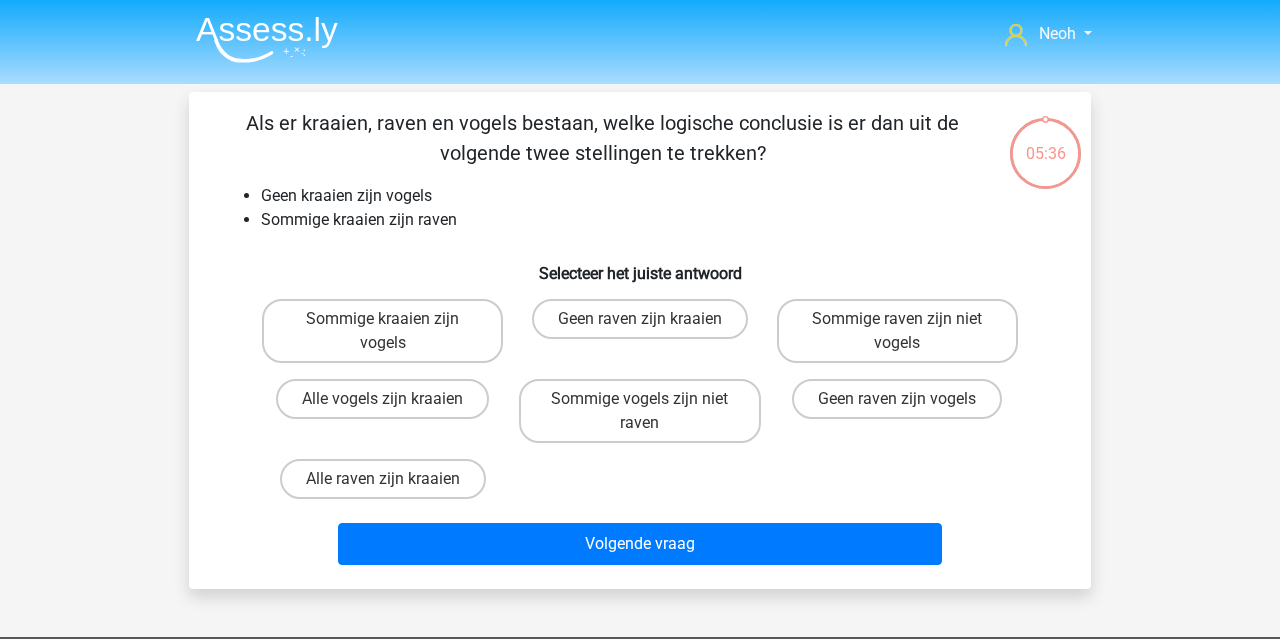scroll, scrollTop: 0, scrollLeft: 0, axis: both 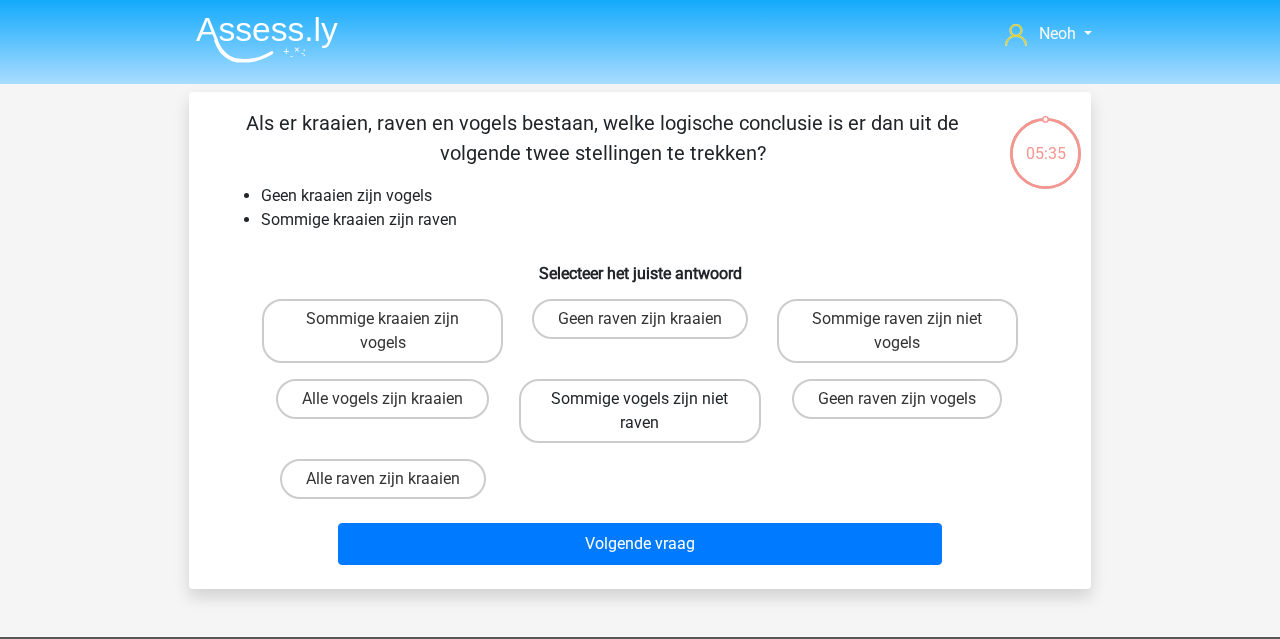 click on "Sommige vogels zijn niet raven" at bounding box center (639, 411) 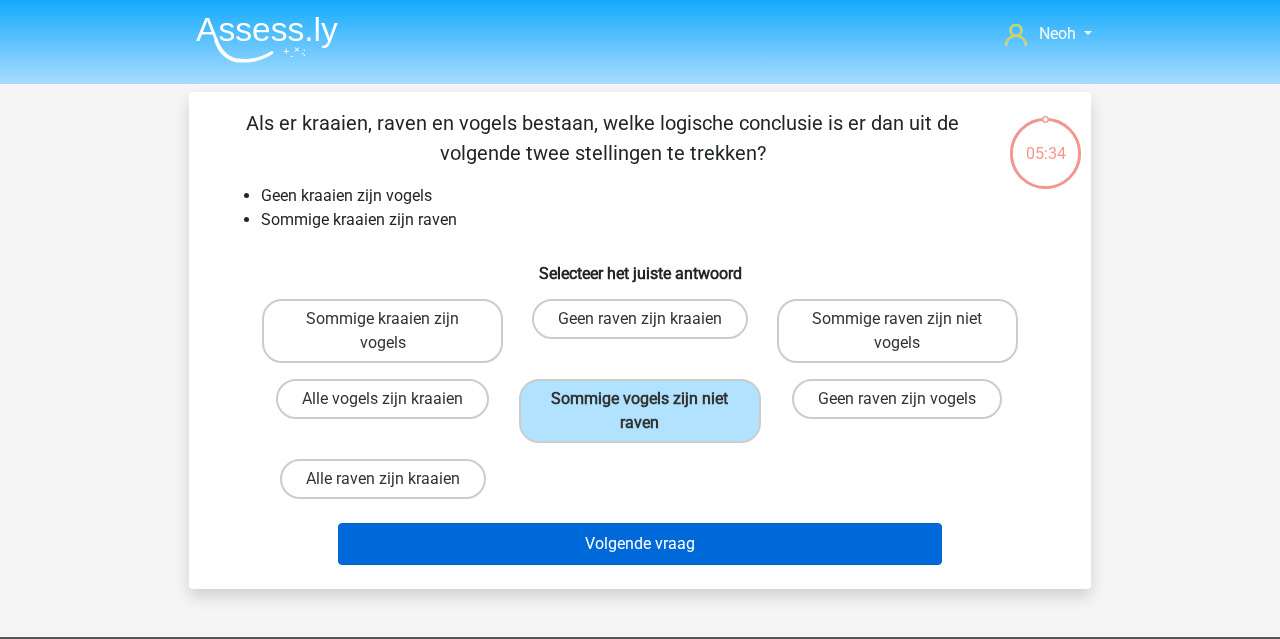 click on "Volgende vraag" at bounding box center [640, 544] 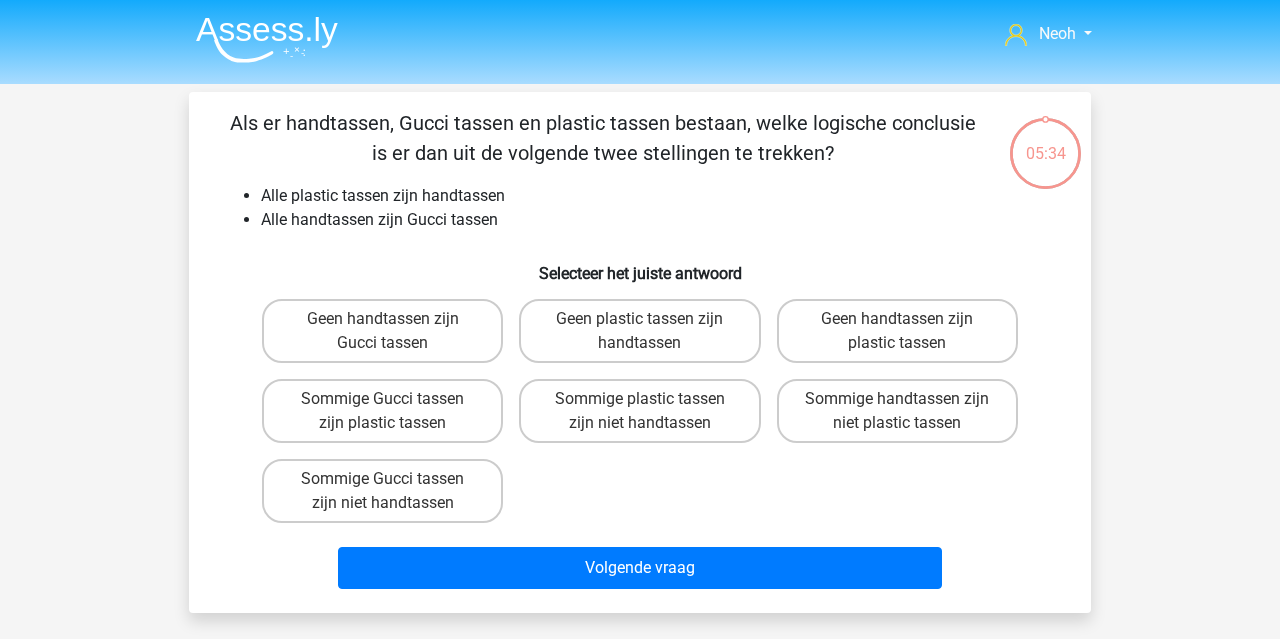 scroll, scrollTop: 92, scrollLeft: 0, axis: vertical 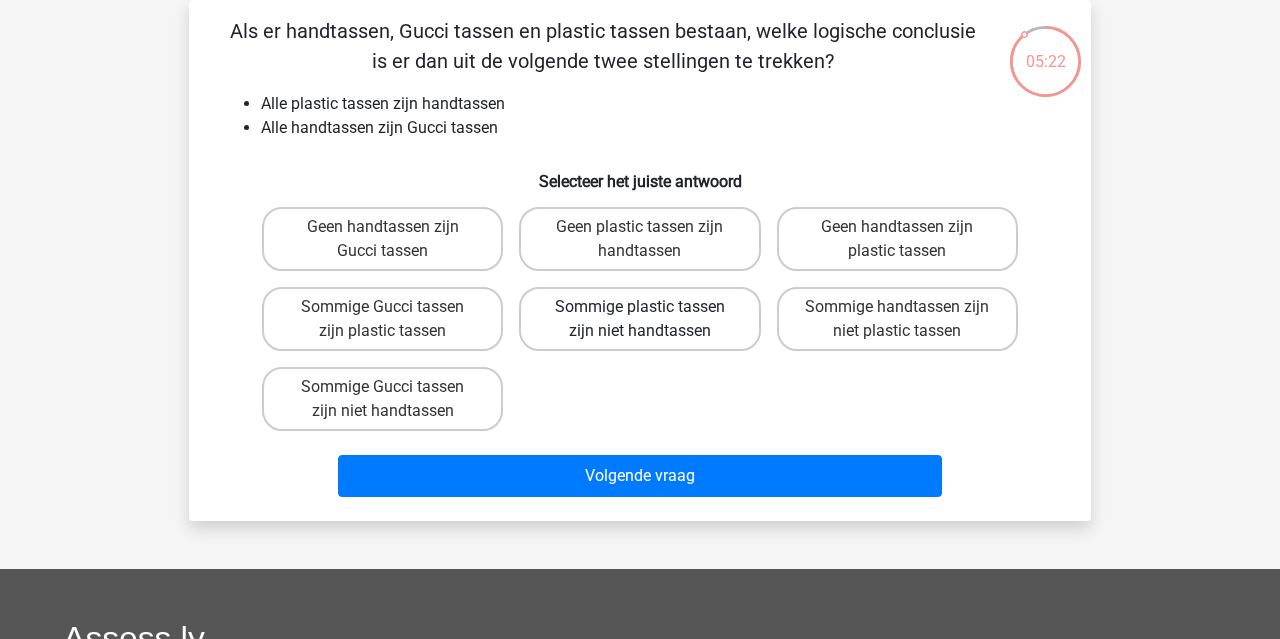 click on "Sommige plastic tassen zijn niet handtassen" at bounding box center [639, 319] 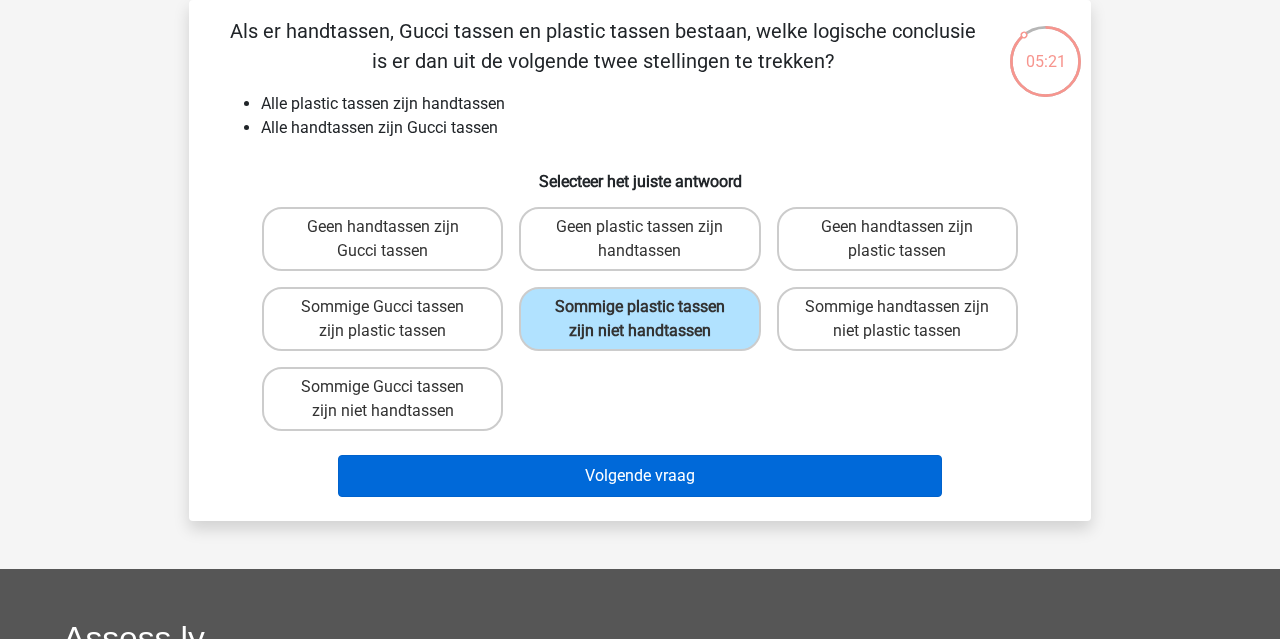 click on "Volgende vraag" at bounding box center (640, 476) 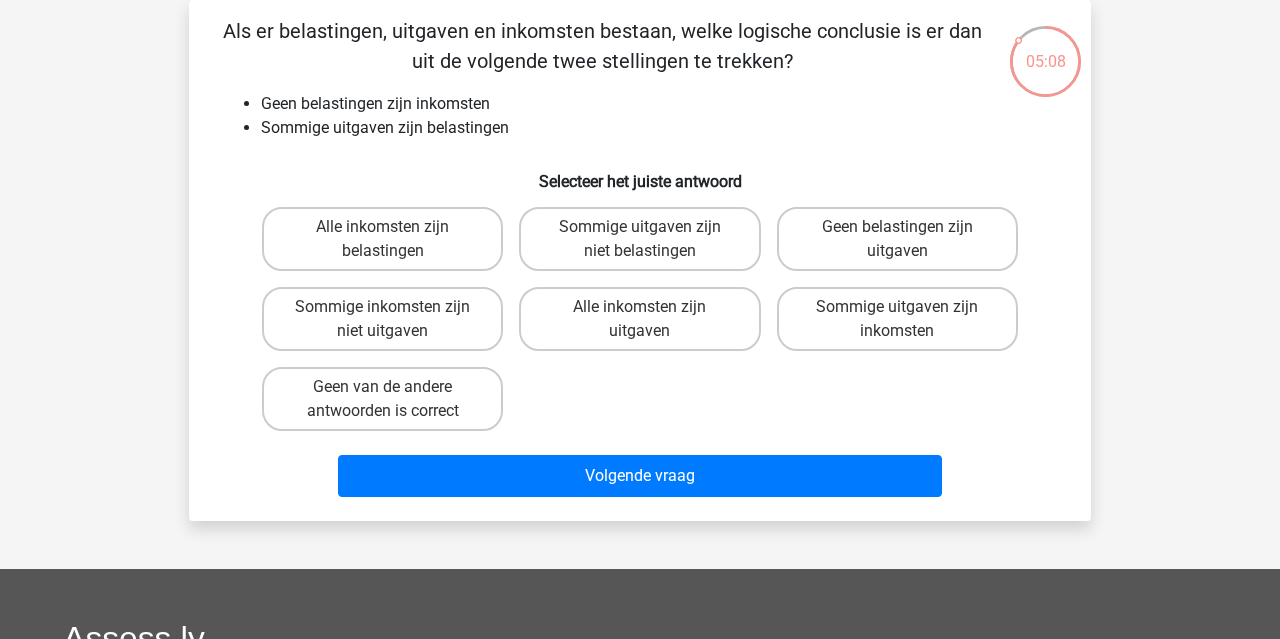 drag, startPoint x: 673, startPoint y: 258, endPoint x: 673, endPoint y: 286, distance: 28 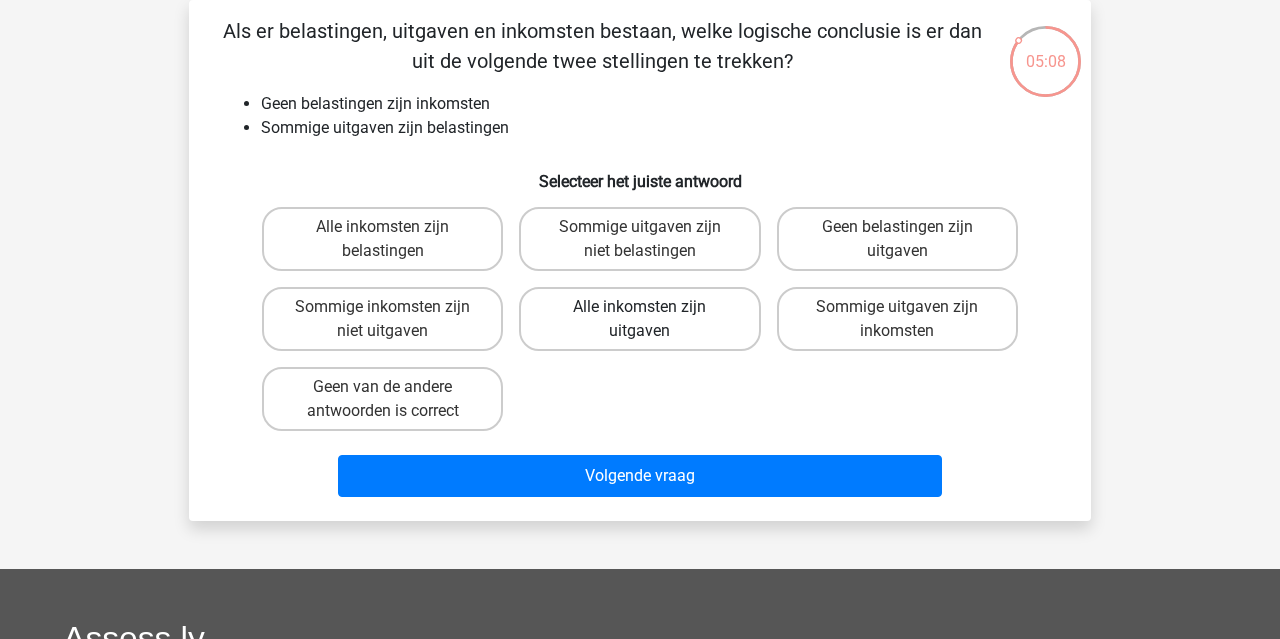 click on "Alle inkomsten zijn uitgaven" at bounding box center [639, 319] 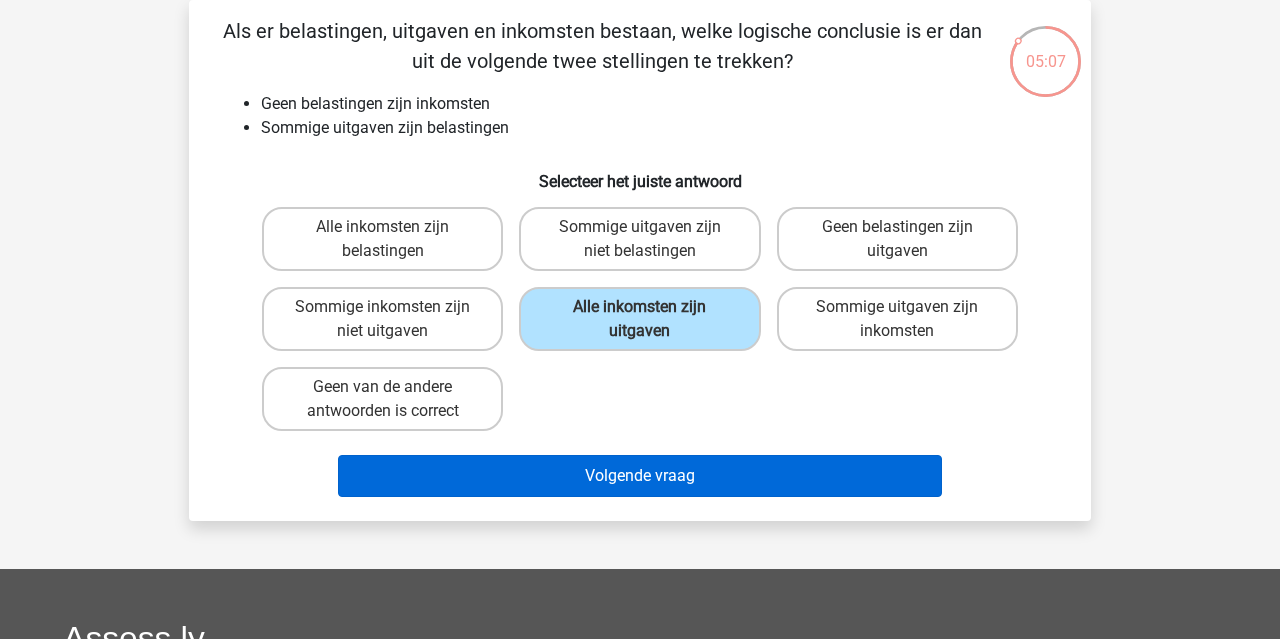 click on "Volgende vraag" at bounding box center (640, 476) 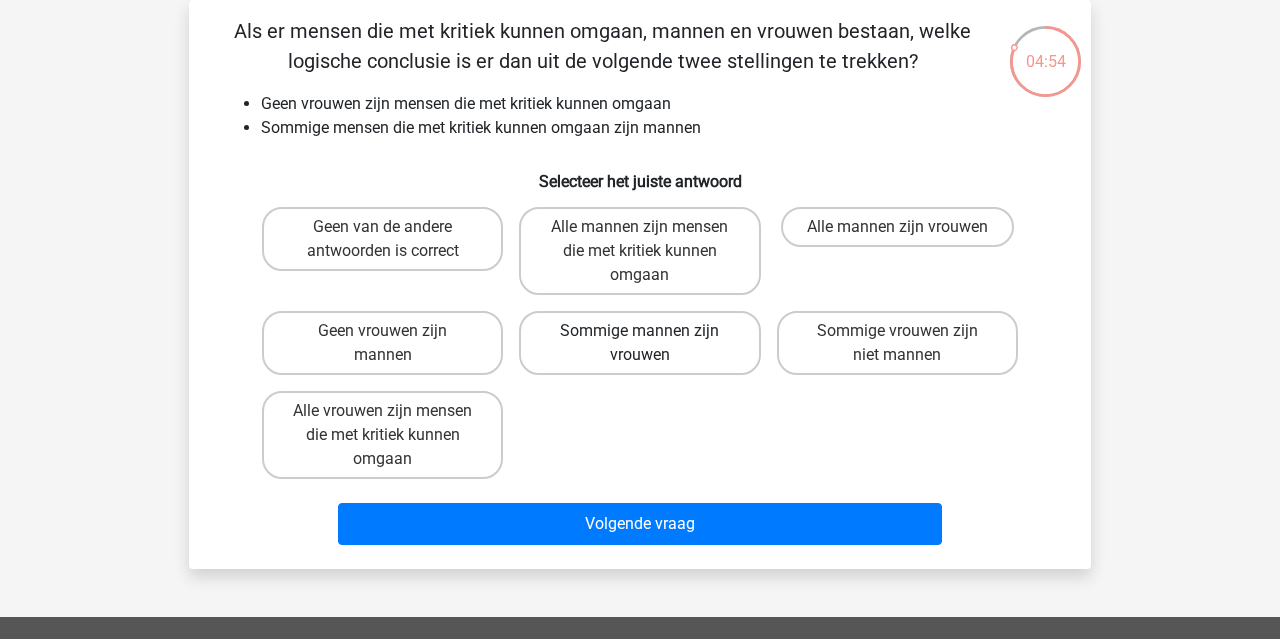 click on "Sommige mannen zijn vrouwen" at bounding box center (639, 343) 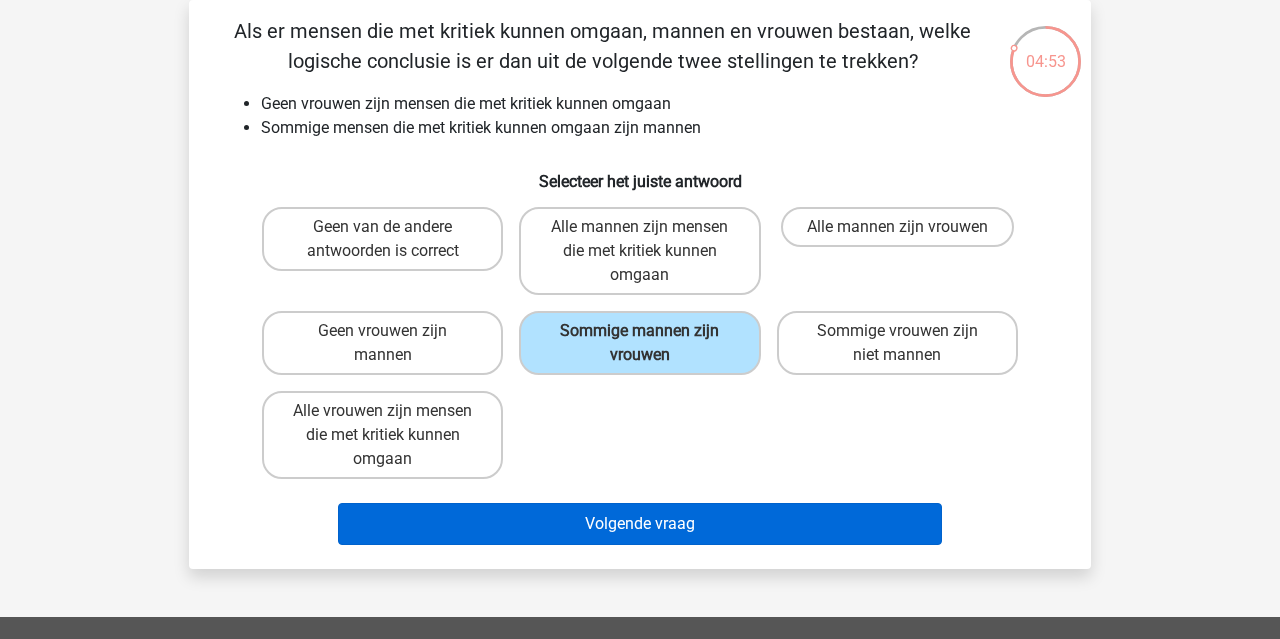click on "Volgende vraag" at bounding box center [640, 524] 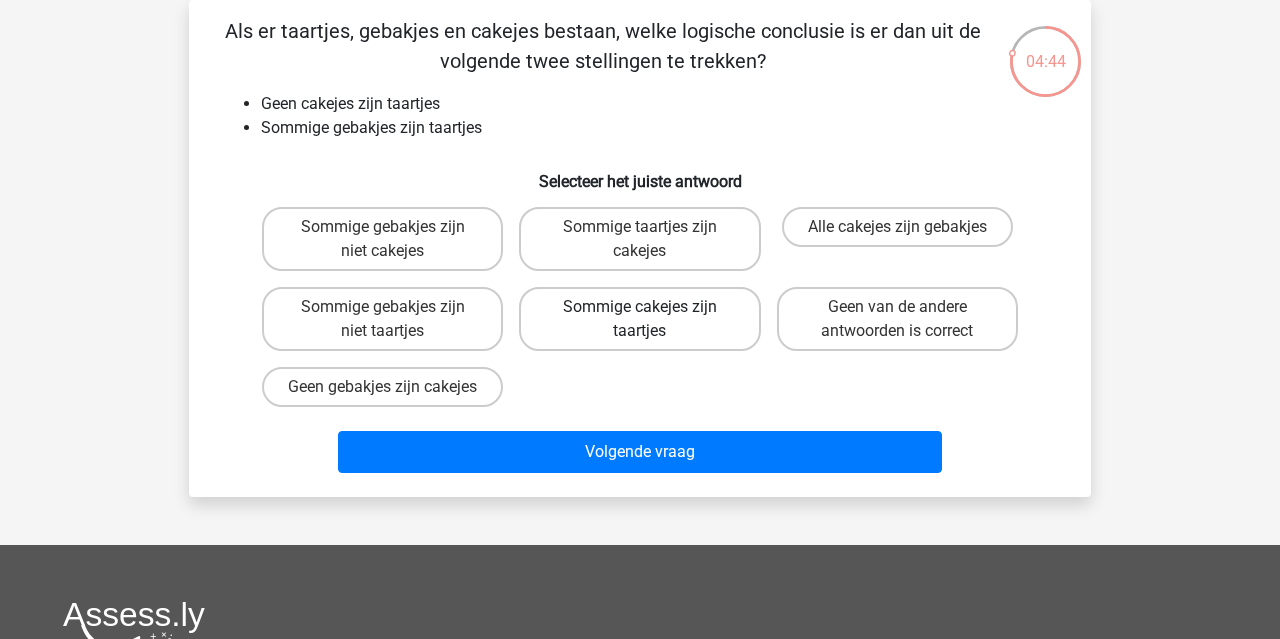 click on "Sommige cakejes zijn taartjes" at bounding box center [639, 319] 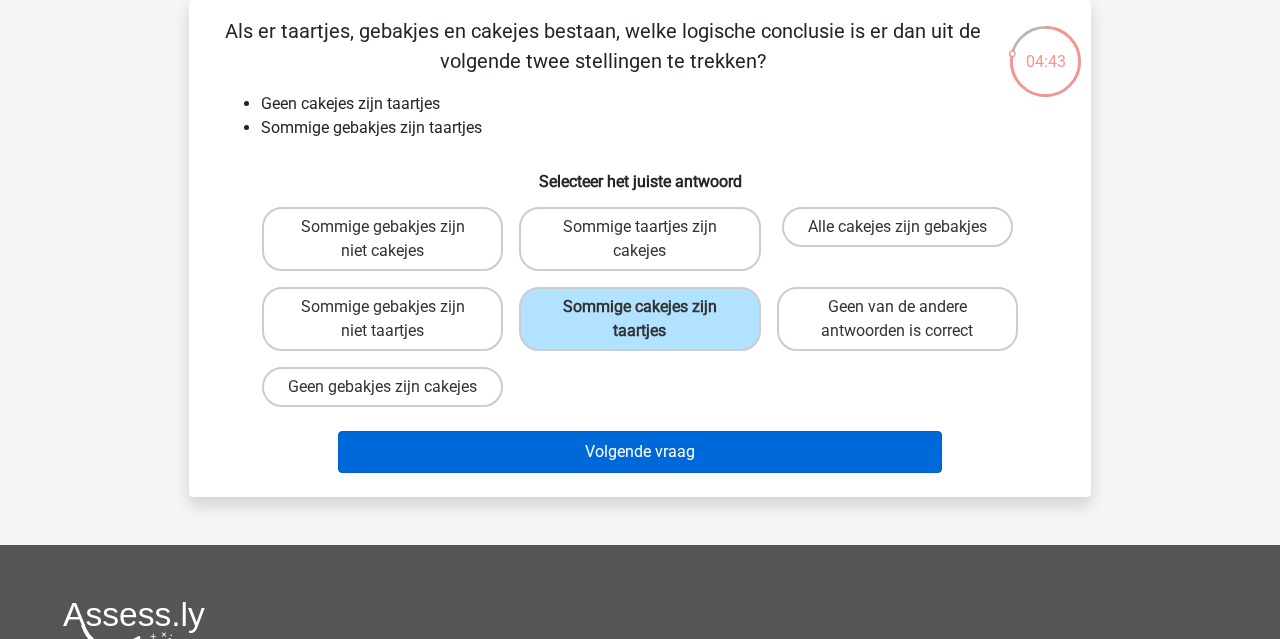 click on "Volgende vraag" at bounding box center [640, 452] 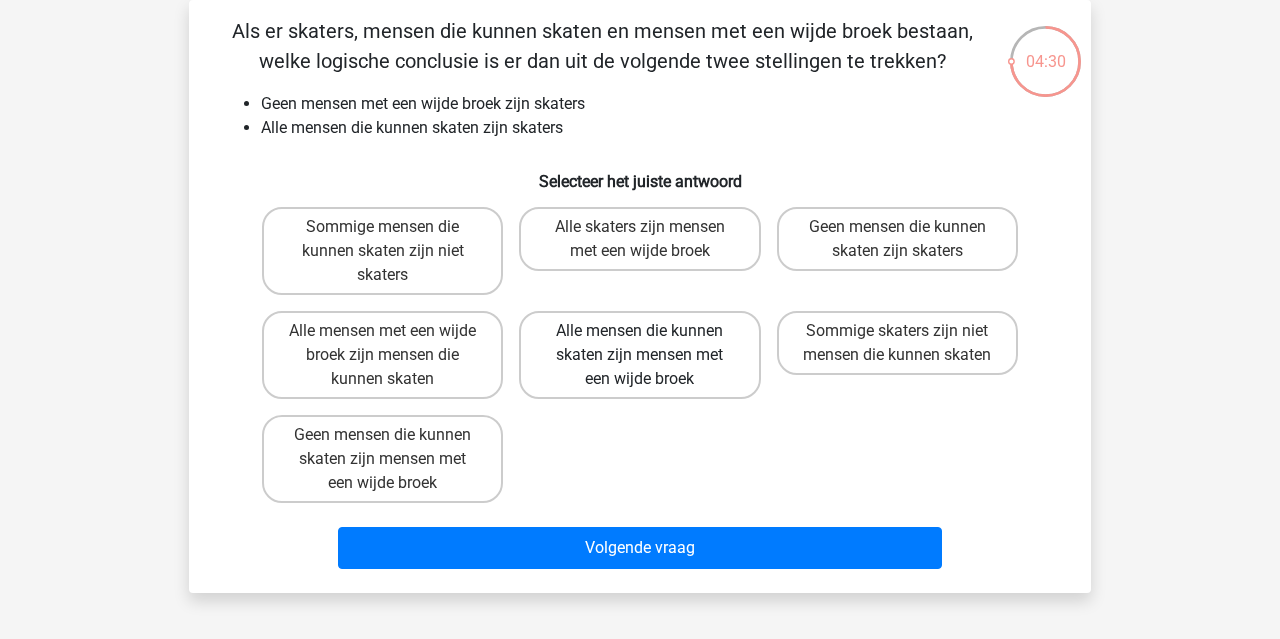 click on "Alle mensen die kunnen skaten zijn mensen met een wijde broek" at bounding box center (639, 355) 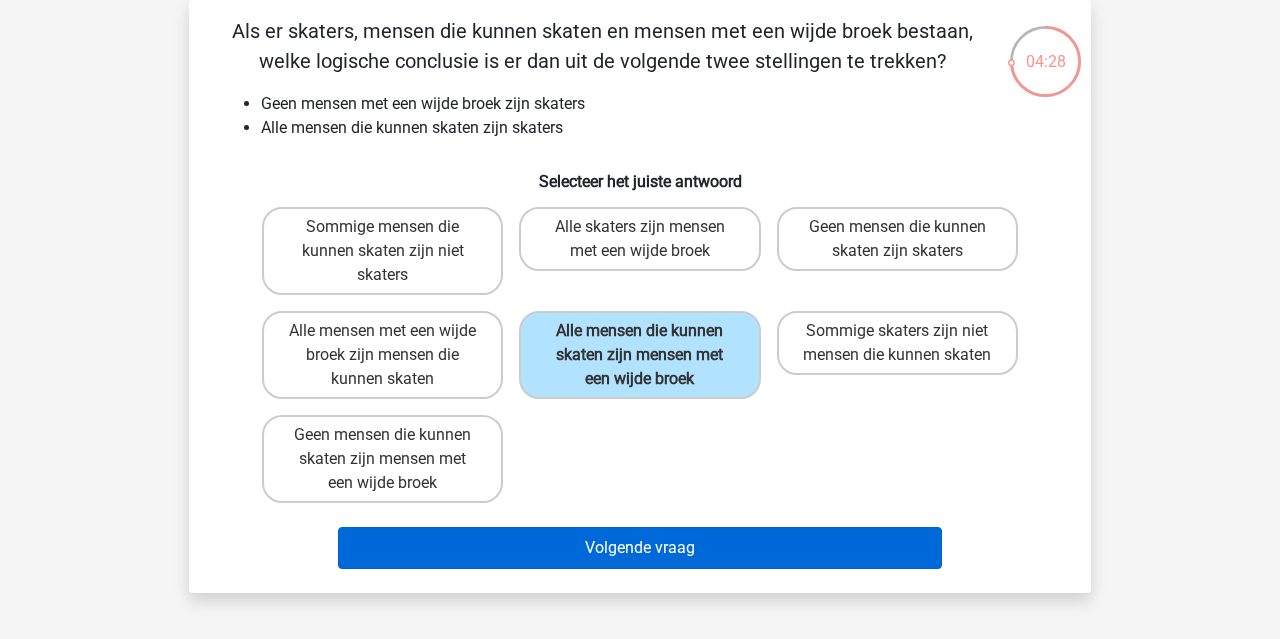 click on "Volgende vraag" at bounding box center (640, 548) 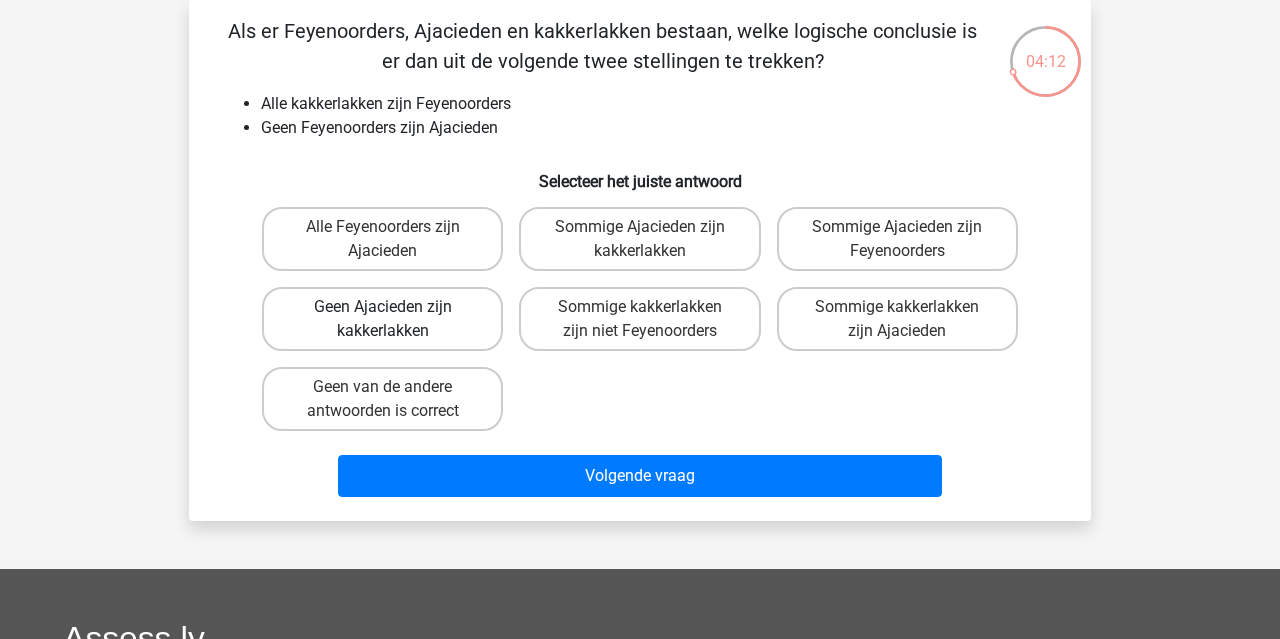 click on "Geen Ajacieden zijn kakkerlakken" at bounding box center (382, 319) 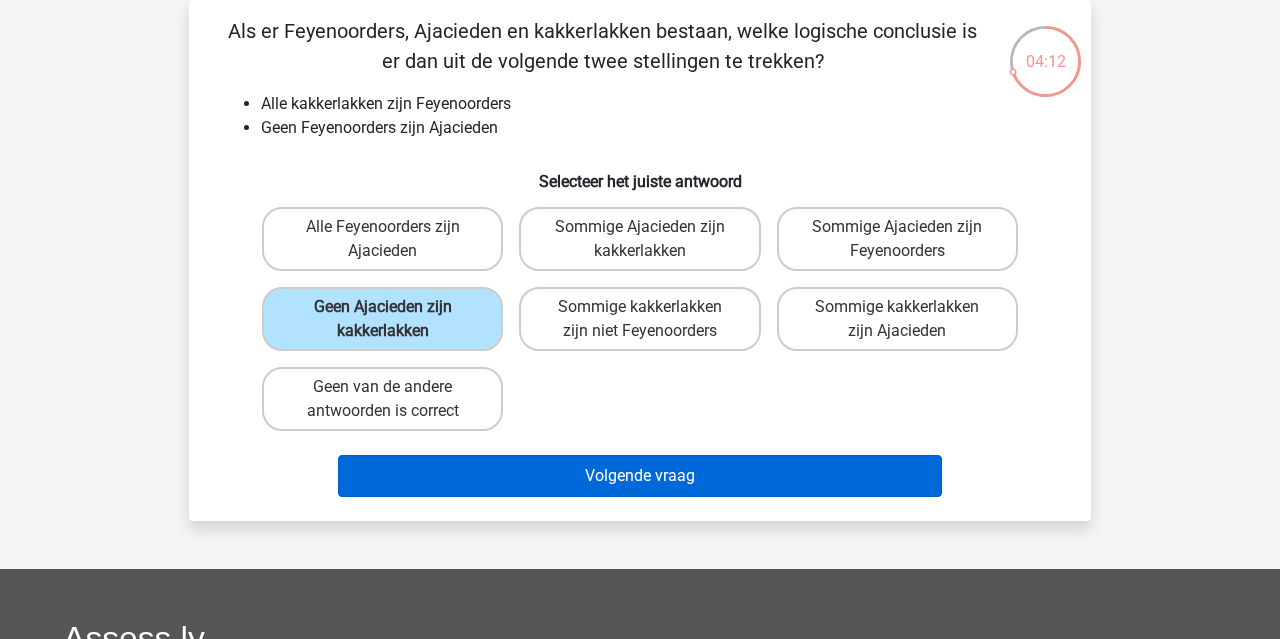 click on "Volgende vraag" at bounding box center (640, 476) 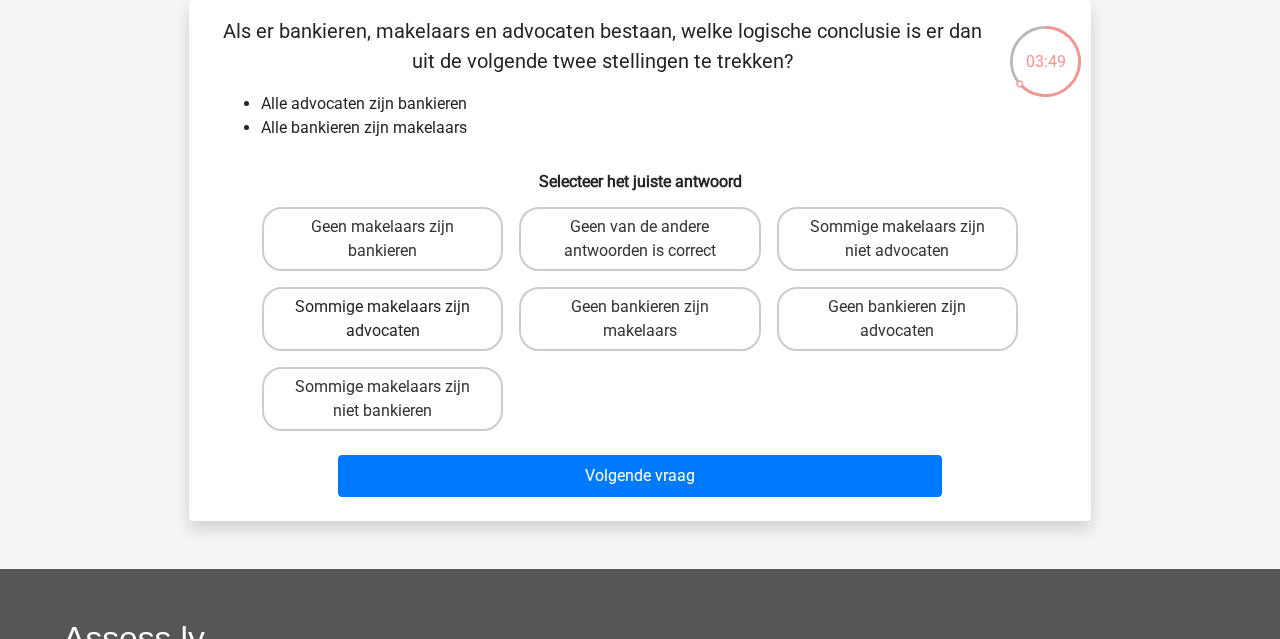 click on "Sommige makelaars zijn advocaten" at bounding box center [382, 319] 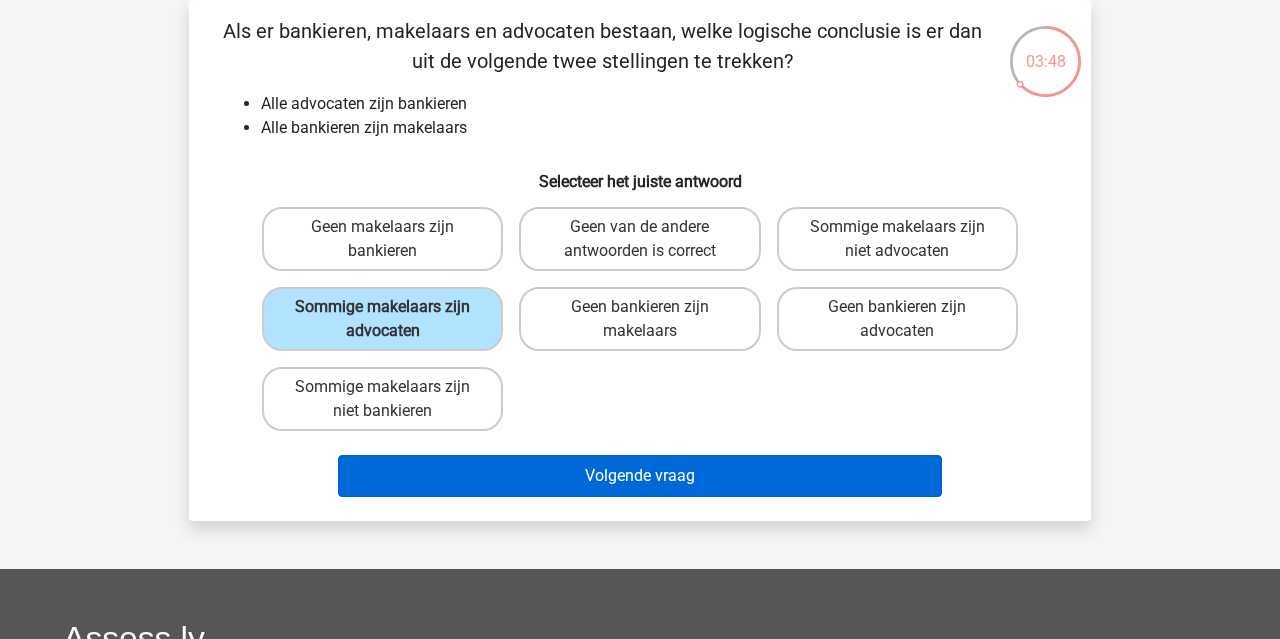 click on "Volgende vraag" at bounding box center [640, 476] 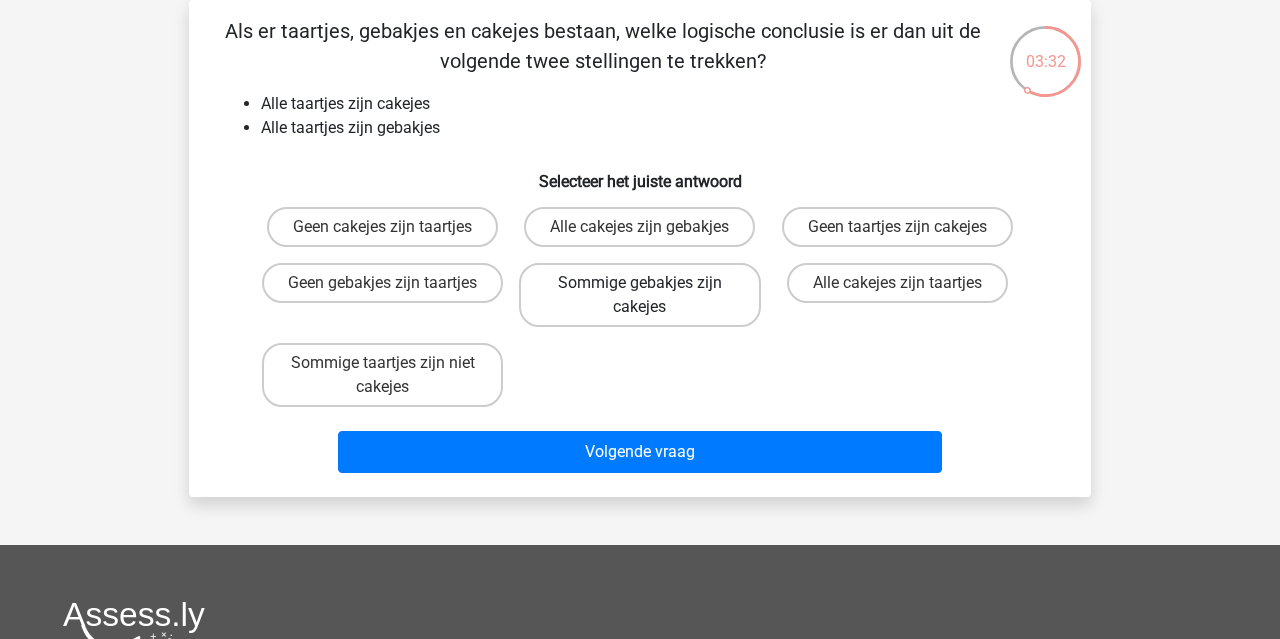 click on "Sommige gebakjes zijn cakejes" at bounding box center (639, 295) 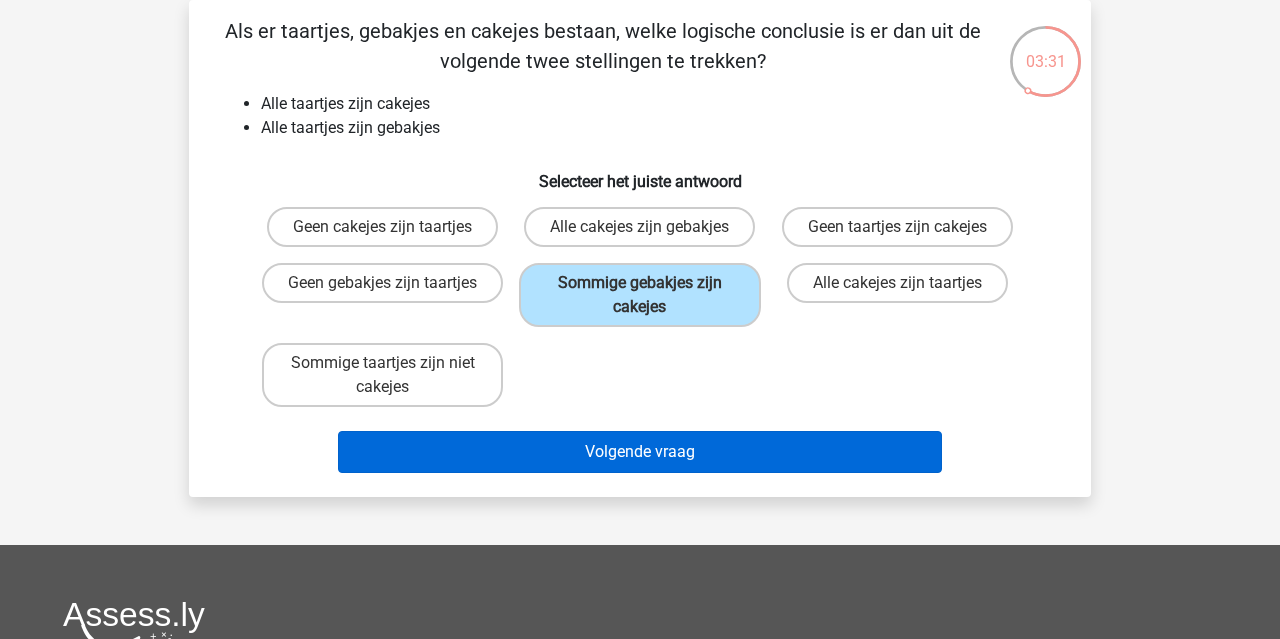 click on "Volgende vraag" at bounding box center (640, 452) 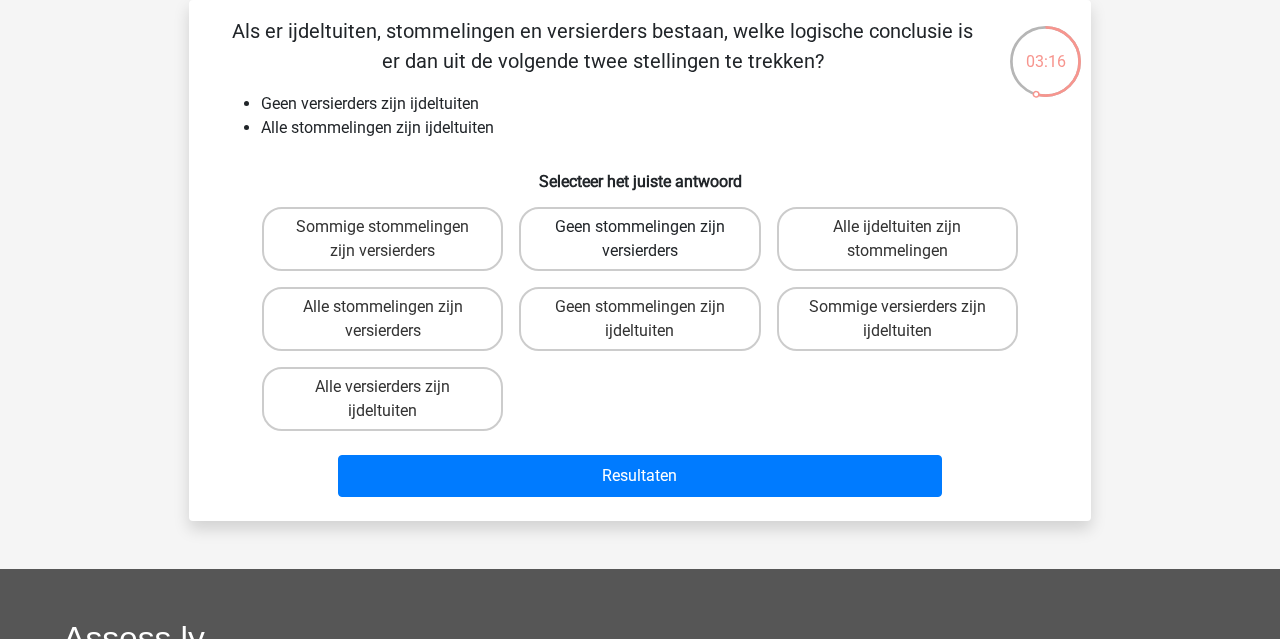 click on "Geen stommelingen zijn versierders" at bounding box center [639, 239] 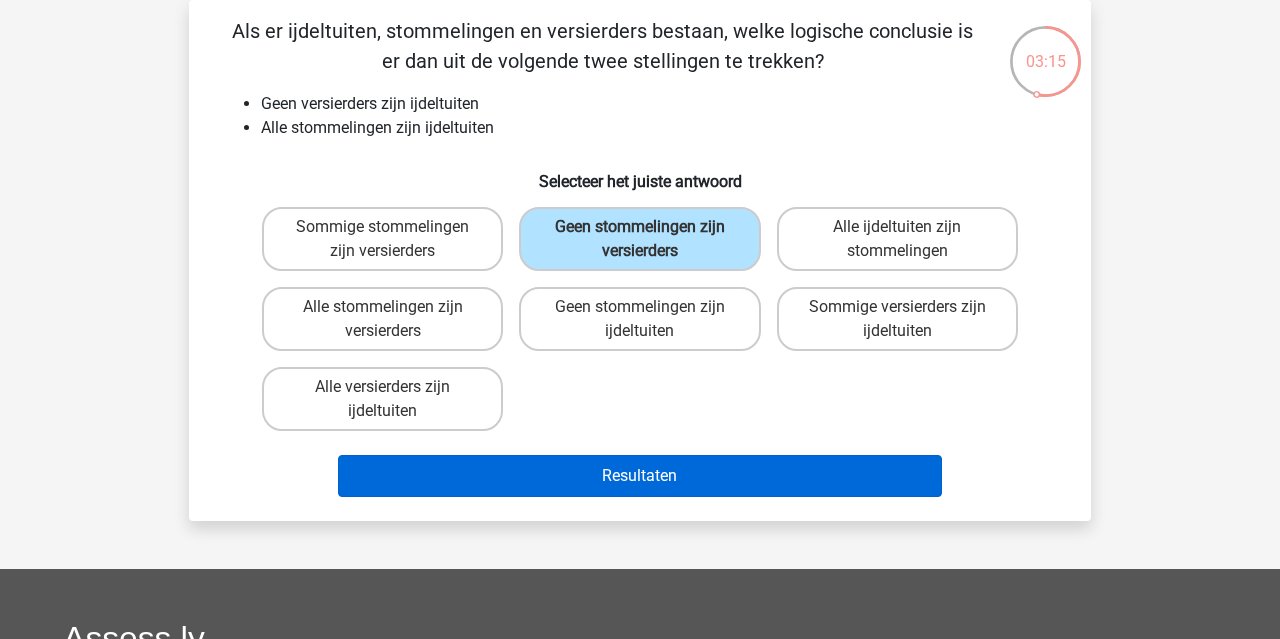 click on "Resultaten" at bounding box center [640, 476] 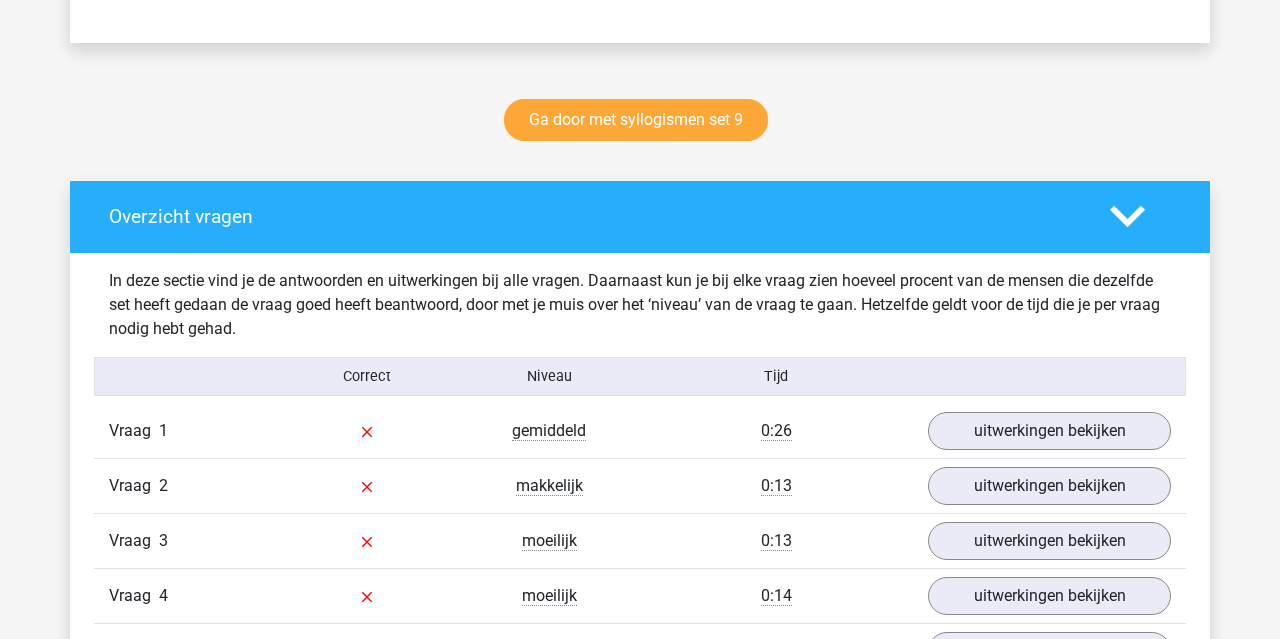 scroll, scrollTop: 995, scrollLeft: 0, axis: vertical 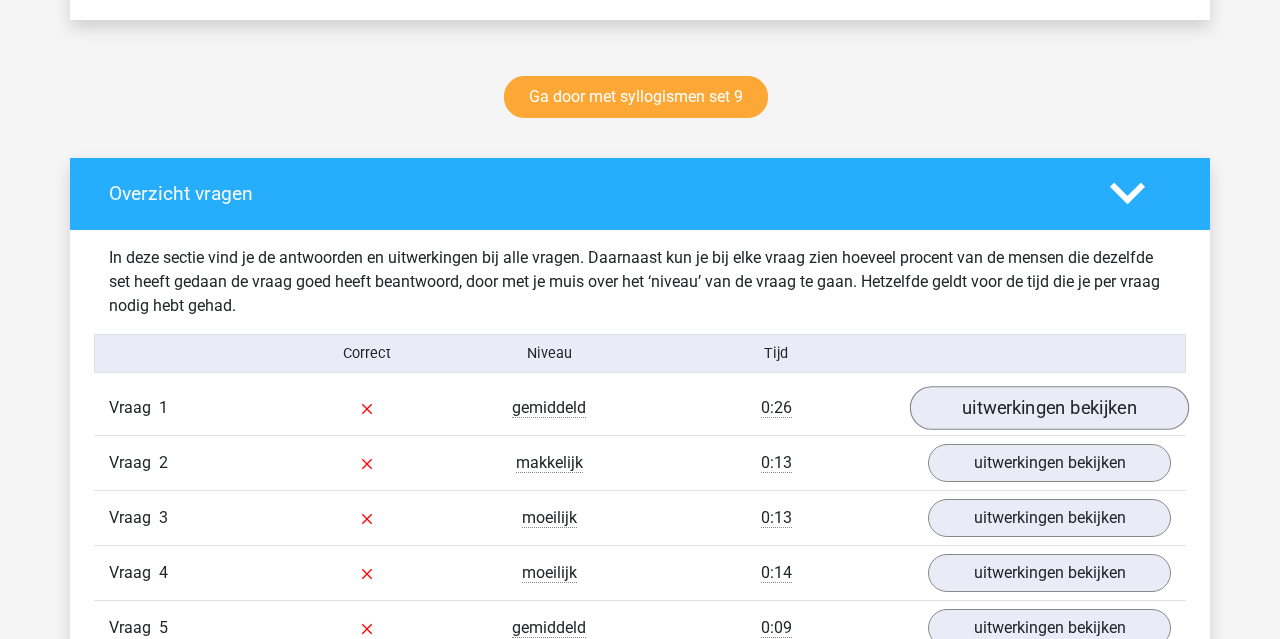 click on "uitwerkingen bekijken" at bounding box center [1049, 408] 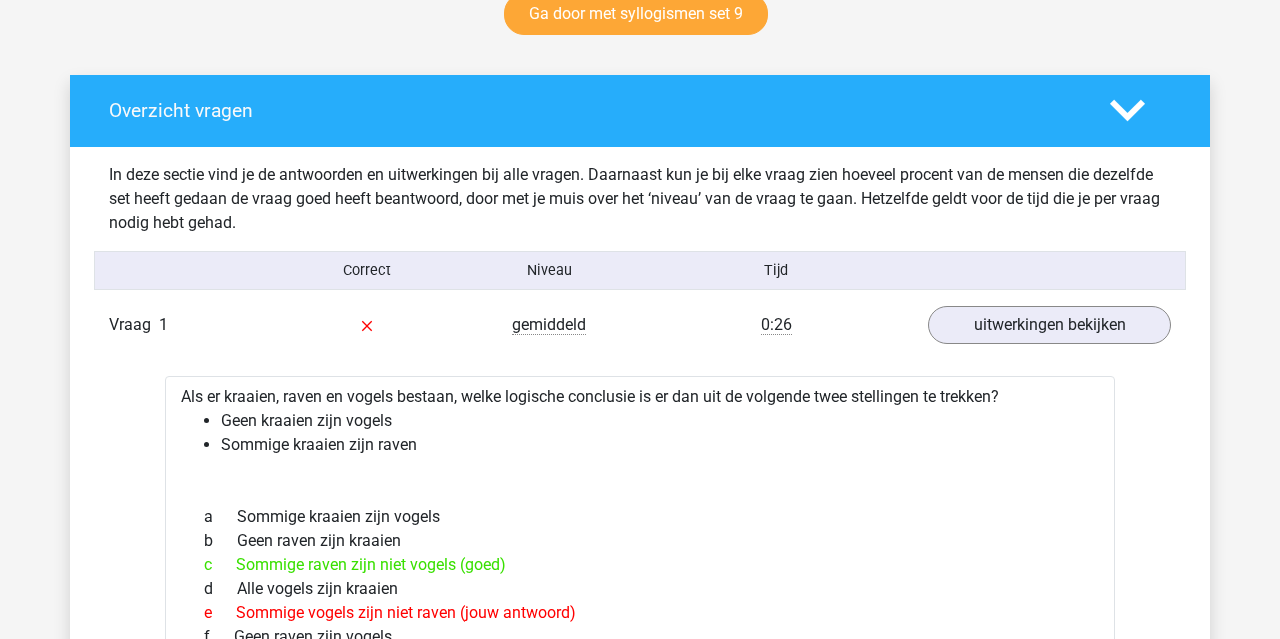 scroll, scrollTop: 1084, scrollLeft: 0, axis: vertical 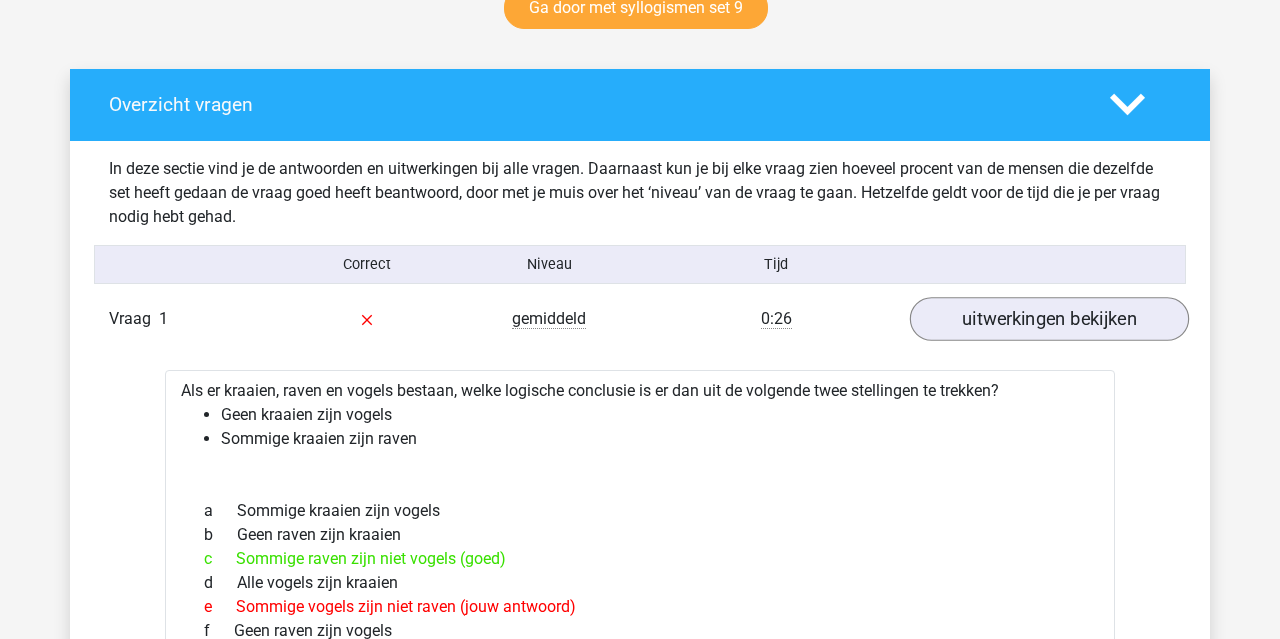 click on "uitwerkingen bekijken" at bounding box center [1049, 319] 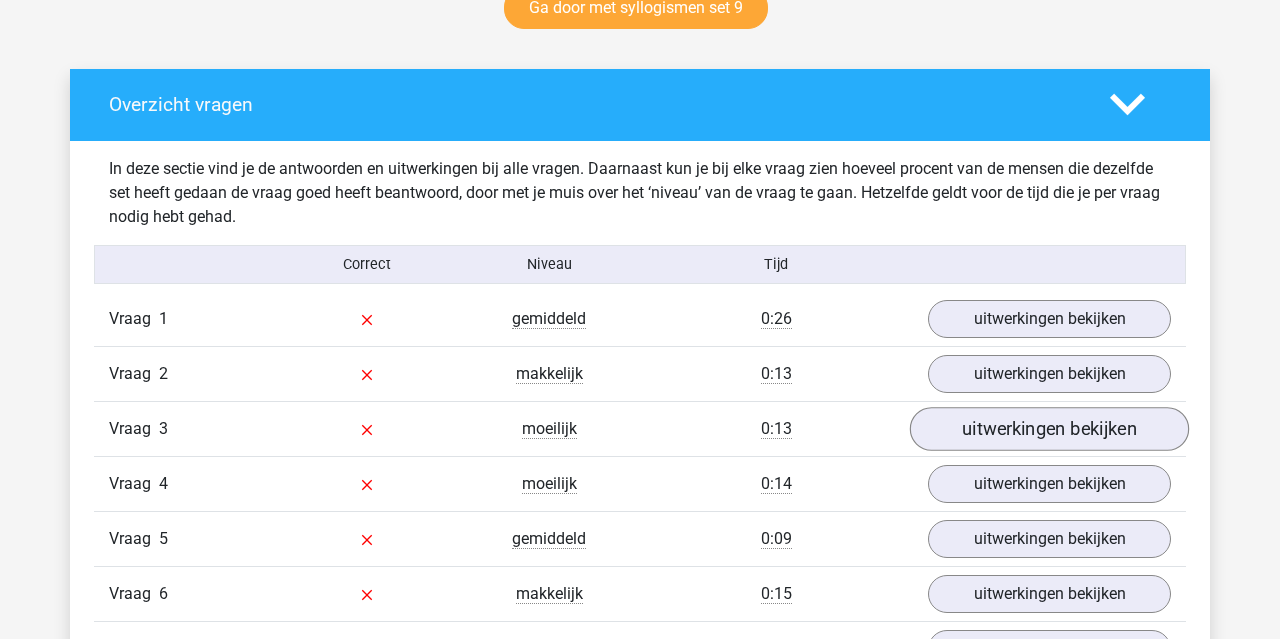 click on "uitwerkingen bekijken" at bounding box center (1049, 429) 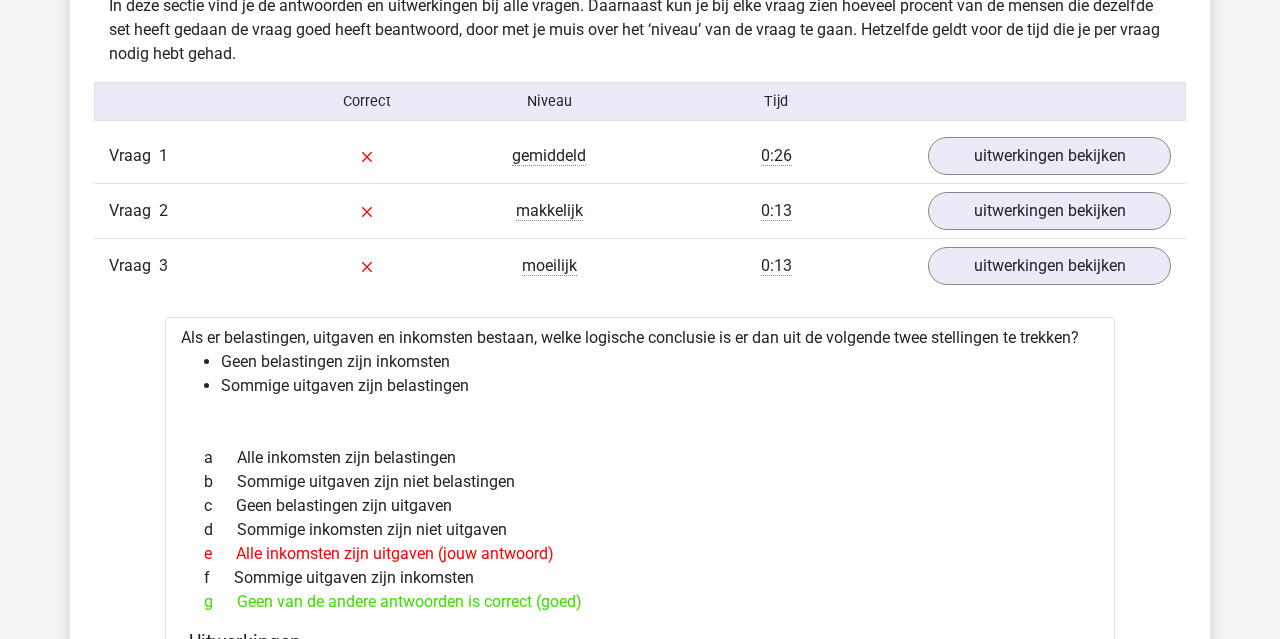 scroll, scrollTop: 1245, scrollLeft: 0, axis: vertical 